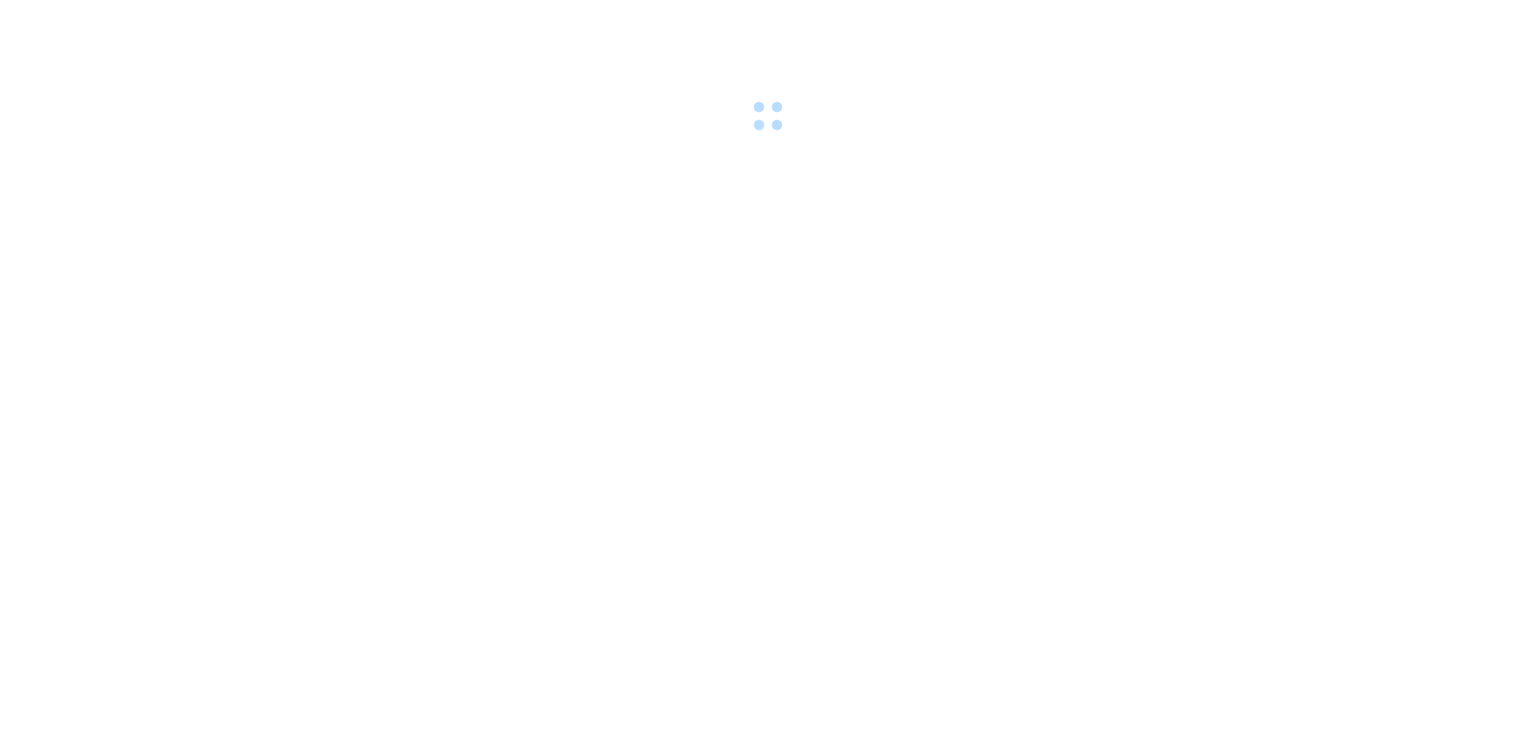 scroll, scrollTop: 0, scrollLeft: 0, axis: both 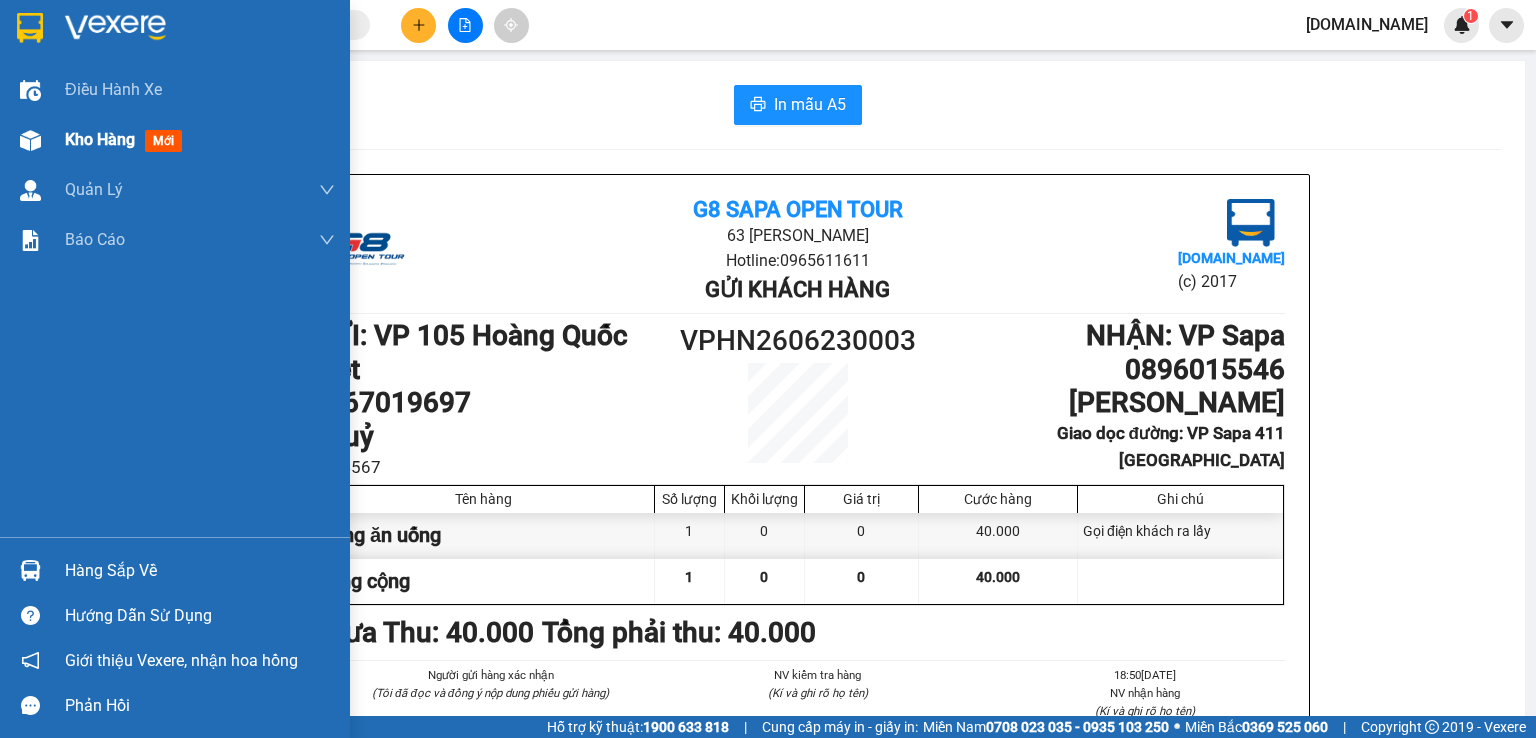 click on "Kho hàng" at bounding box center (100, 139) 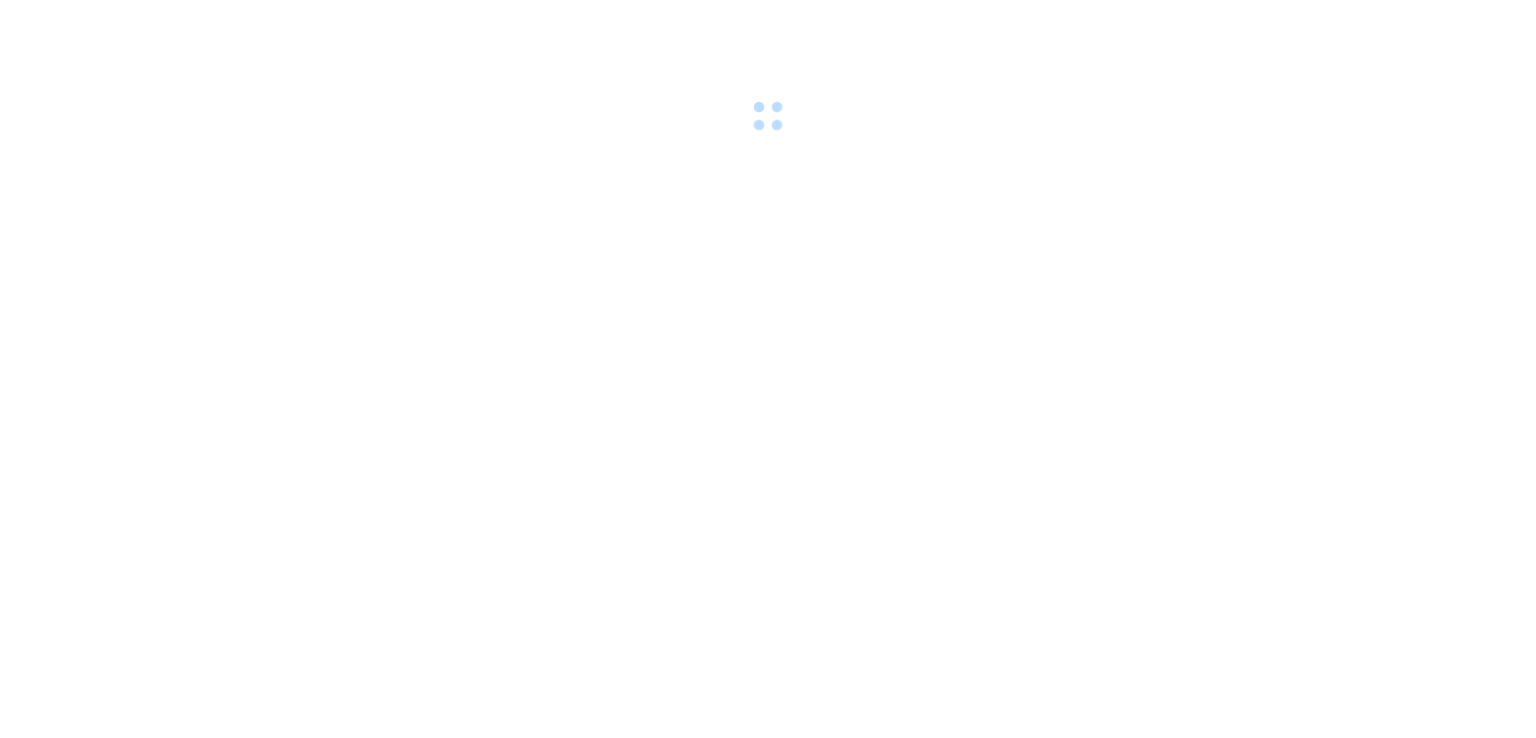 scroll, scrollTop: 0, scrollLeft: 0, axis: both 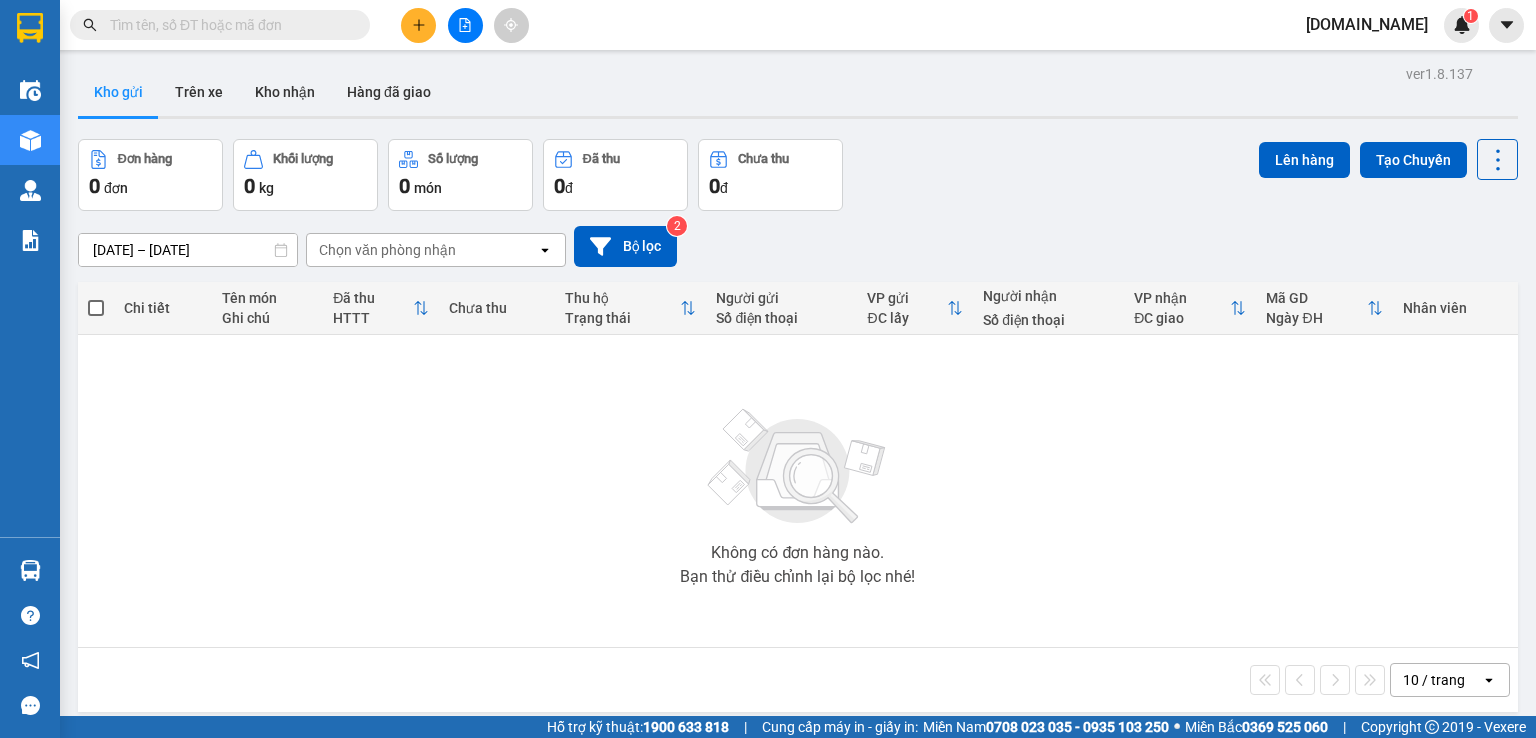 click on "Đơn hàng 0 đơn Khối lượng 0 kg Số lượng 0 món Đã thu 0  đ Chưa thu 0  đ Lên hàng Tạo Chuyến" at bounding box center (798, 175) 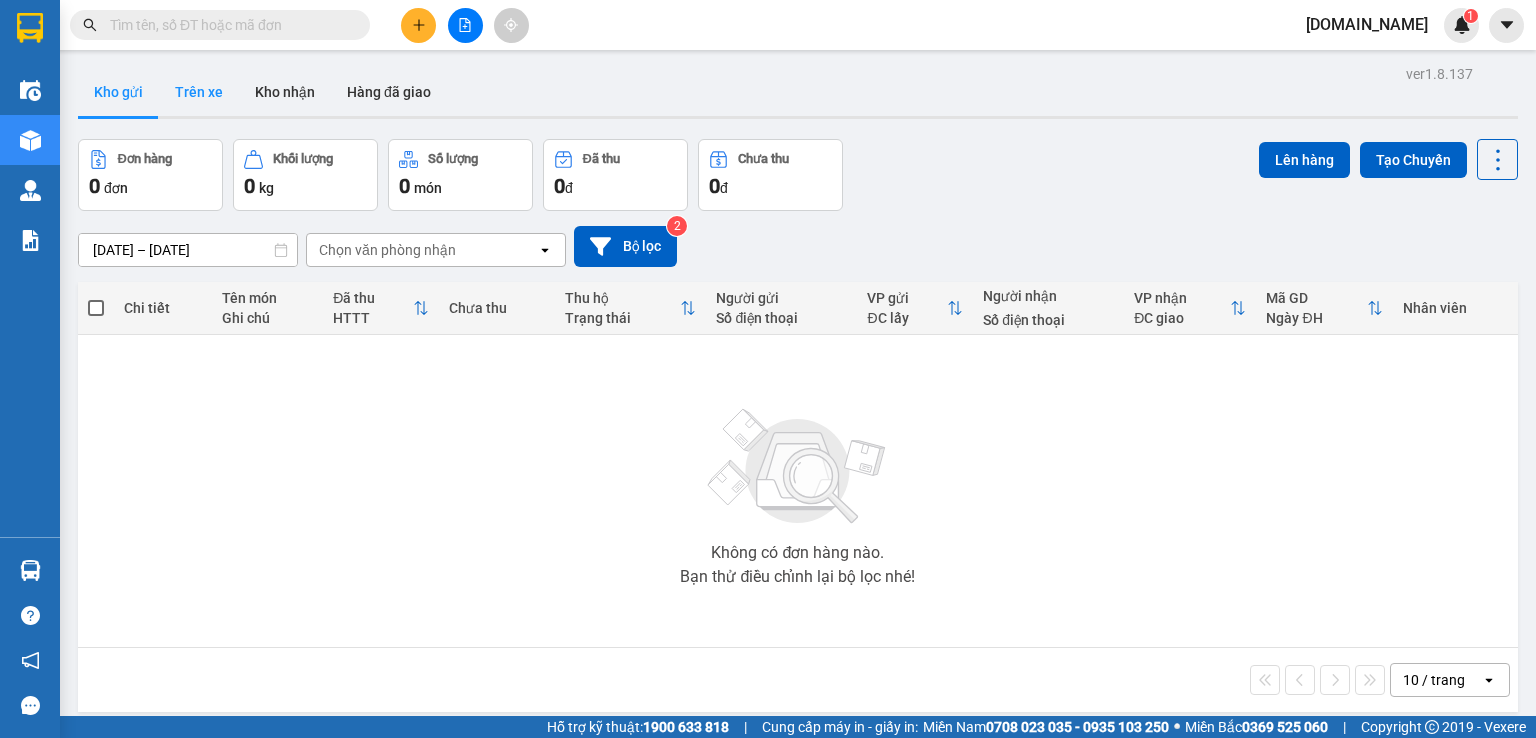 click on "Trên xe" at bounding box center [199, 92] 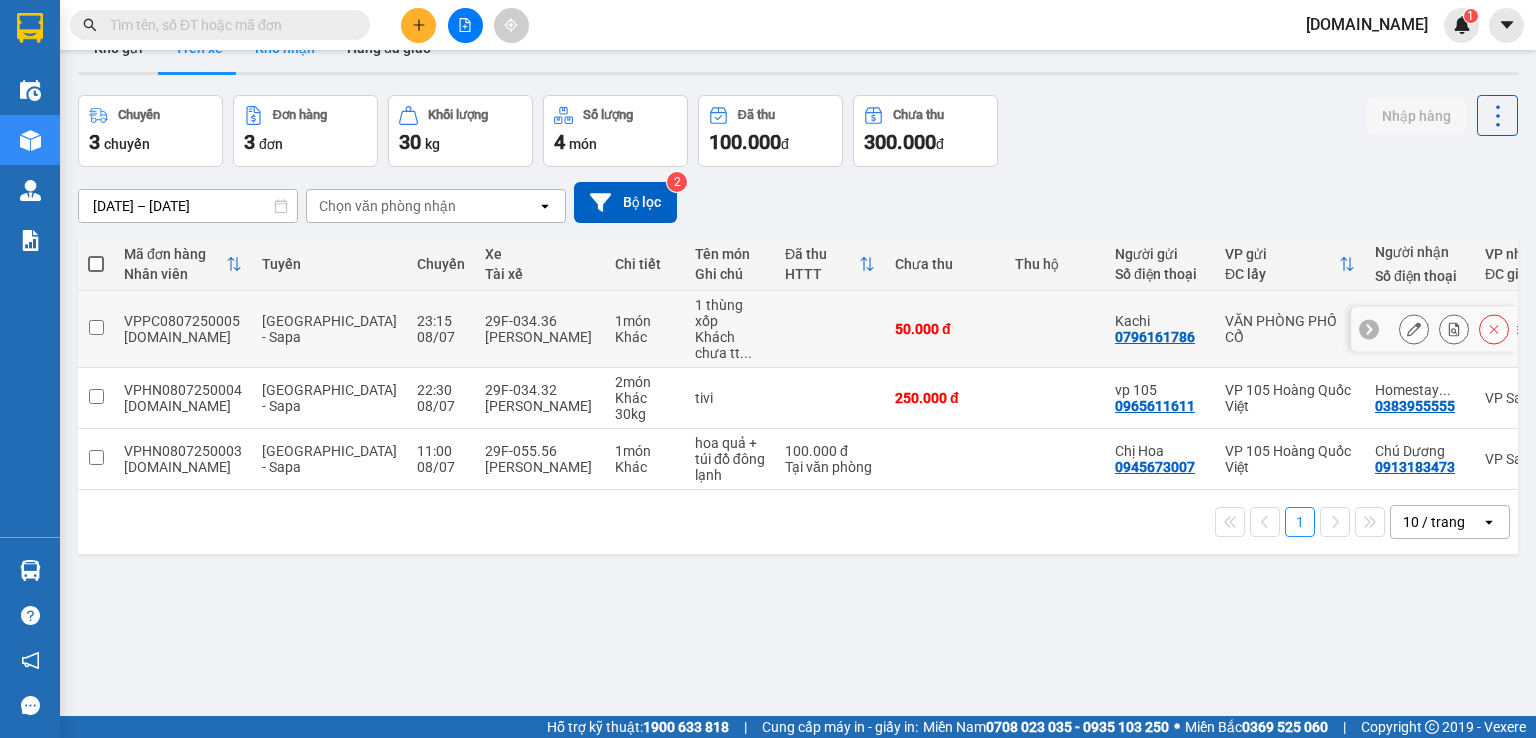 scroll, scrollTop: 0, scrollLeft: 0, axis: both 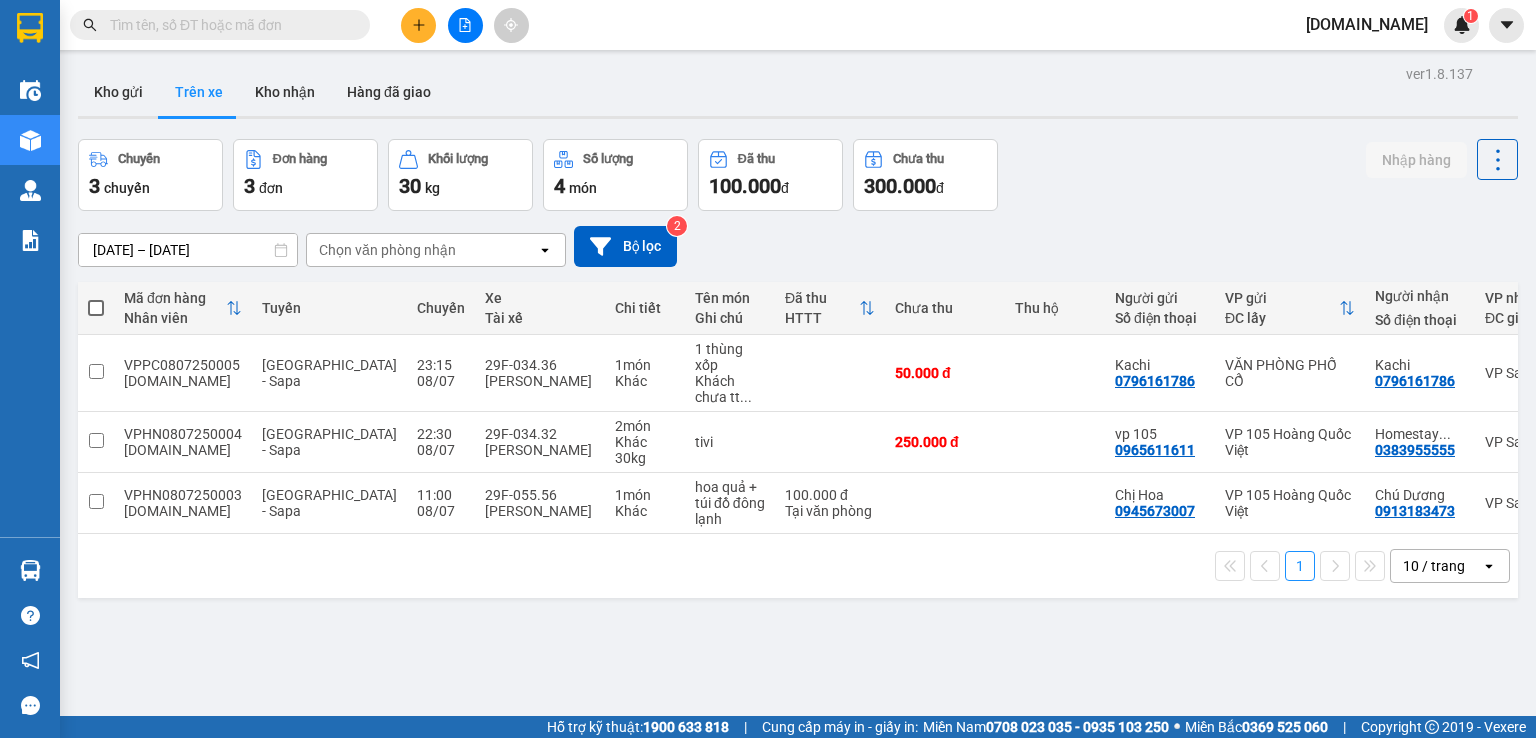 click on "Kết quả tìm kiếm ( 0 )  Bộ lọc  No Data [DOMAIN_NAME] 1" at bounding box center (768, 25) 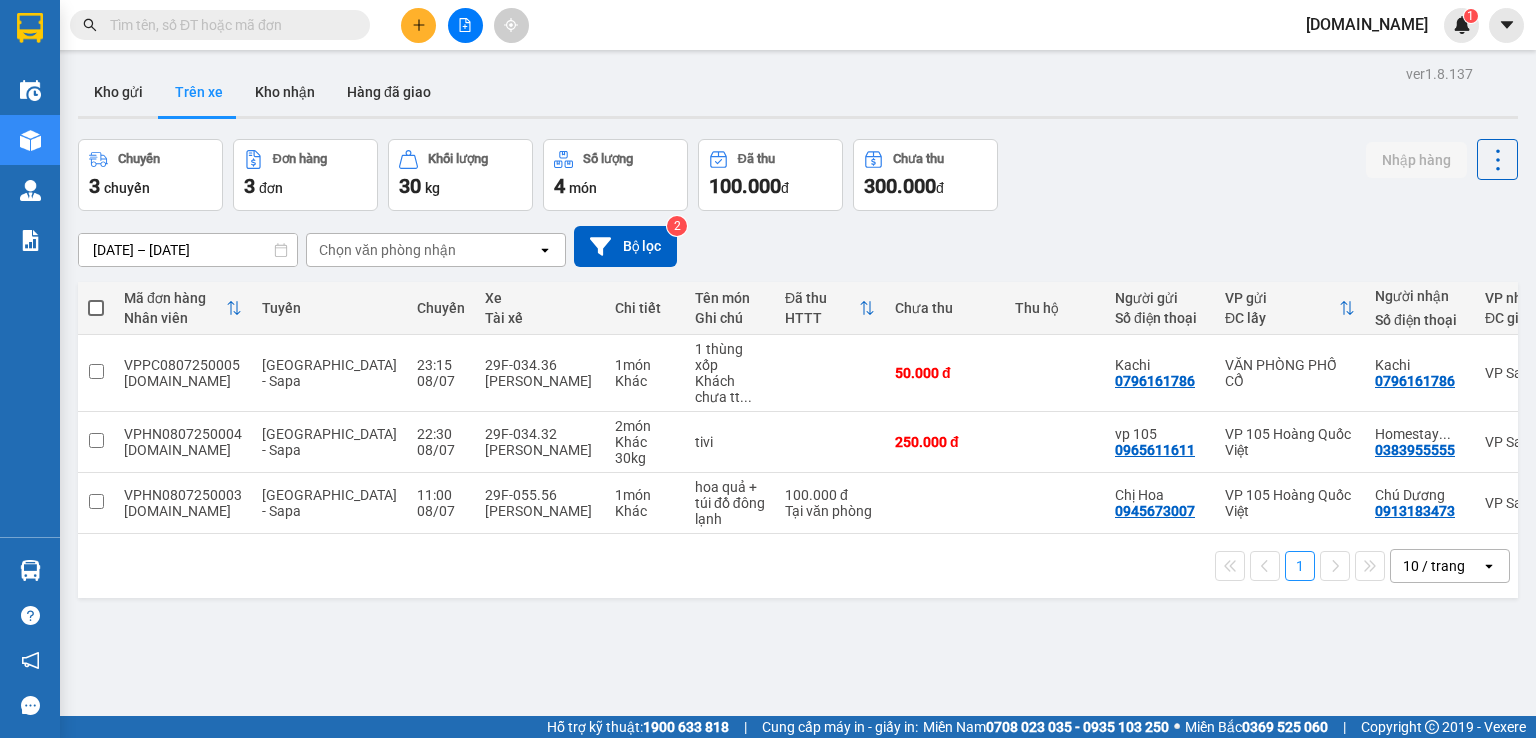 click at bounding box center (228, 25) 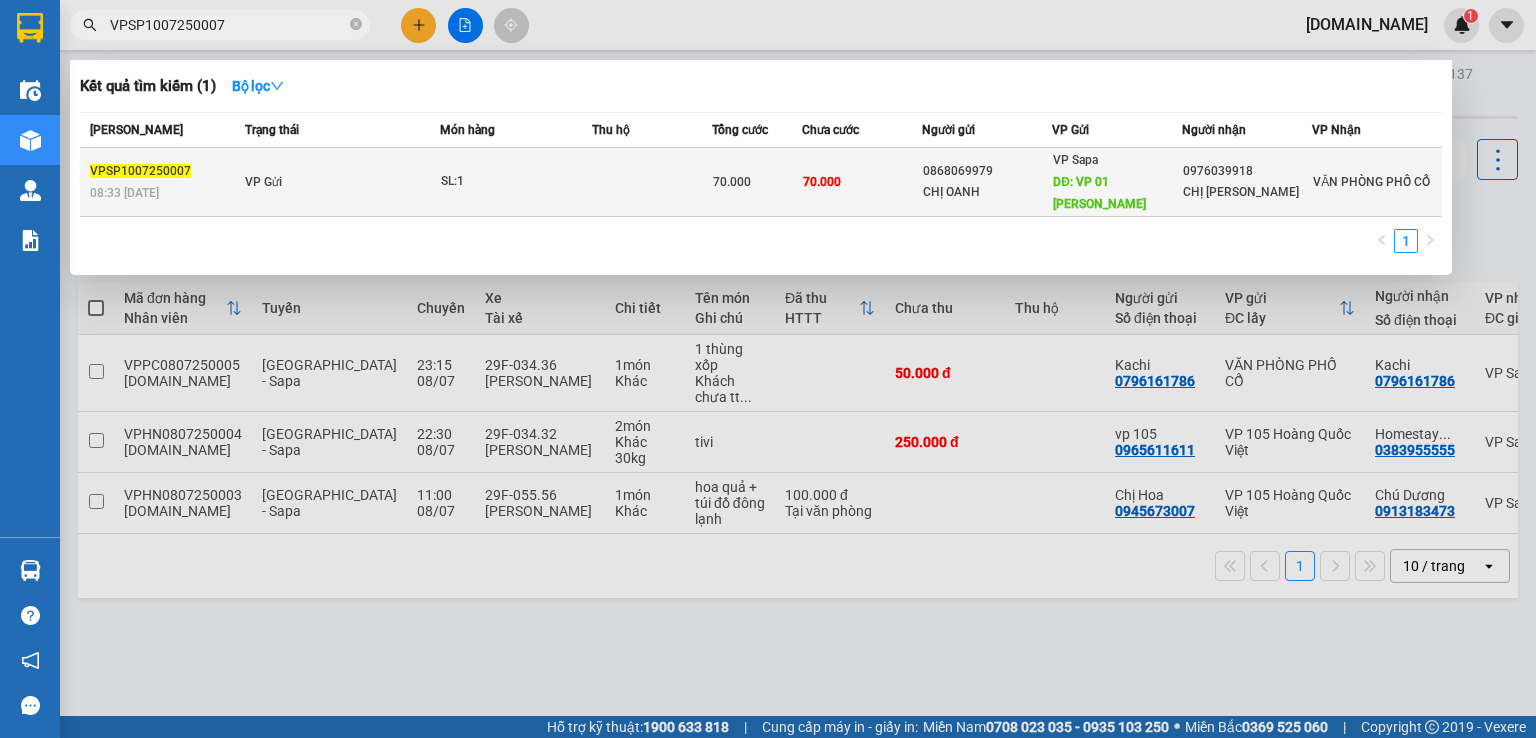 type on "VPSP1007250007" 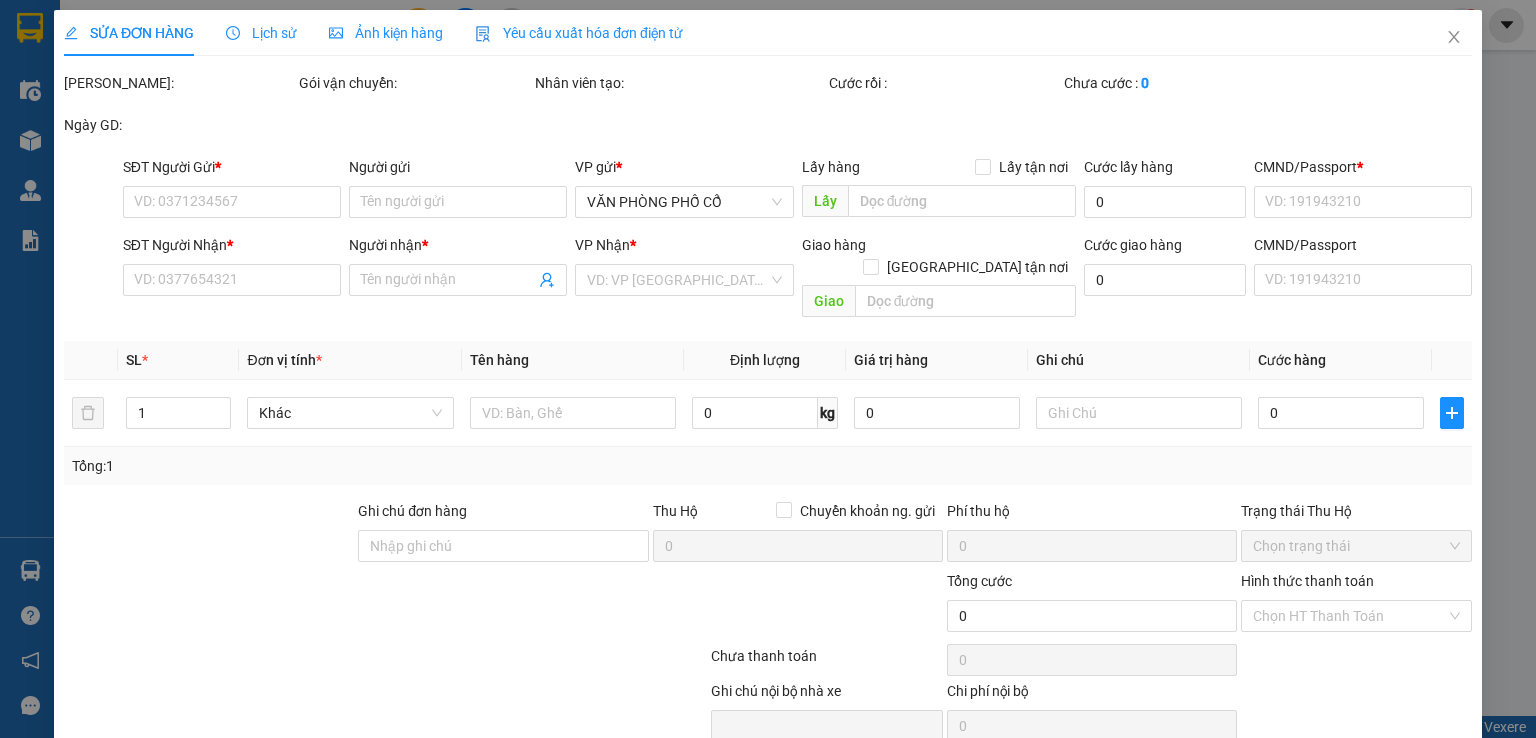 type on "0868069979" 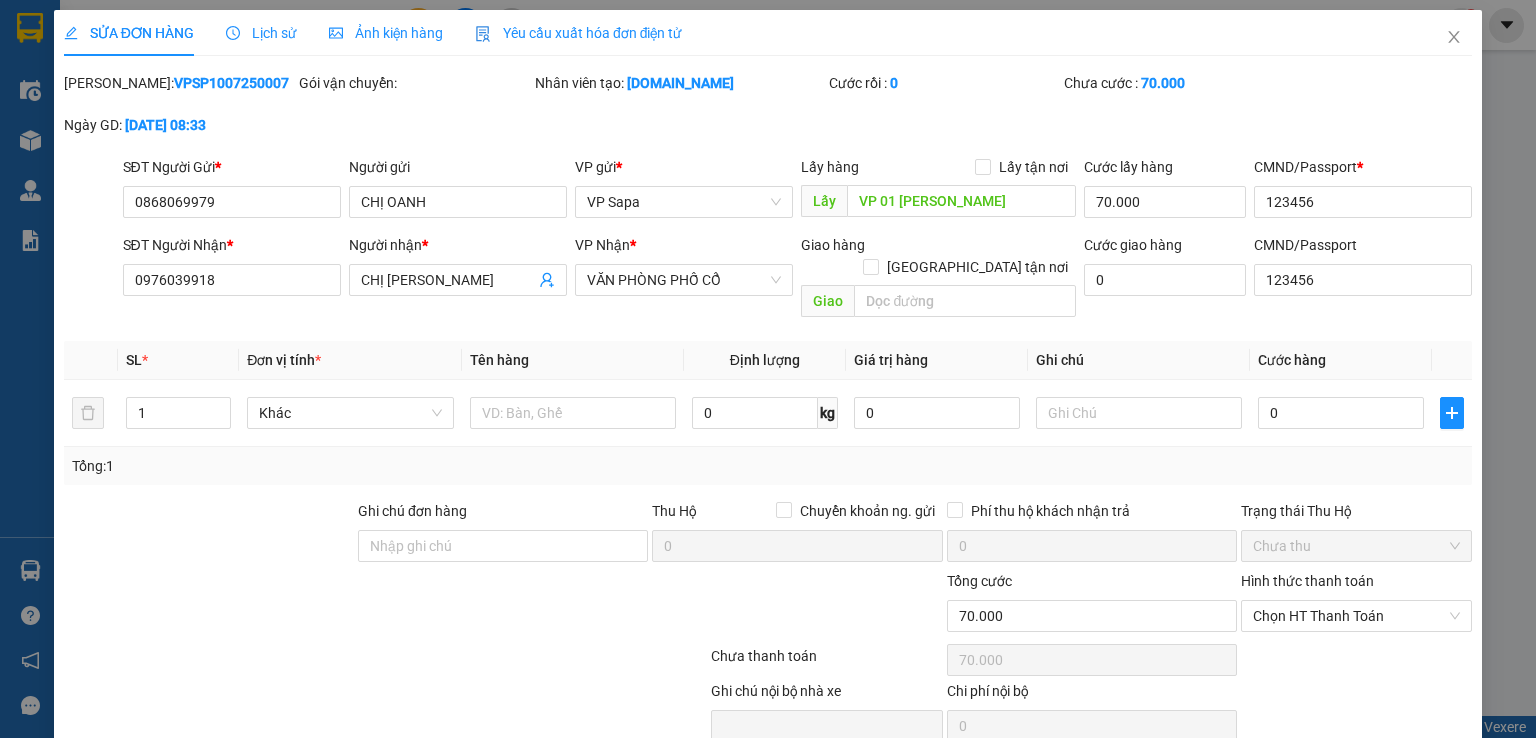 drag, startPoint x: 290, startPoint y: 127, endPoint x: 230, endPoint y: 134, distance: 60.40695 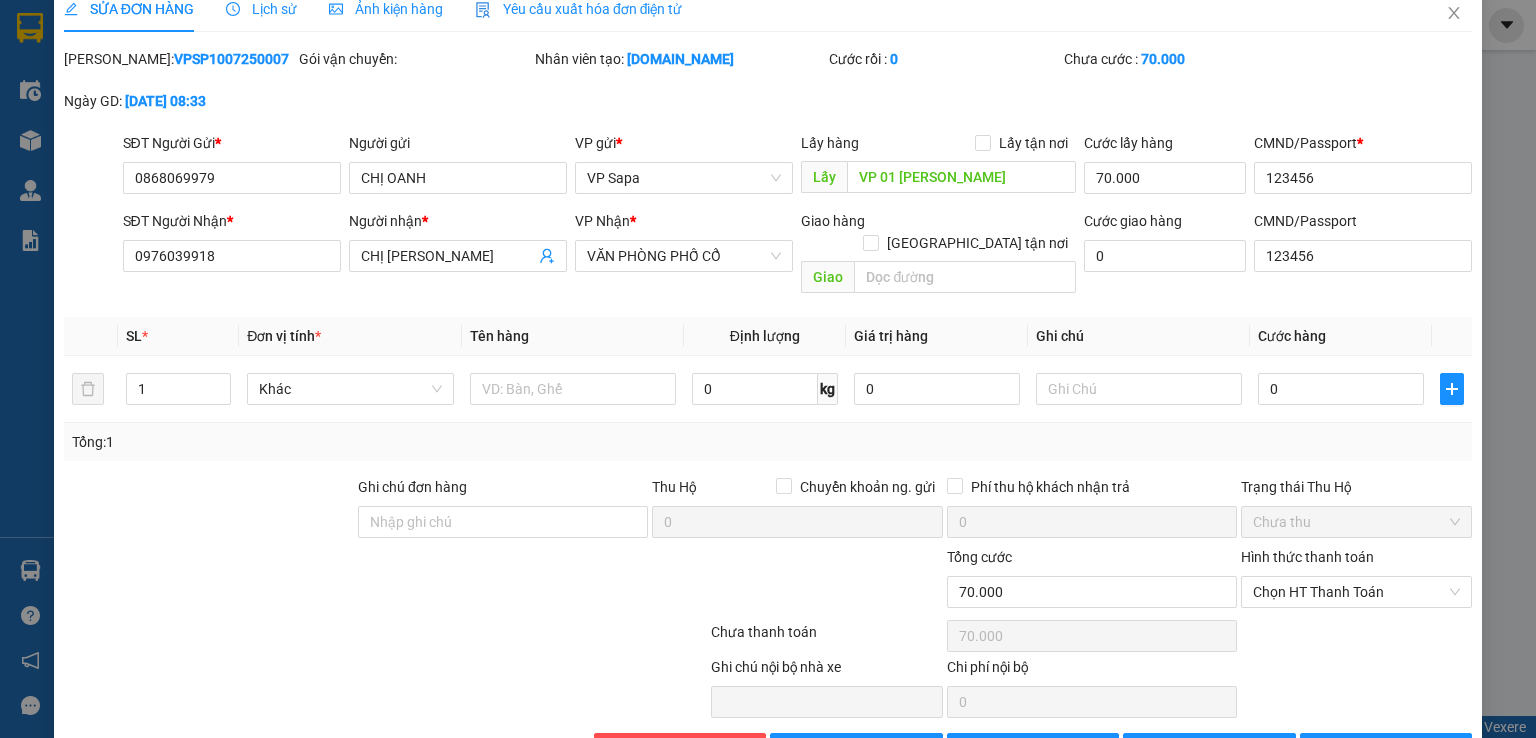 scroll, scrollTop: 0, scrollLeft: 0, axis: both 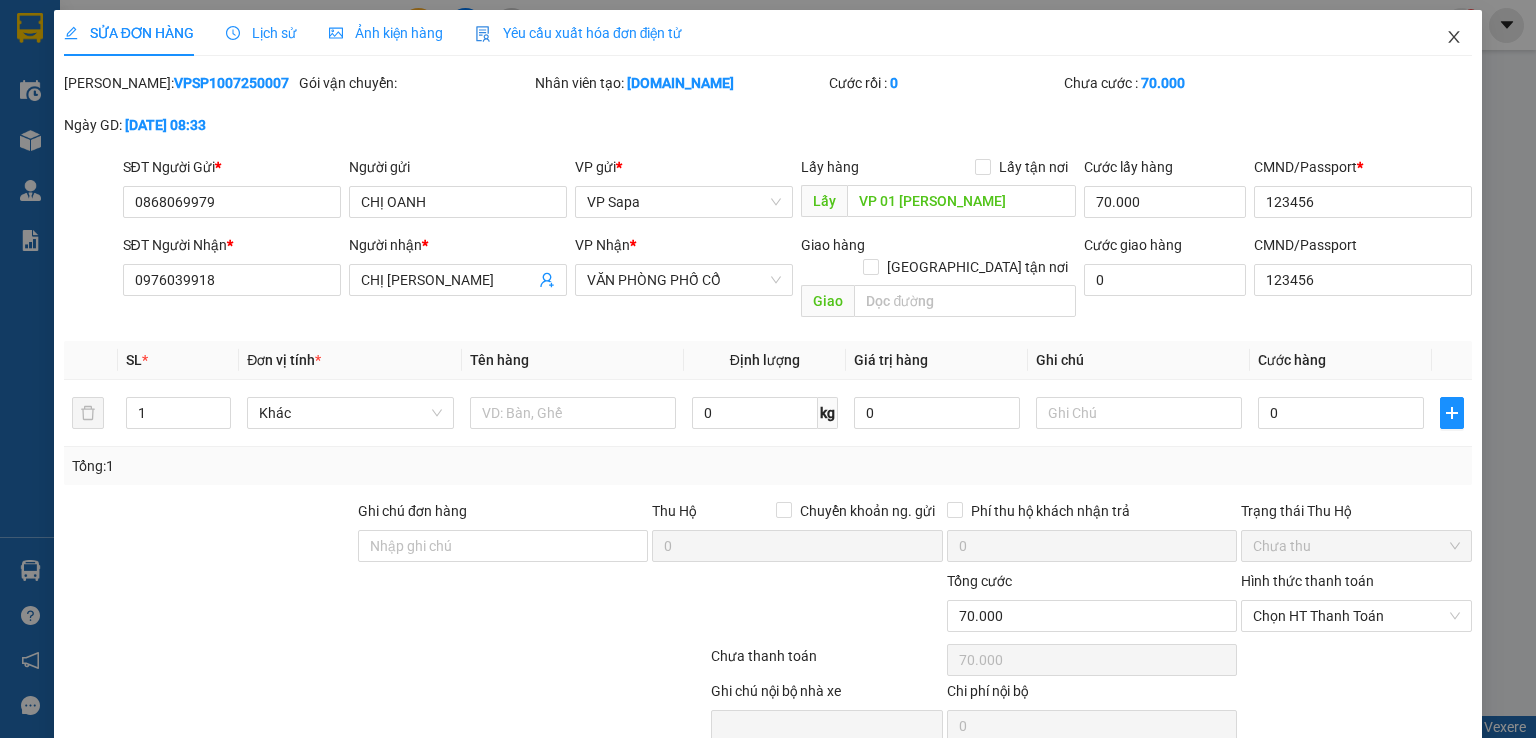 click 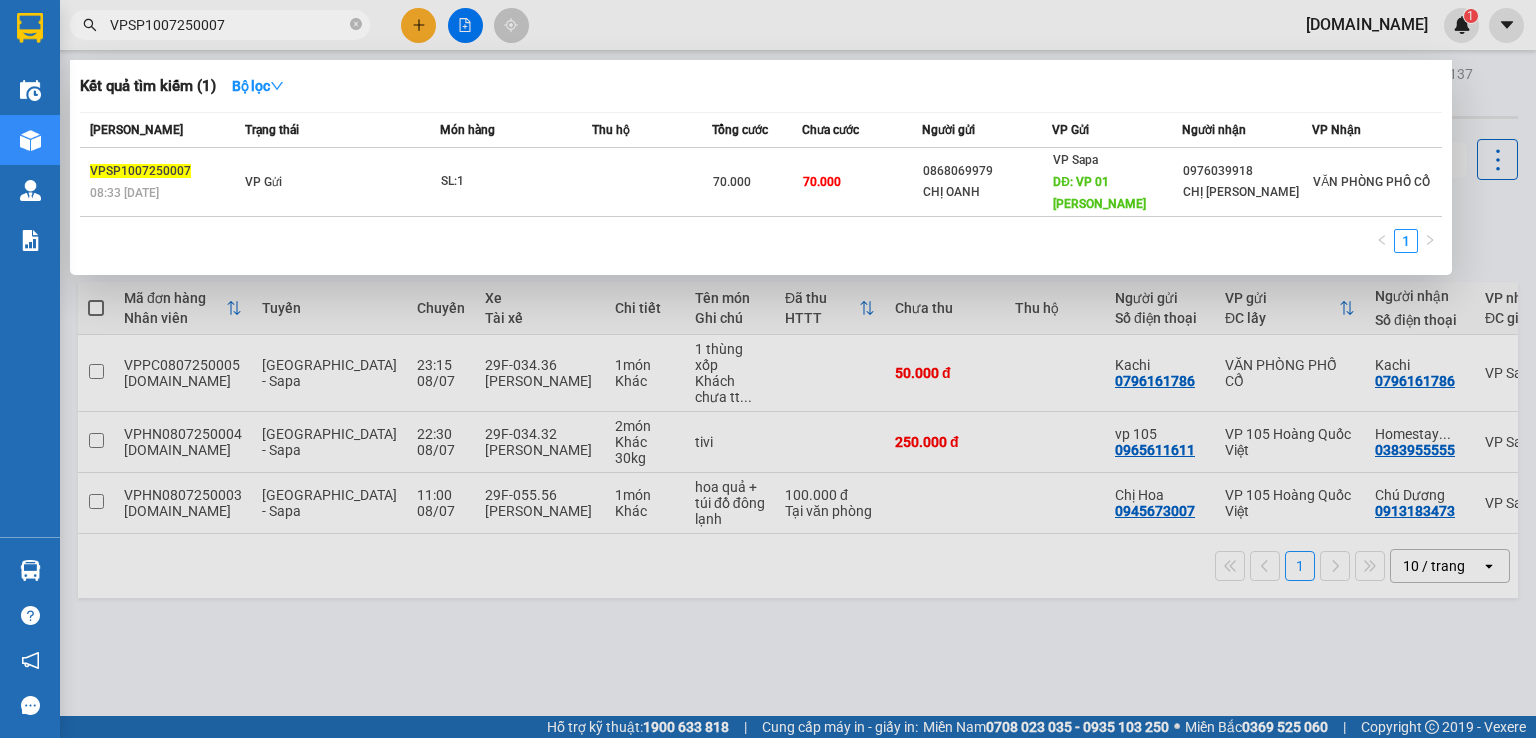 click on "VPSP1007250007" at bounding box center (228, 25) 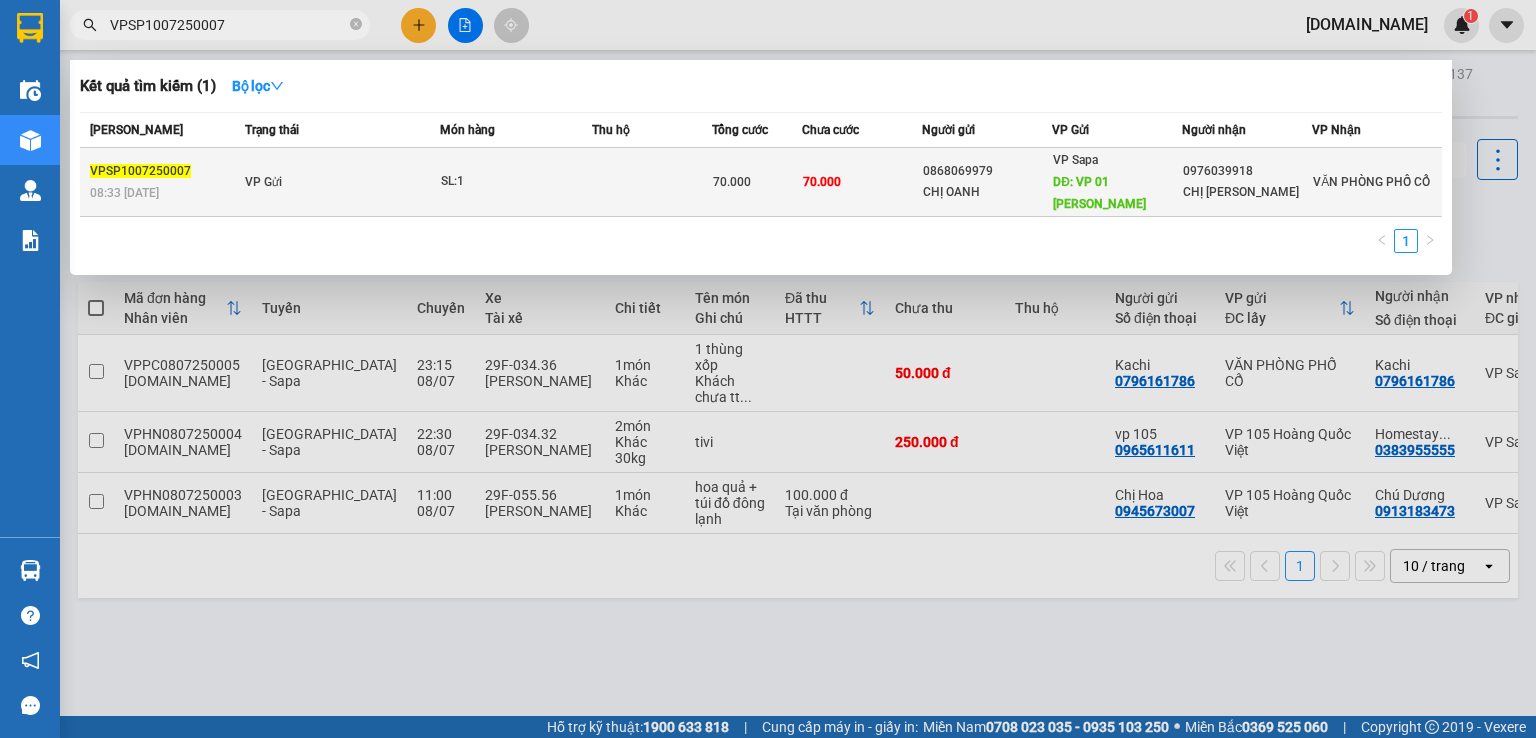 click on "VP Gửi" at bounding box center (340, 182) 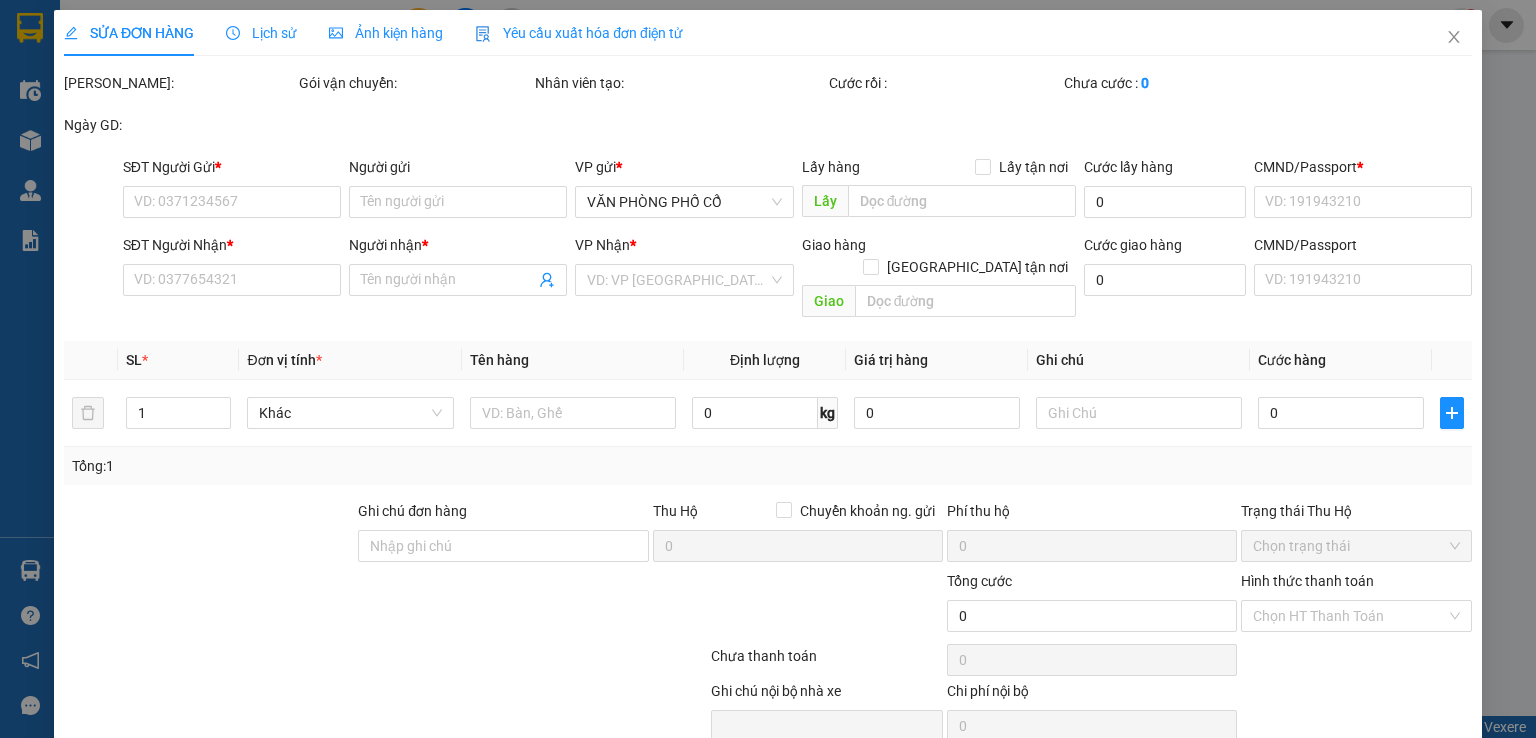 type on "0868069979" 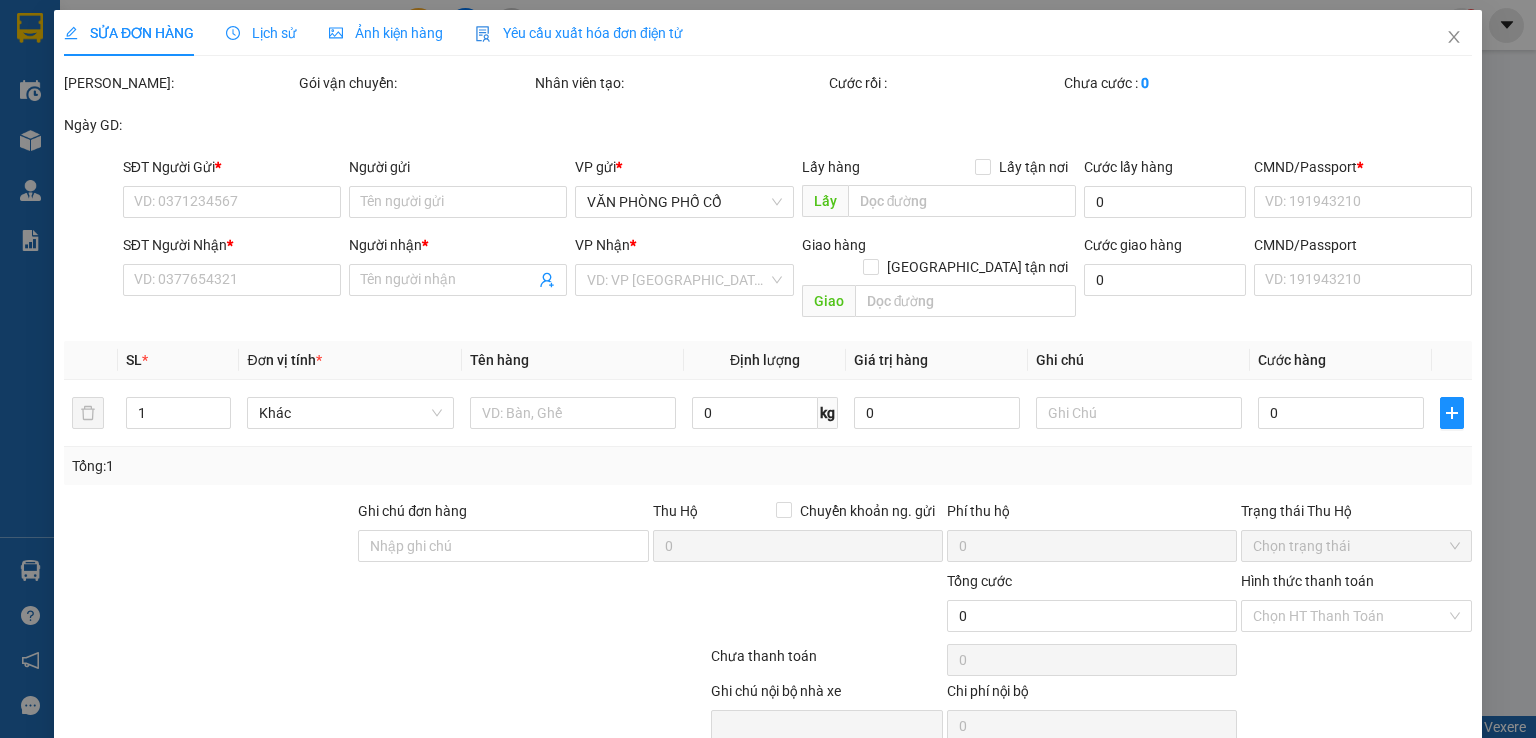 type on "0976039918" 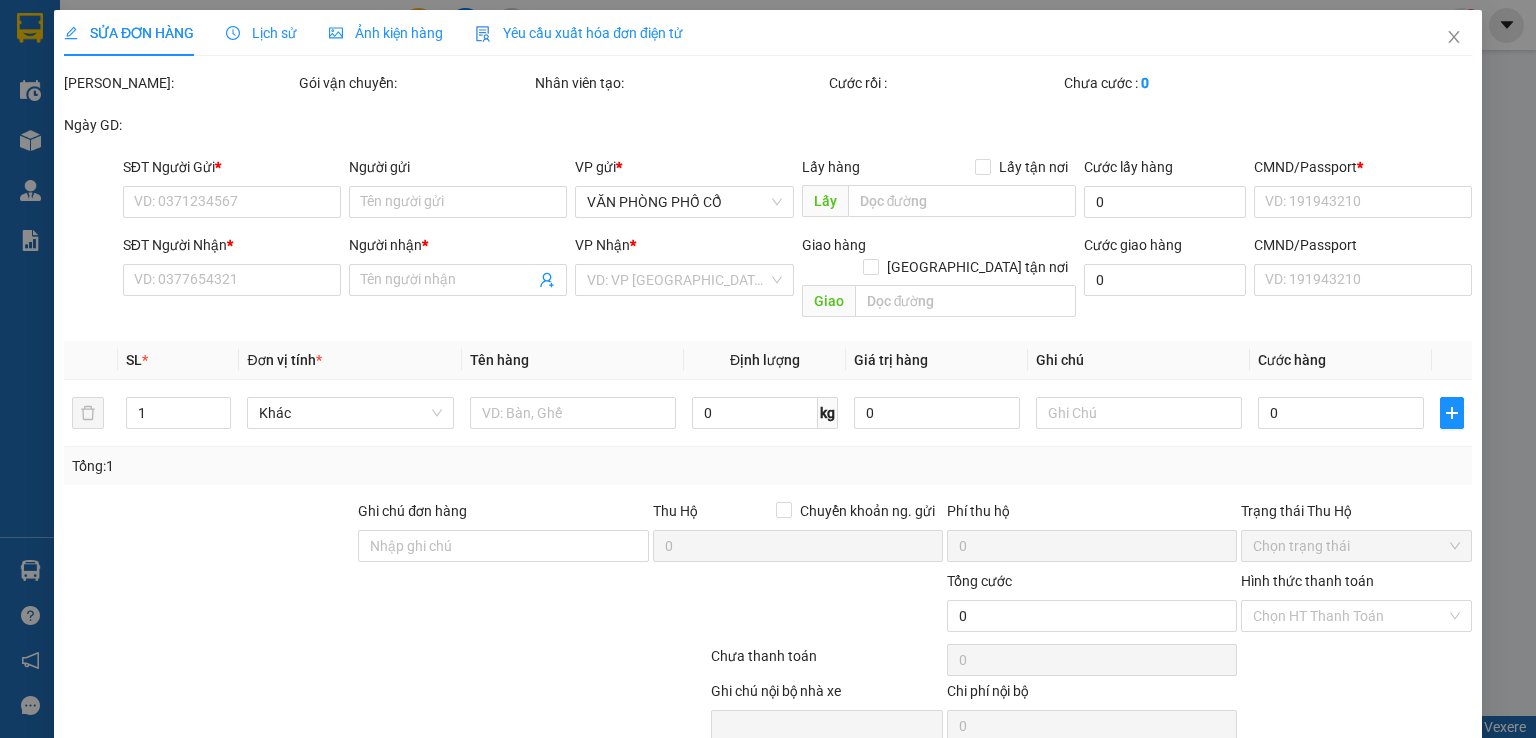 type on "123456" 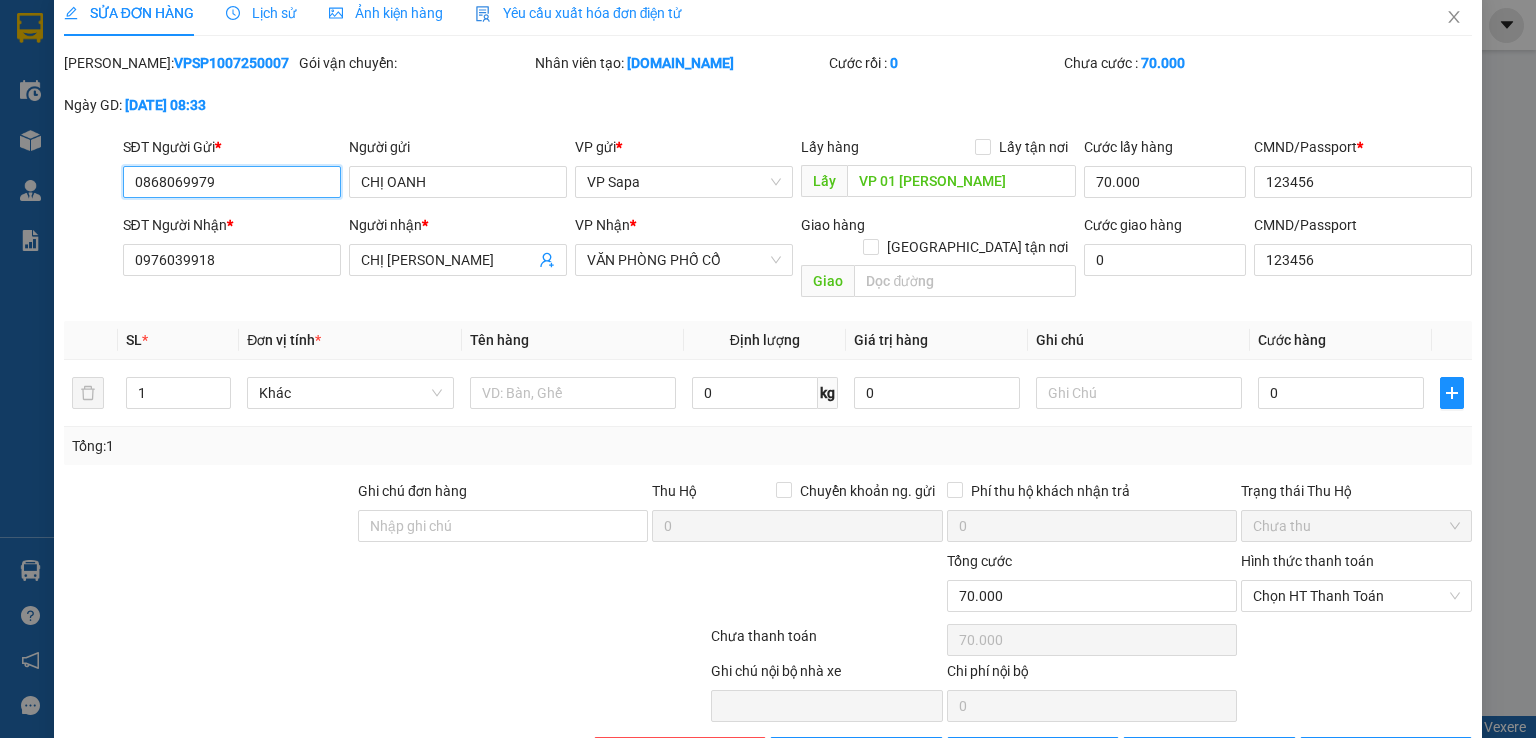 scroll, scrollTop: 0, scrollLeft: 0, axis: both 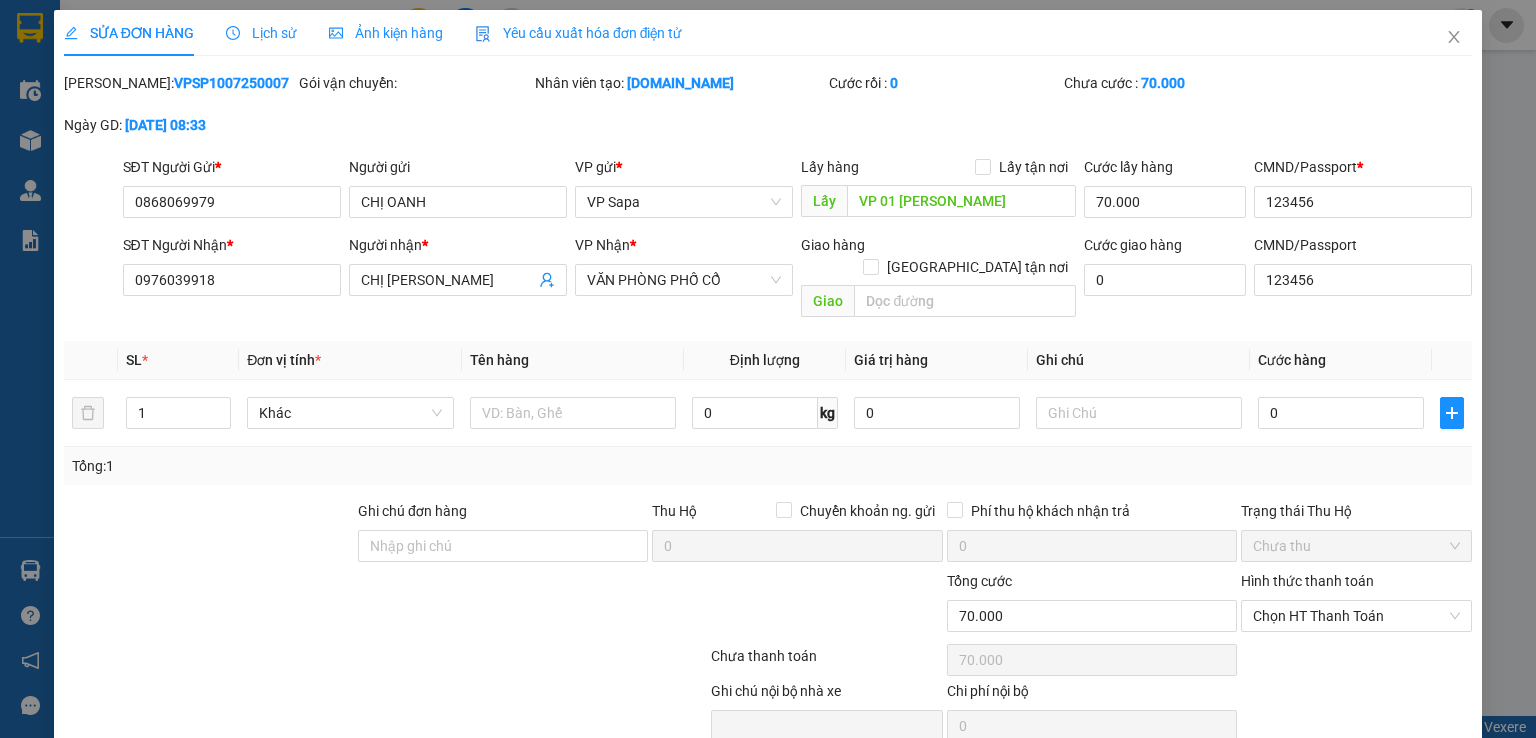 click on "SỬA ĐƠN HÀNG Lịch sử Ảnh kiện hàng Yêu cầu xuất hóa đơn điện tử Total Paid Fee 0 Total UnPaid Fee 70.000 Cash Collection Total Fee Mã ĐH:  VPSP1007250007 Gói vận chuyển:   Nhân viên tạo:   [DOMAIN_NAME] Cước rồi :   0 Chưa cước :   70.000 Ngày GD:   [DATE] 08:33 SĐT Người Gửi  * 0868069979 0868069979 Người gửi CHỊ OANH VP gửi  * VP [PERSON_NAME] Lấy hàng Lấy tận nơi Lấy VP 01 [PERSON_NAME] lấy hàng 70.000 CMND/Passport  * 123456 SĐT Người Nhận  * 0976039918 Người nhận  * CHỊ THẢO VP Nhận  * VĂN PHÒNG PHỐ CỔ Giao hàng Giao tận nơi Giao Cước giao hàng 0 CMND/Passport 123456 SL  * Đơn vị tính  * Tên hàng  Định lượng Giá trị hàng Ghi chú Cước hàng                   1 Khác 0 kg 0 0 Tổng:  1 Ghi chú đơn hàng Thu Hộ Chuyển khoản ng. gửi 0 Phí thu hộ khách nhận trả 0 Trạng thái Thu Hộ   Chưa thu Tổng cước 70.000 Hình thức thanh toán 0 70.000 0" at bounding box center (768, 369) 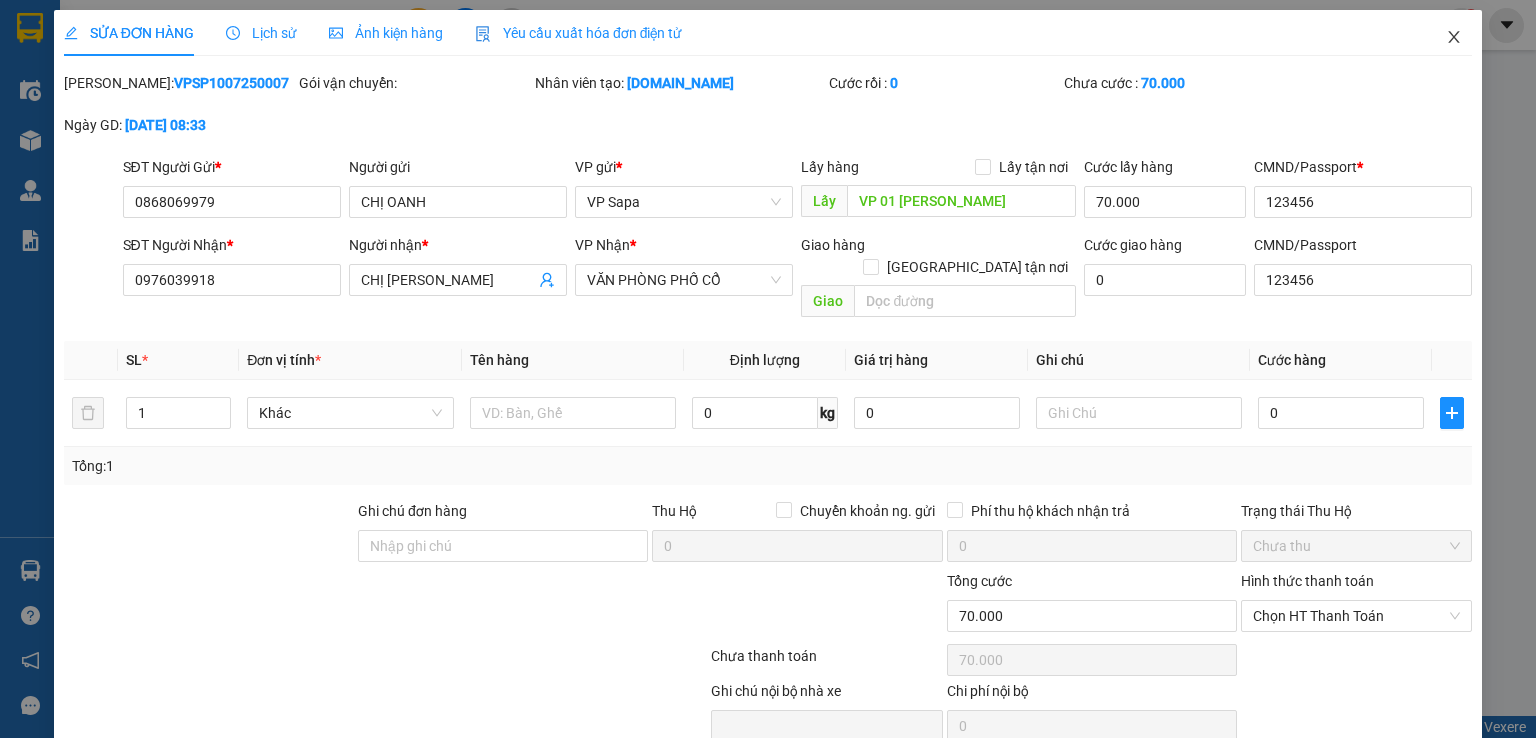 drag, startPoint x: 1440, startPoint y: 35, endPoint x: 1432, endPoint y: 45, distance: 12.806249 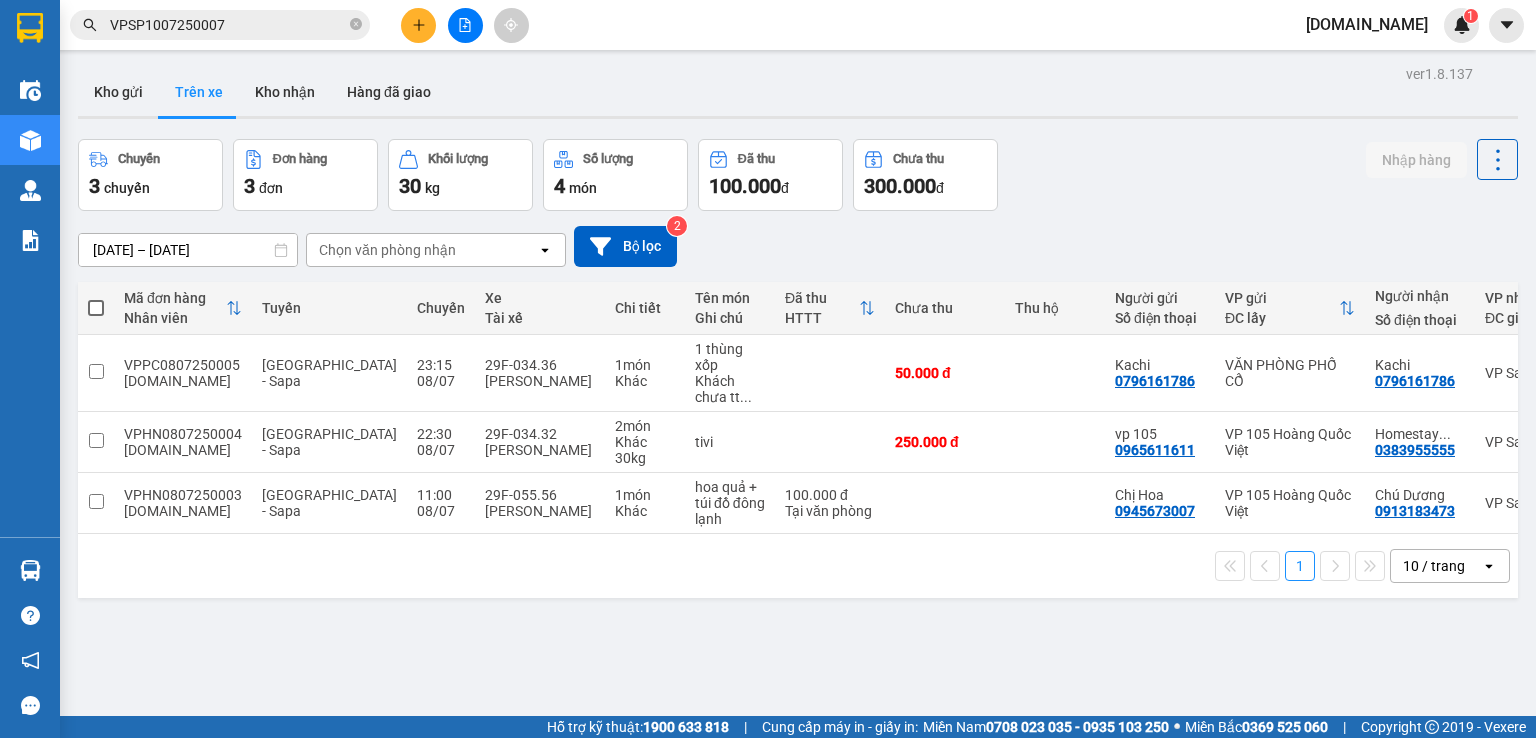 click on "VPSP1007250007" at bounding box center (228, 25) 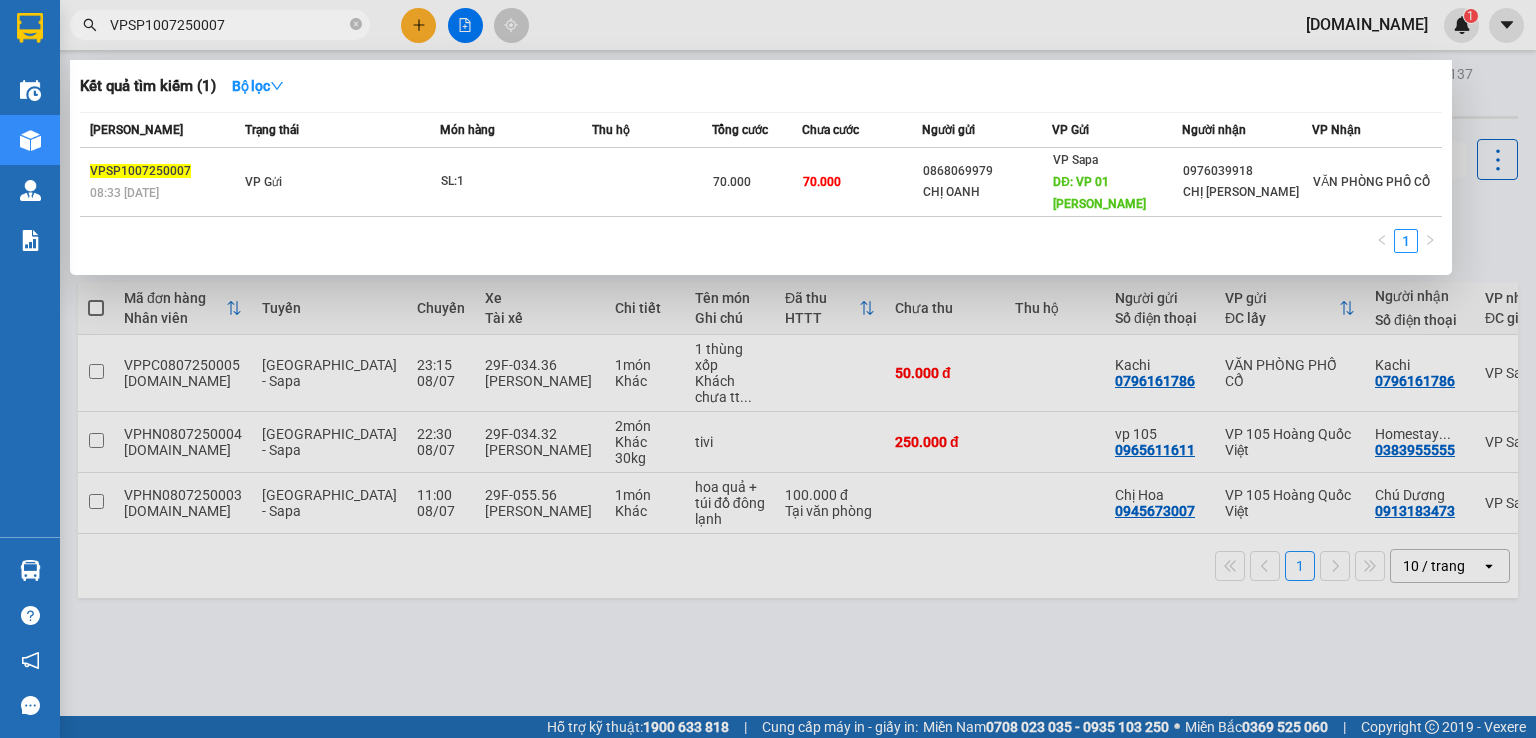 click at bounding box center (768, 369) 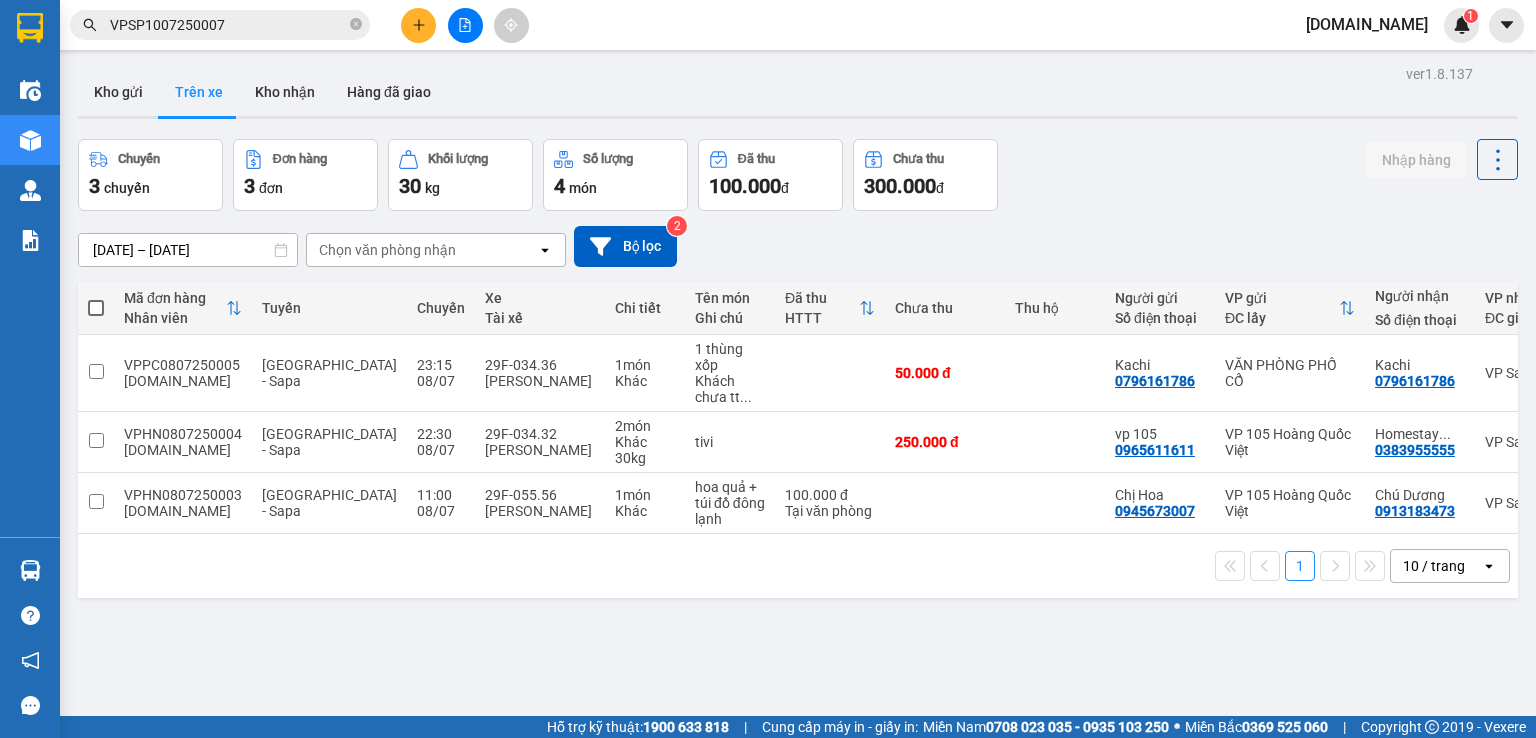 click on "[DATE] – [DATE] Press the down arrow key to interact with the calendar and select a date. Press the escape button to close the calendar. Selected date range is from [DATE] to [DATE]. Chọn văn phòng nhận open Bộ lọc 2" at bounding box center [798, 246] 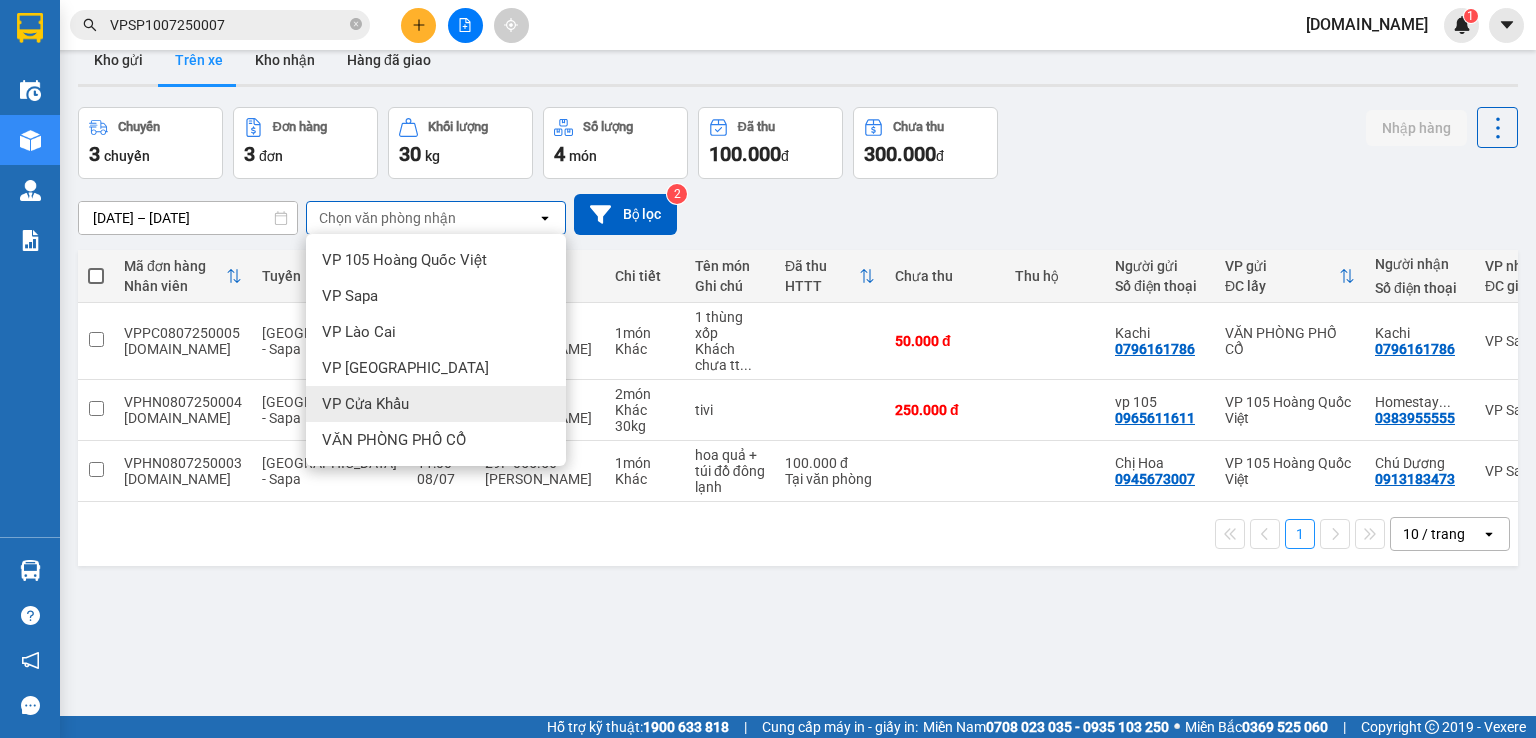 scroll, scrollTop: 0, scrollLeft: 0, axis: both 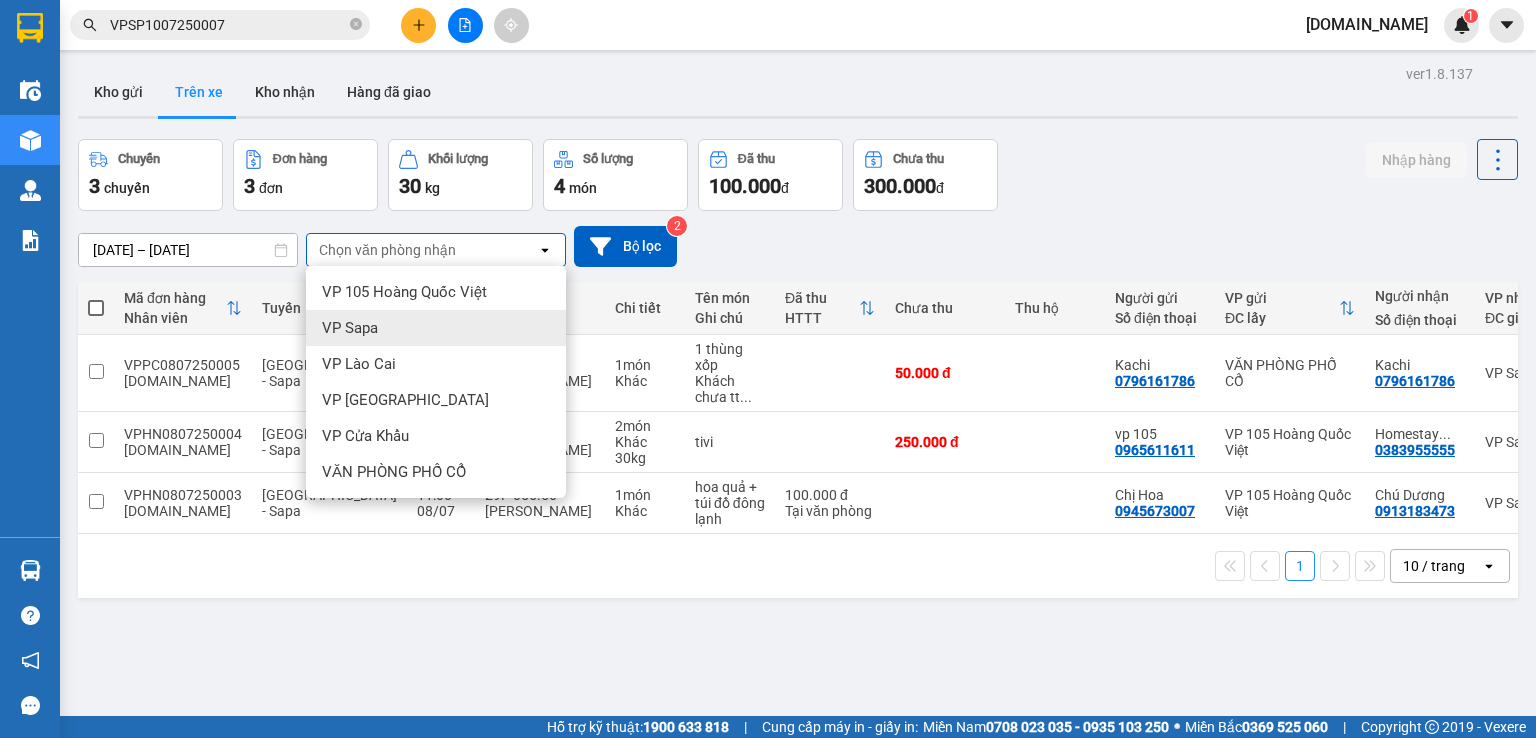 click on "VP Sapa" at bounding box center (350, 328) 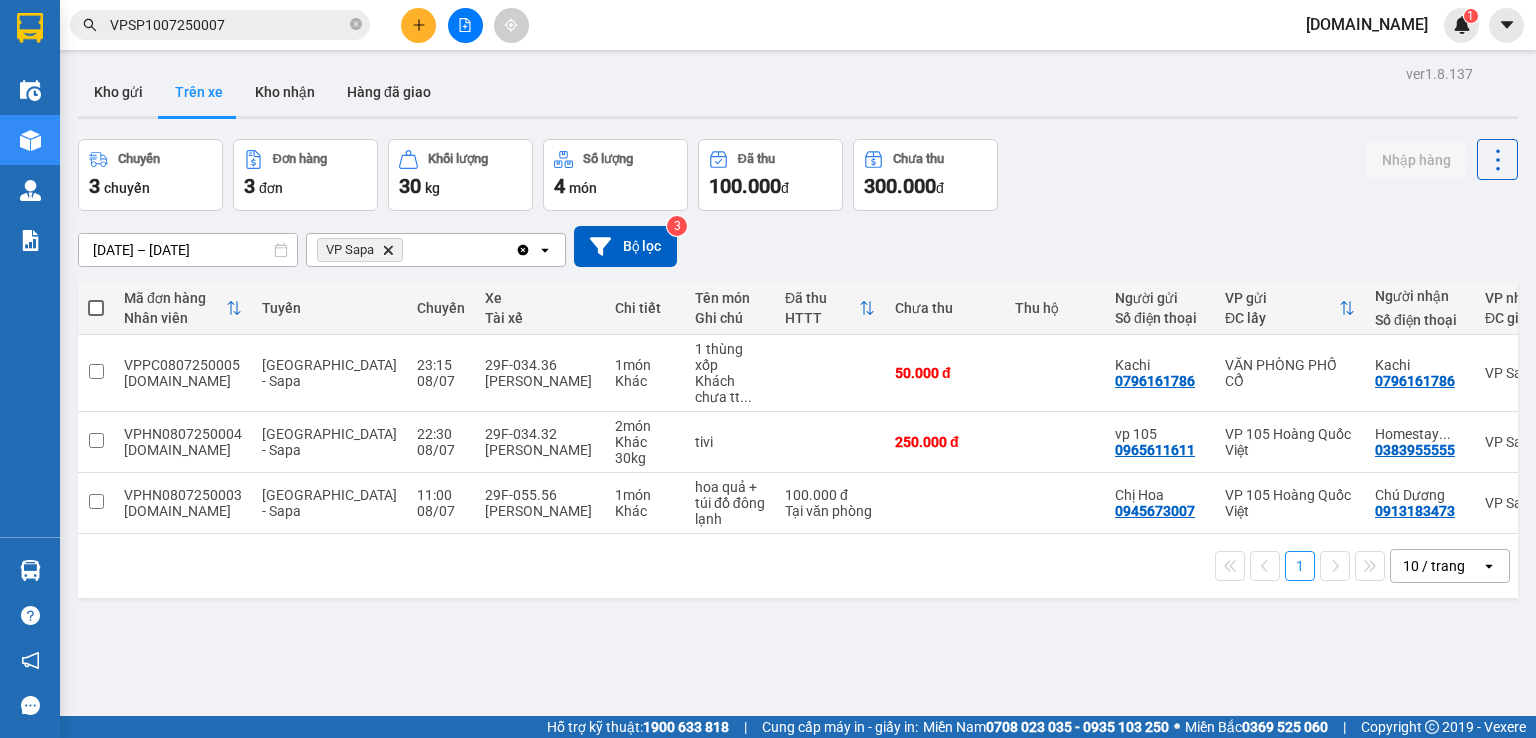 click on "Delete" 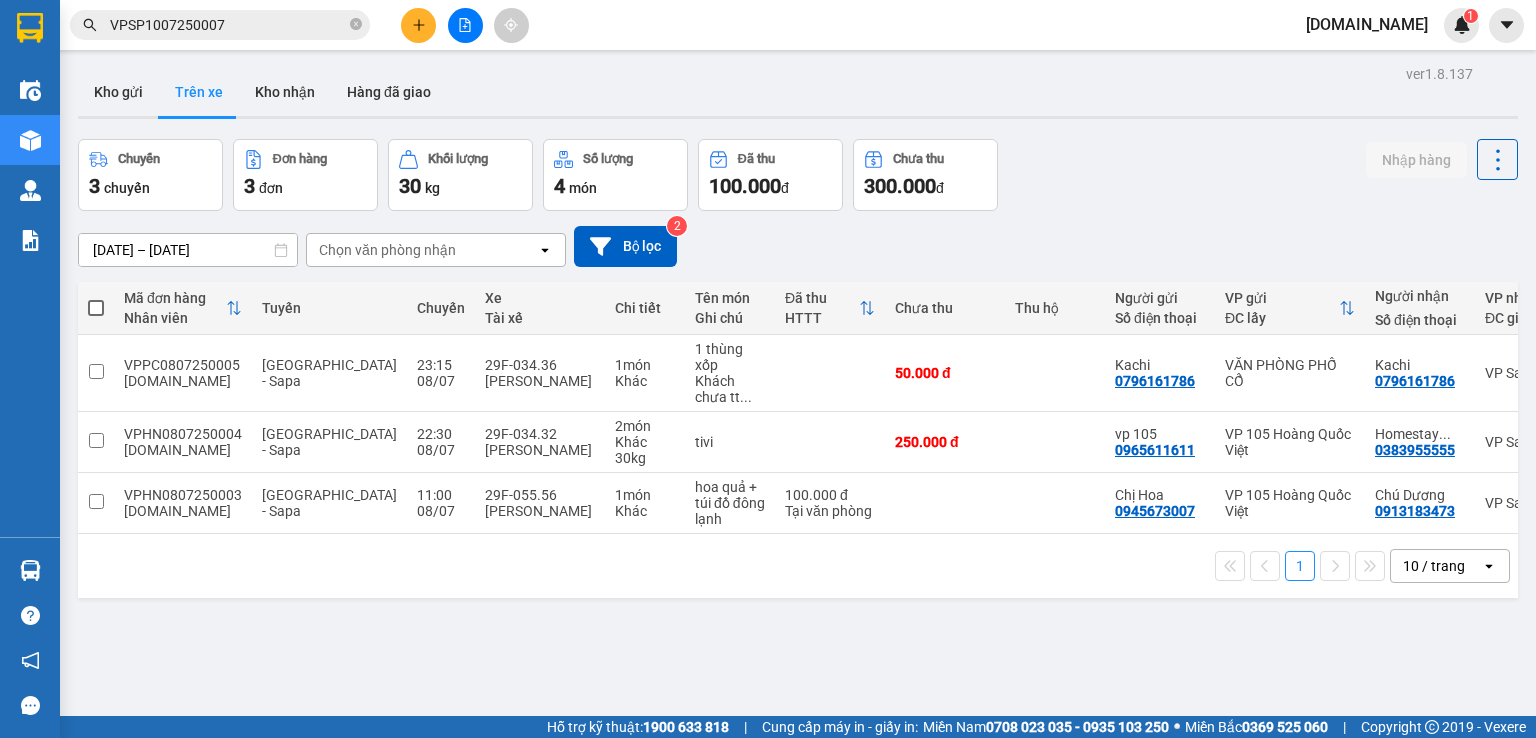 click on "Chọn văn phòng nhận" at bounding box center (387, 250) 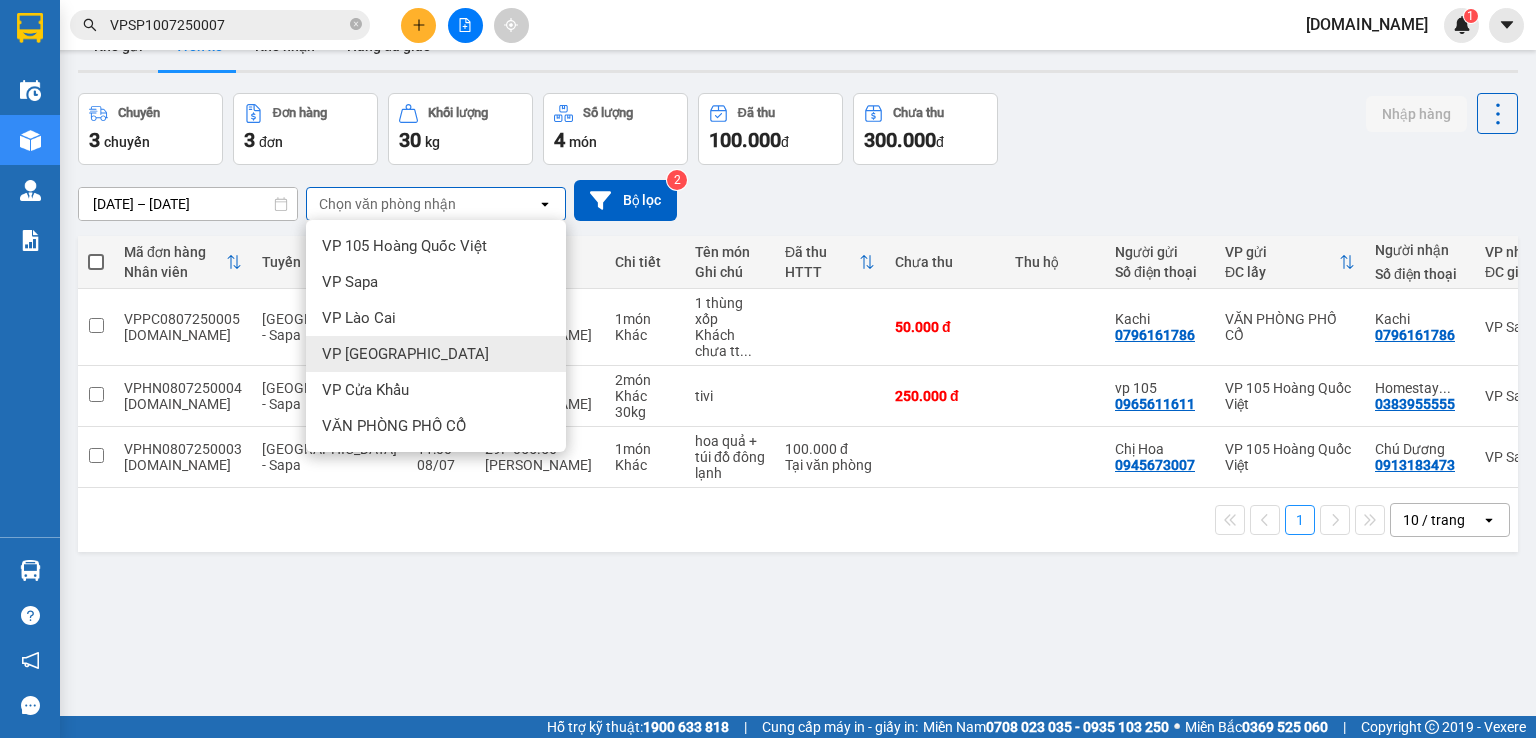 scroll, scrollTop: 92, scrollLeft: 0, axis: vertical 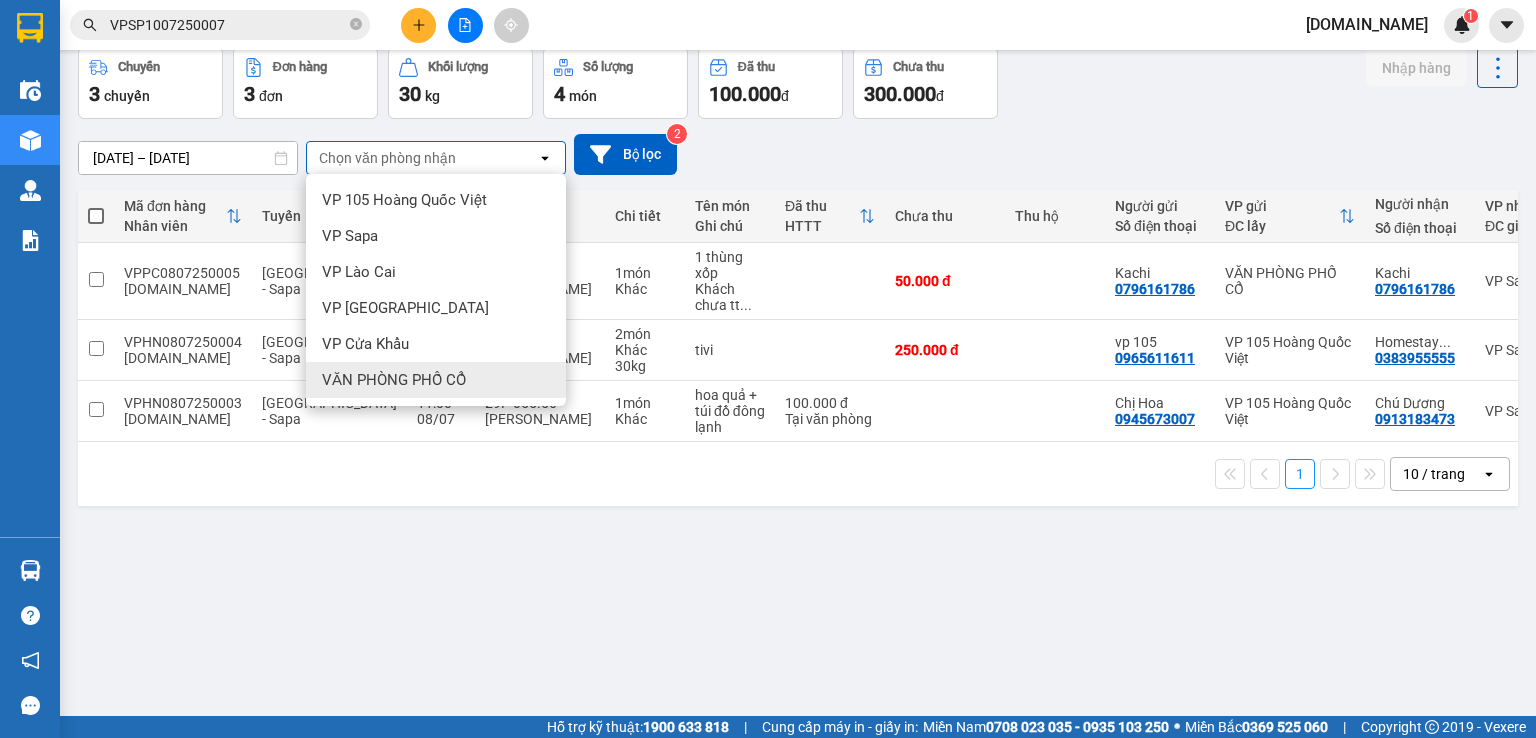 click on "VĂN PHÒNG PHỐ CỔ" at bounding box center (394, 380) 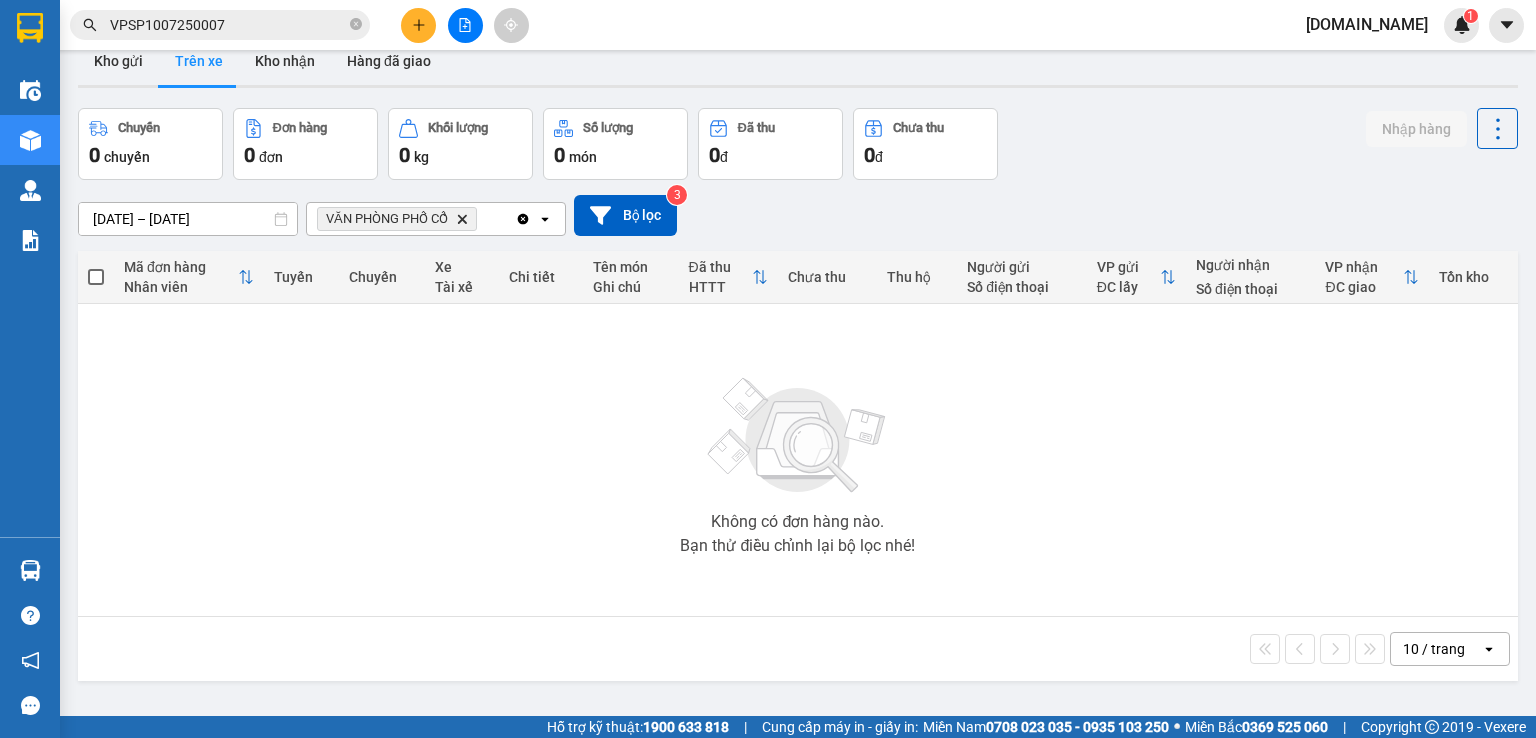 scroll, scrollTop: 0, scrollLeft: 0, axis: both 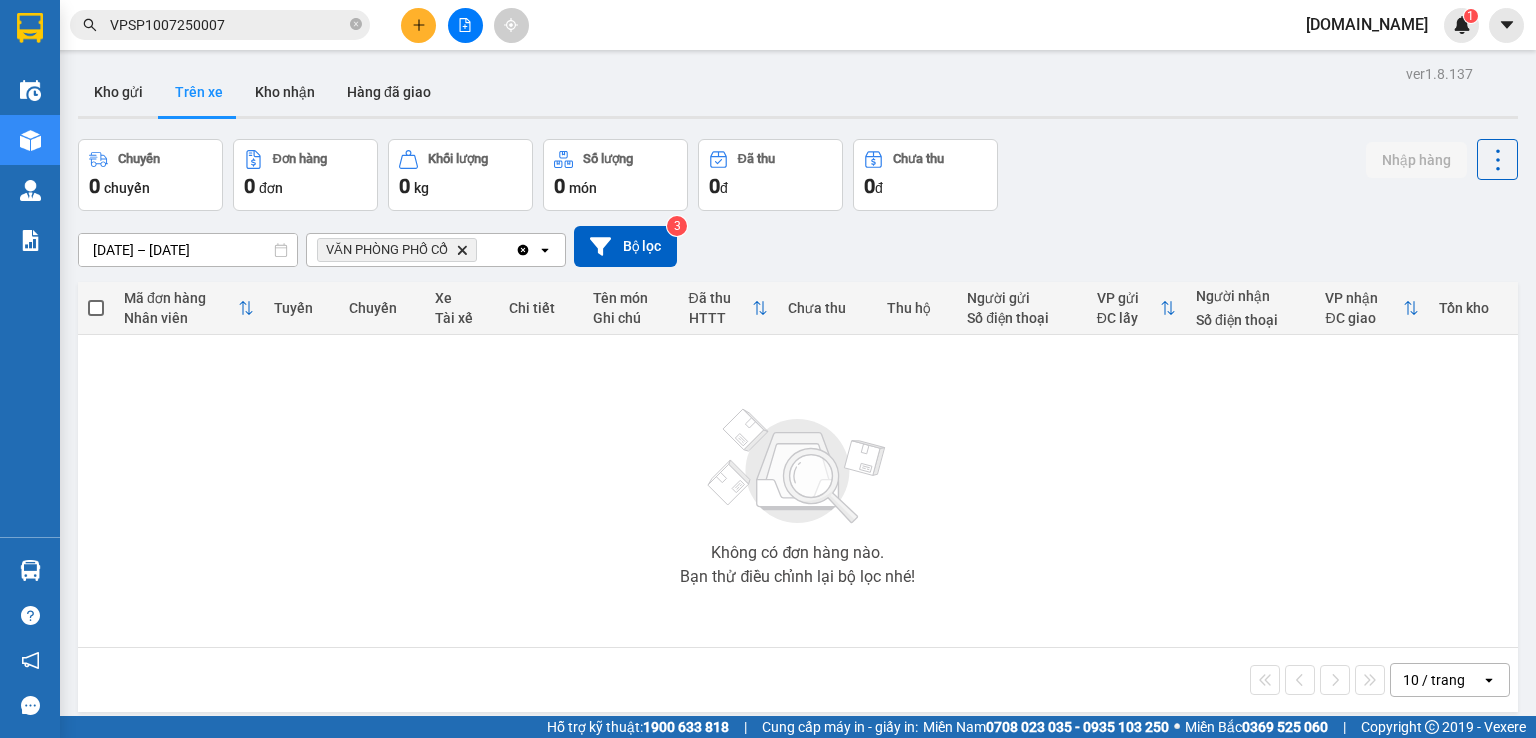 click on "Delete" 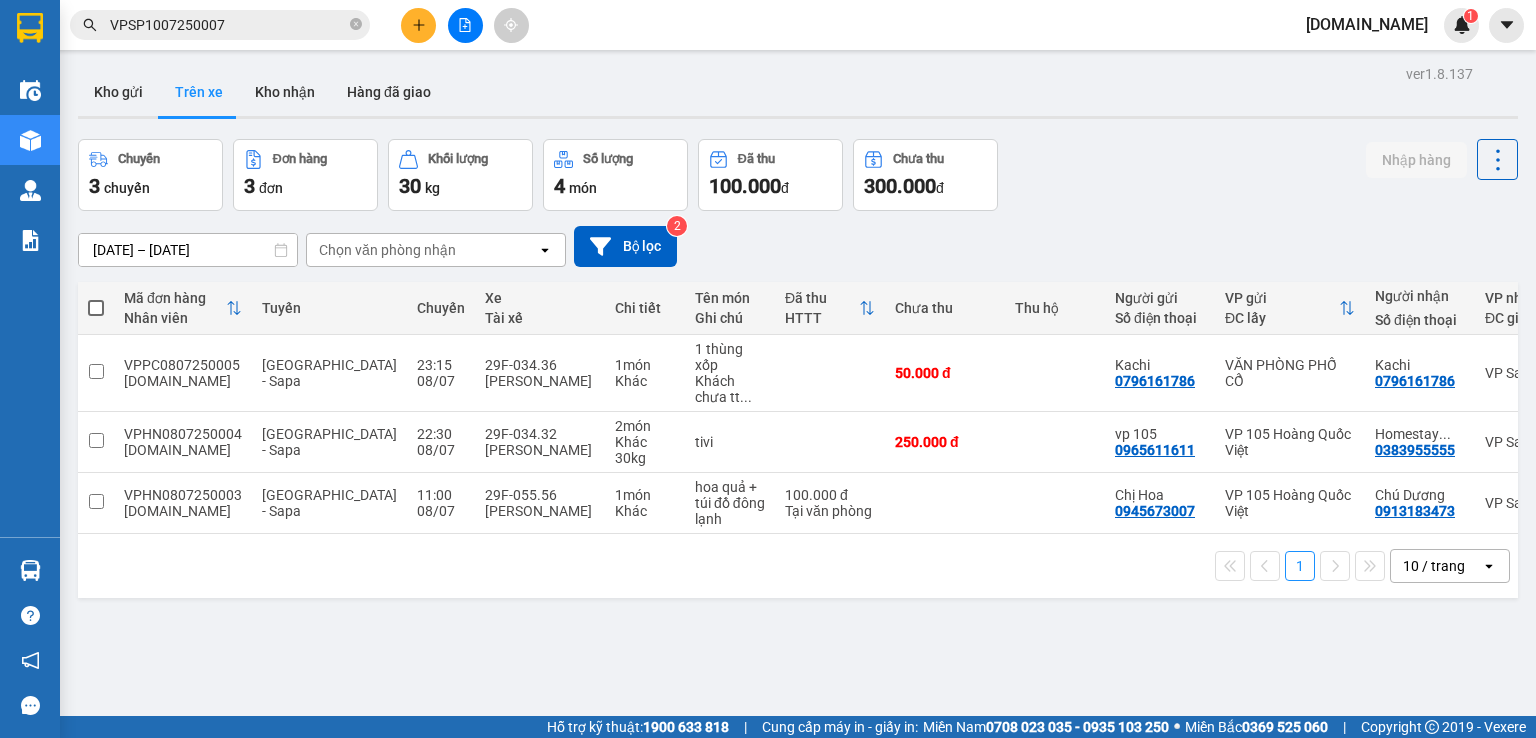 drag, startPoint x: 453, startPoint y: 245, endPoint x: 451, endPoint y: 261, distance: 16.124516 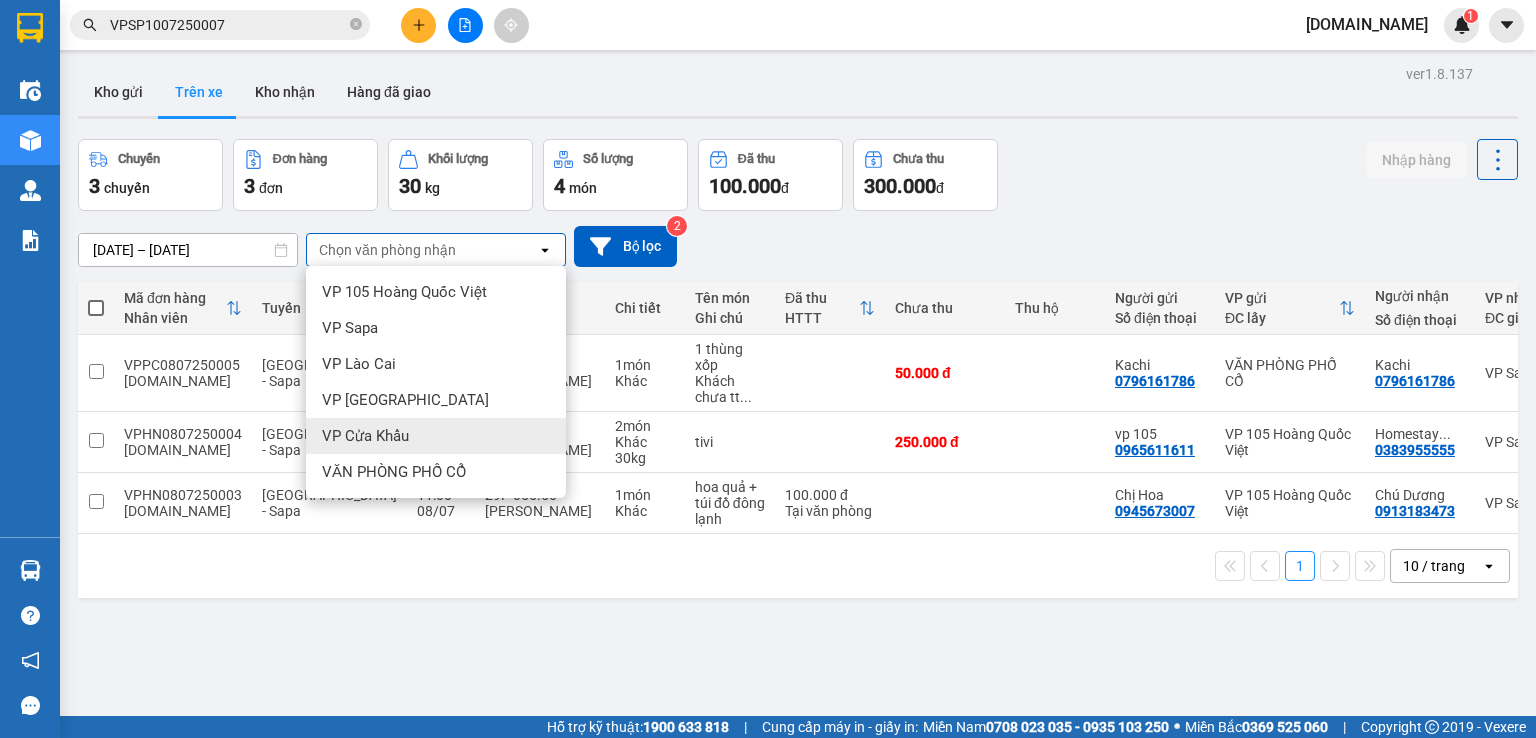 scroll, scrollTop: 92, scrollLeft: 0, axis: vertical 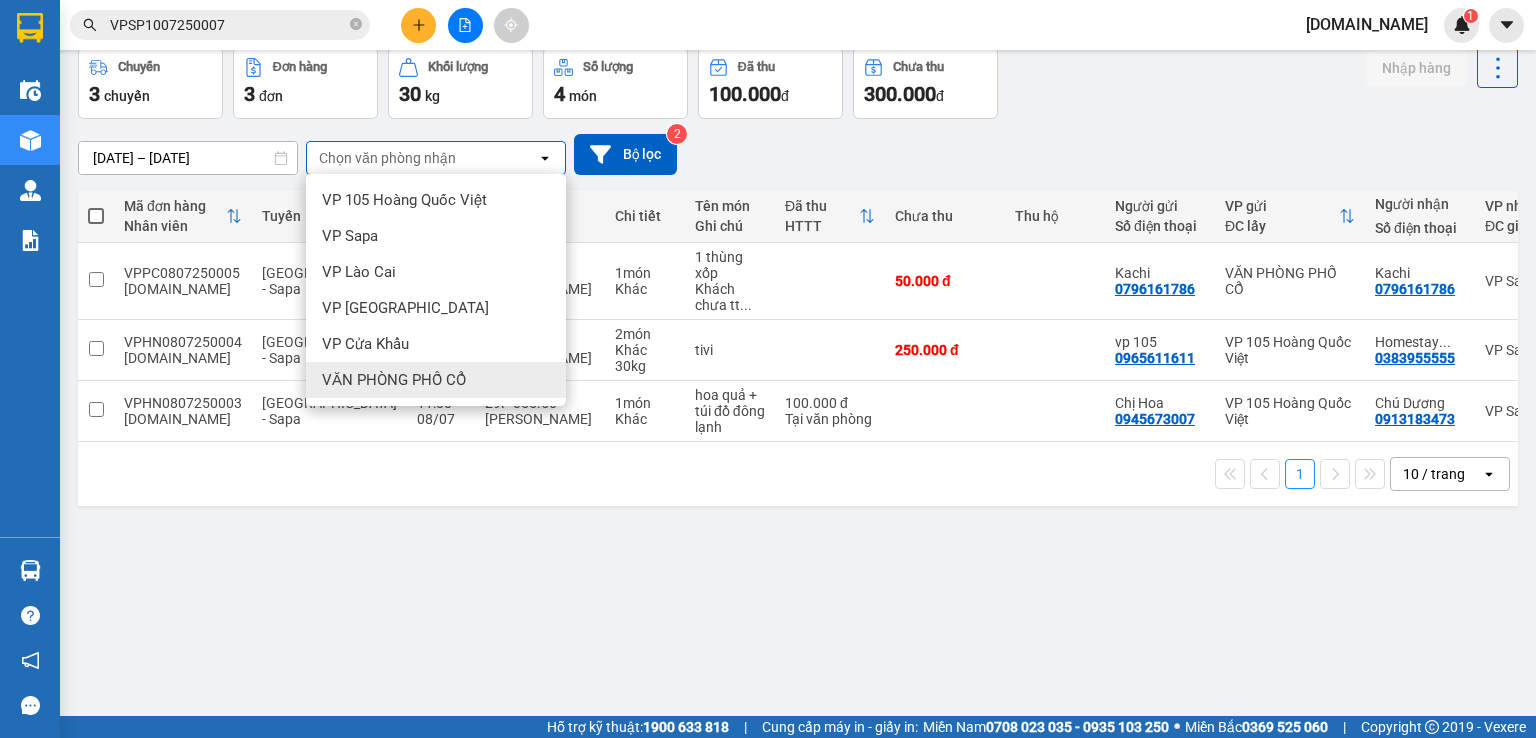 click on "VĂN PHÒNG PHỐ CỔ" at bounding box center (394, 380) 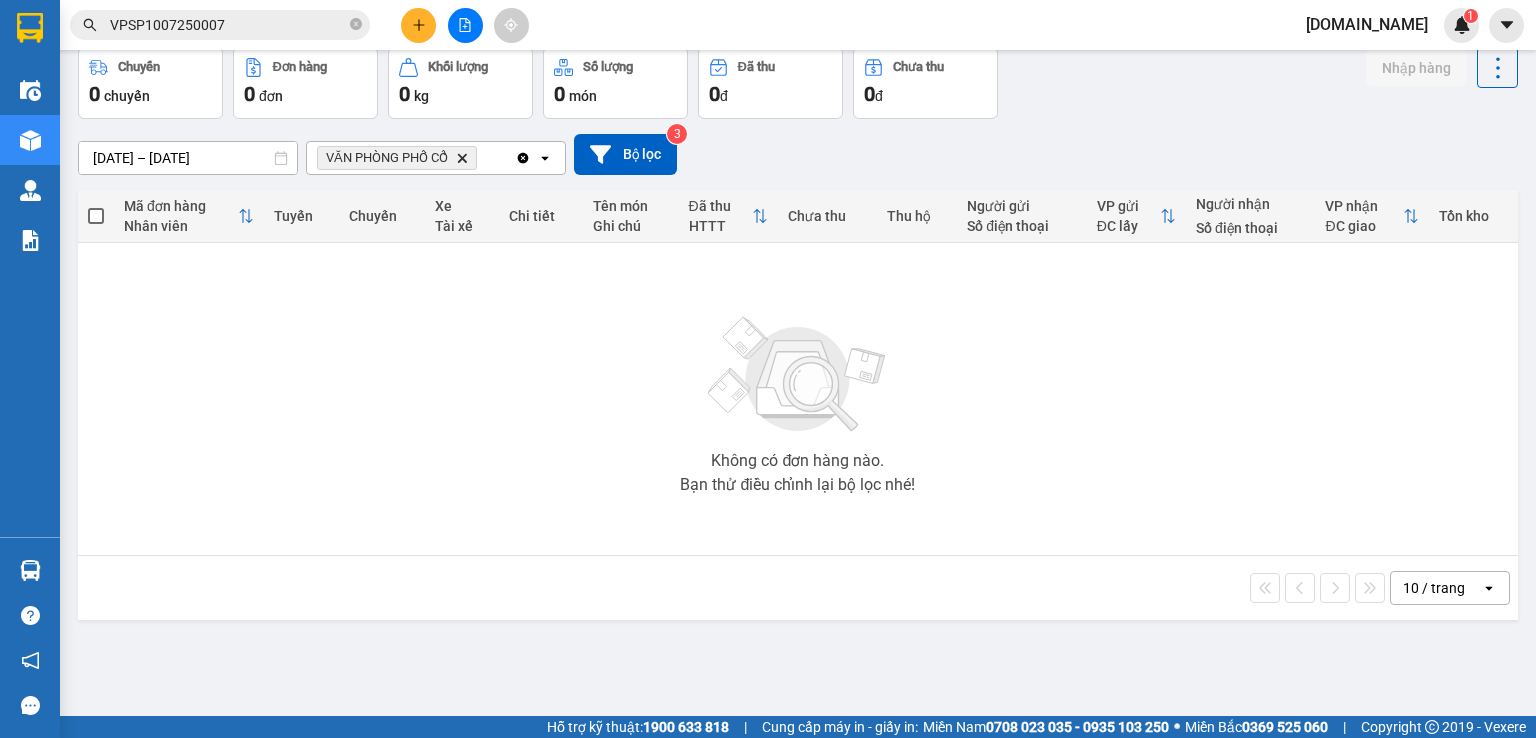 click on "Delete" 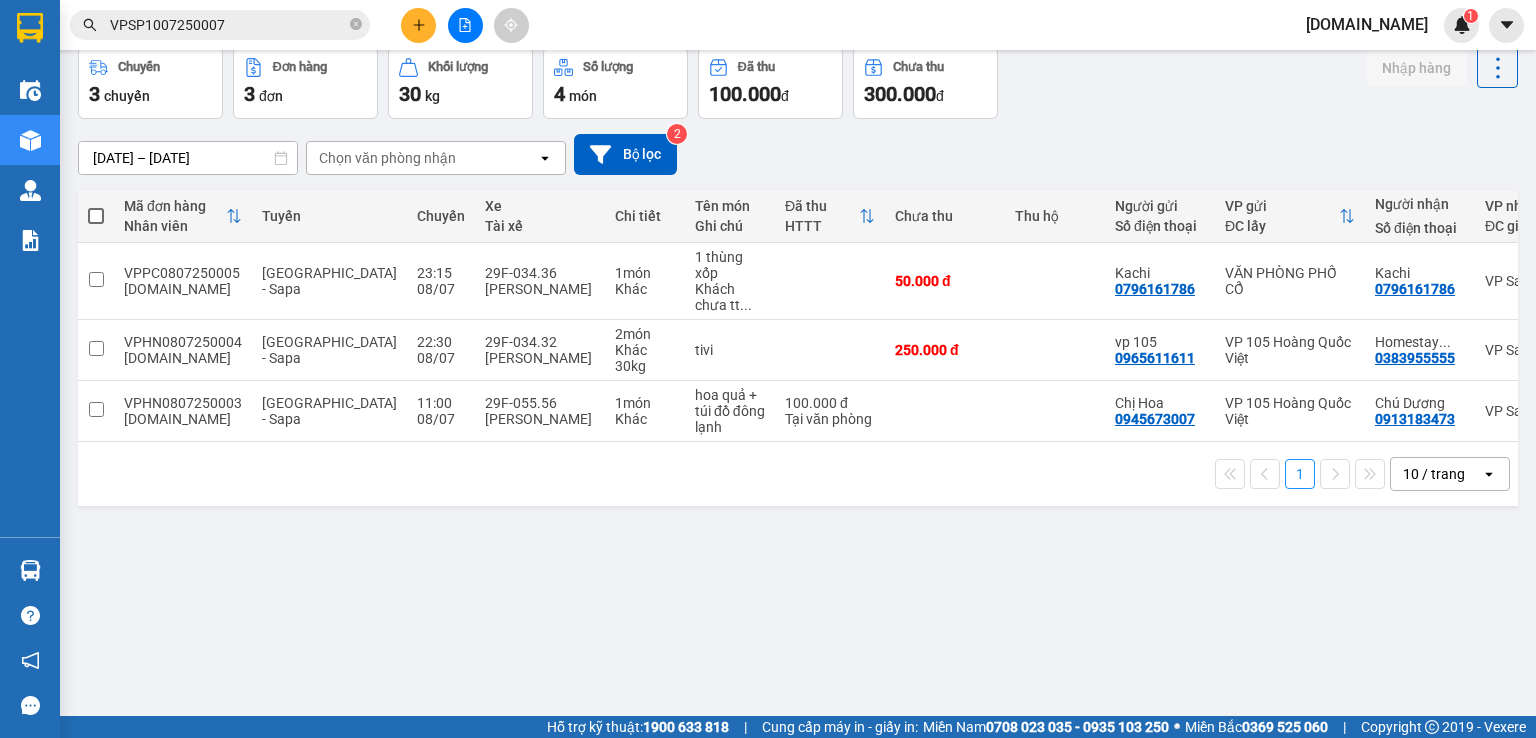 click on "1 10 / trang open" at bounding box center [798, 474] 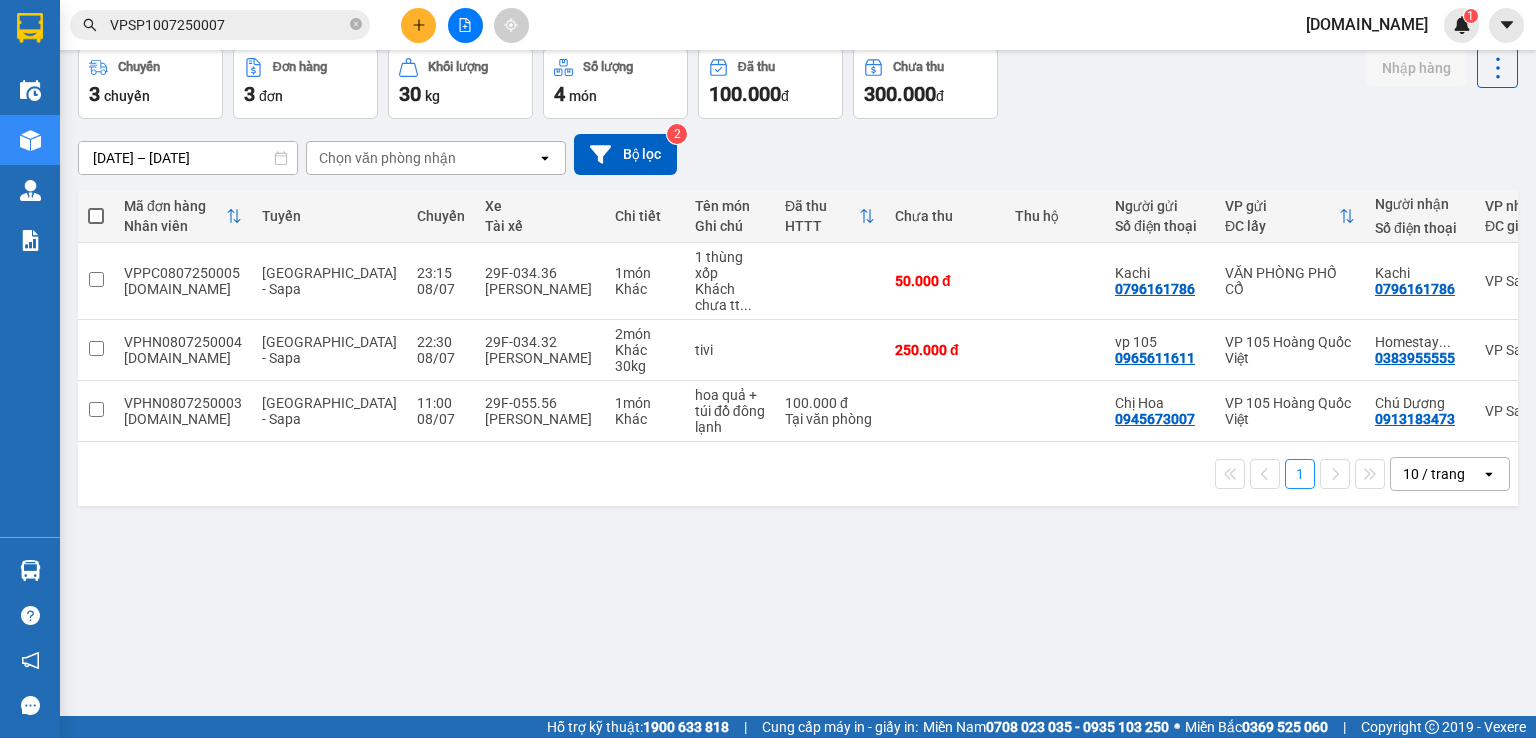 scroll, scrollTop: 0, scrollLeft: 0, axis: both 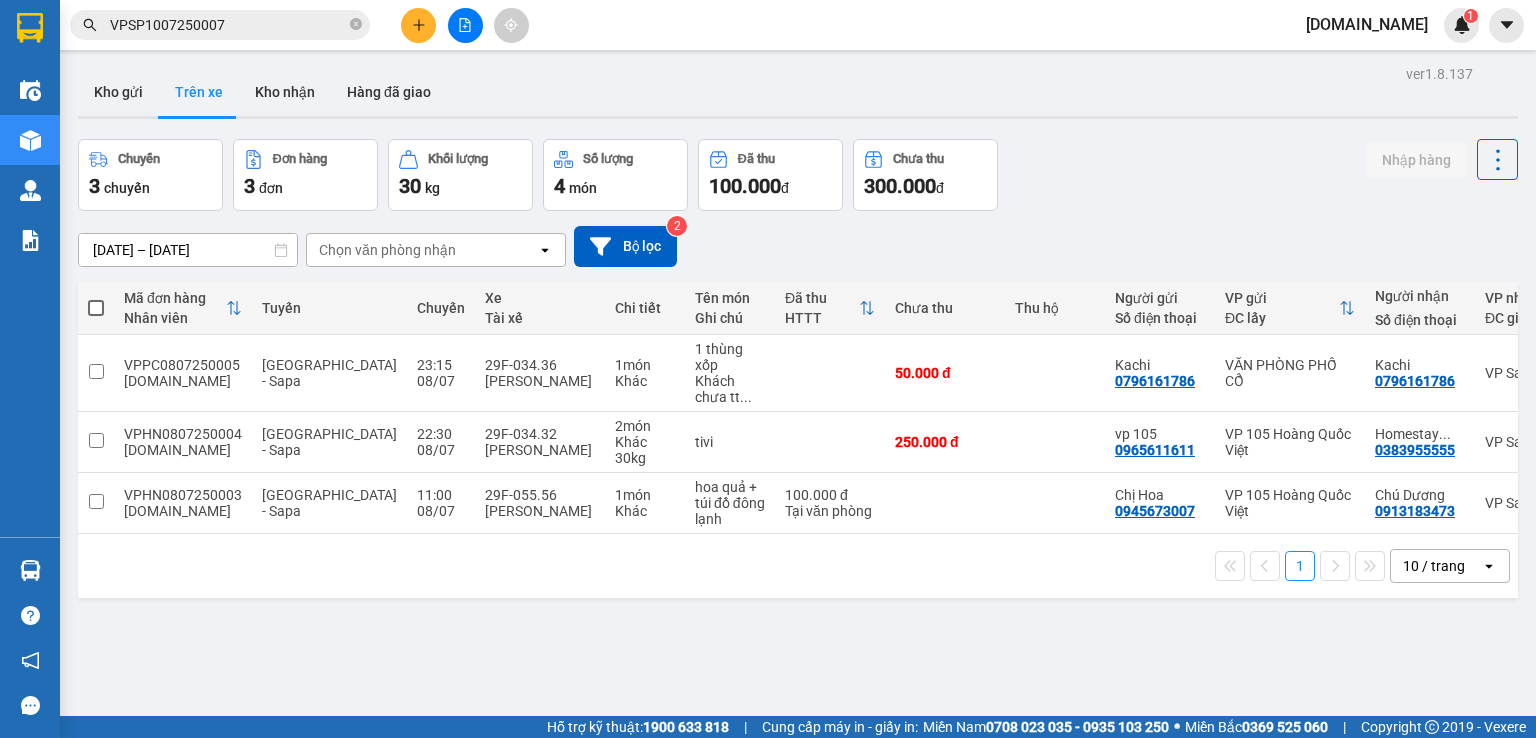 click on "Chọn văn phòng nhận" at bounding box center [422, 250] 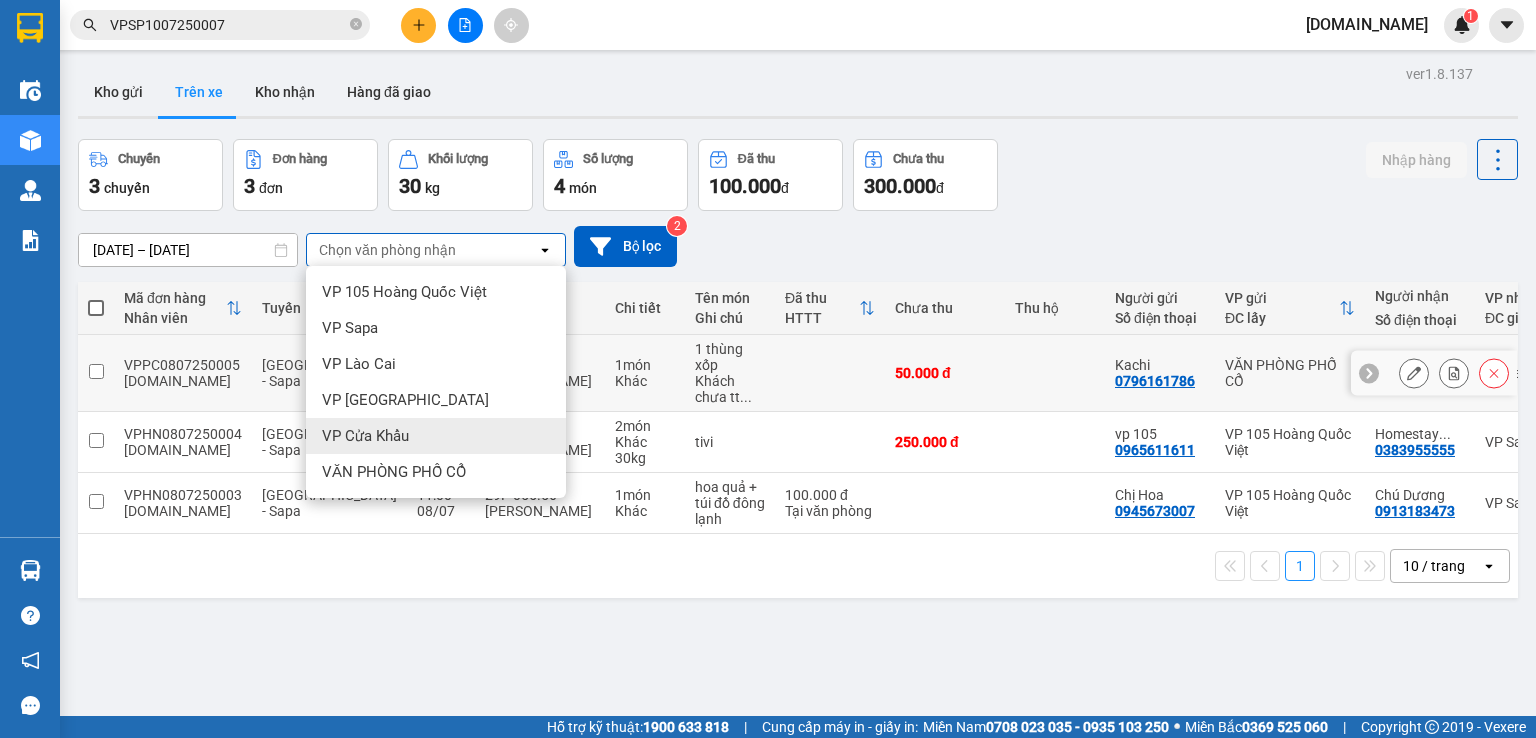 click at bounding box center (830, 373) 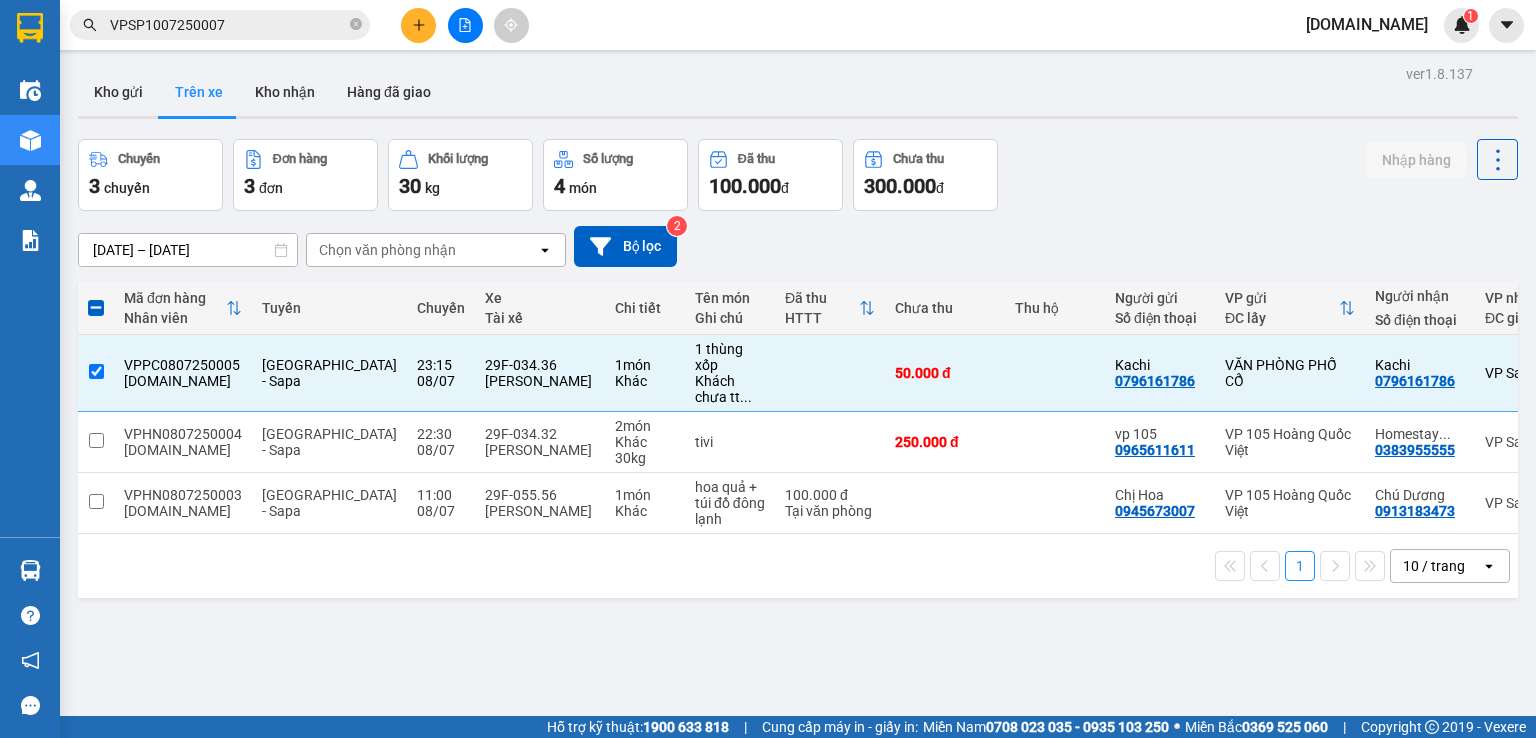 drag, startPoint x: 1088, startPoint y: 205, endPoint x: 1035, endPoint y: 237, distance: 61.91123 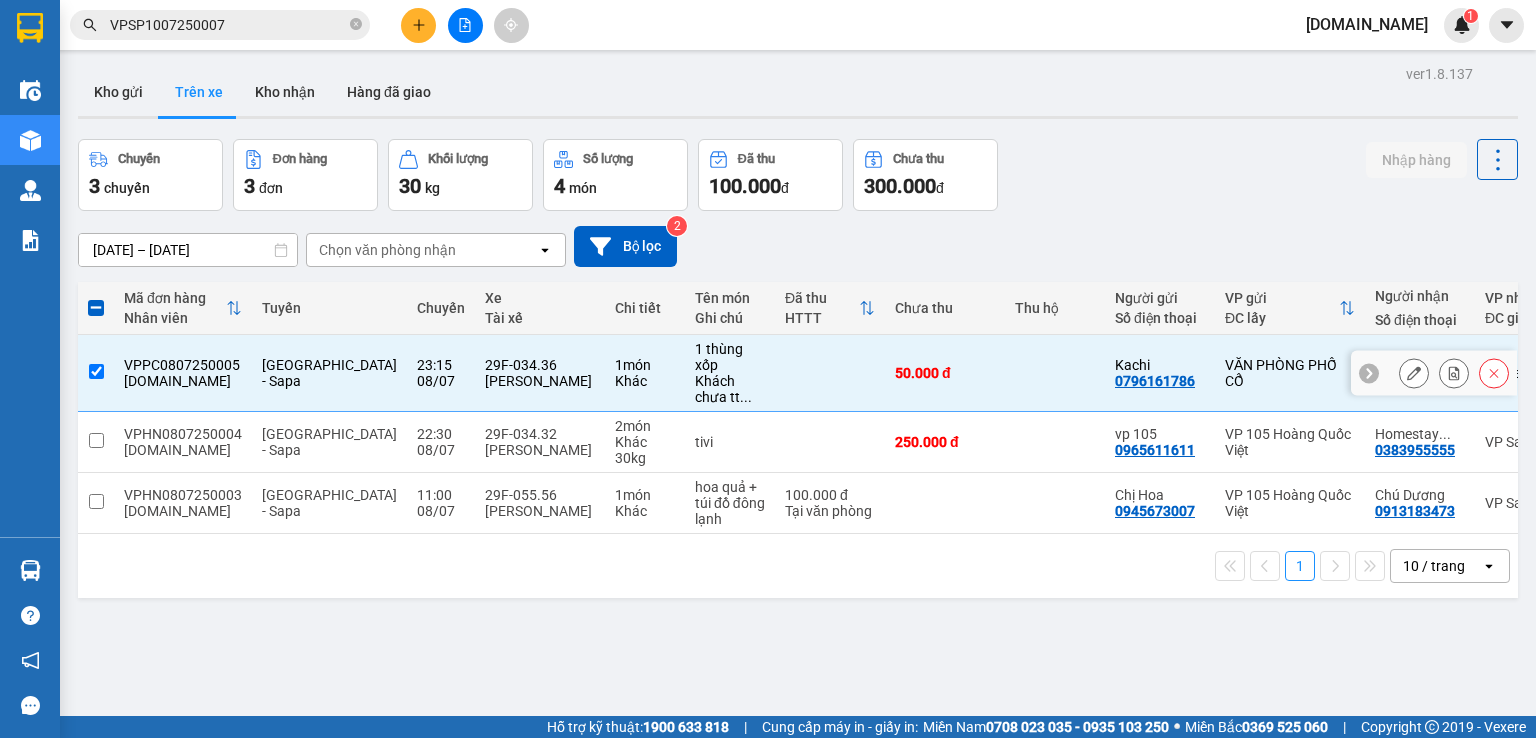 click at bounding box center (830, 373) 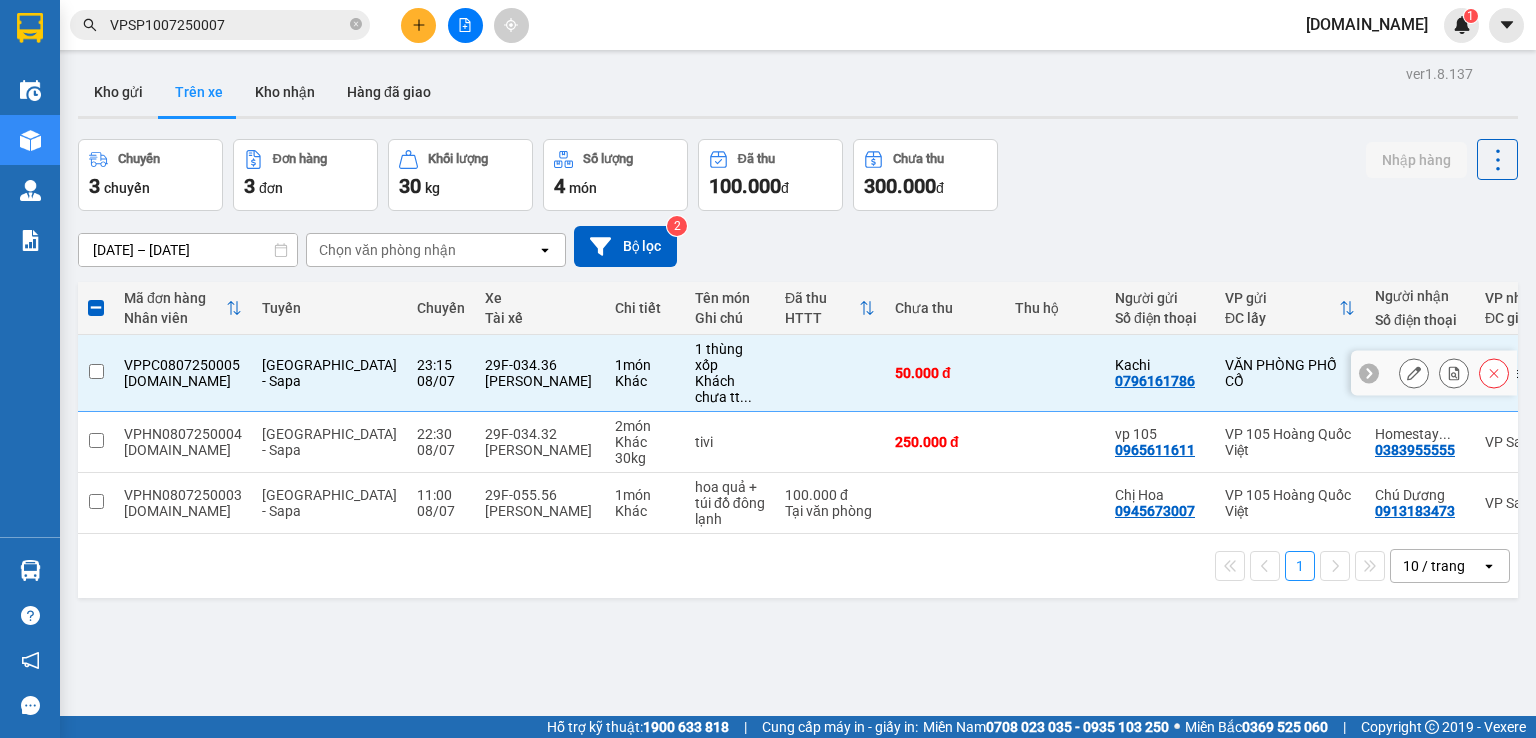 checkbox on "false" 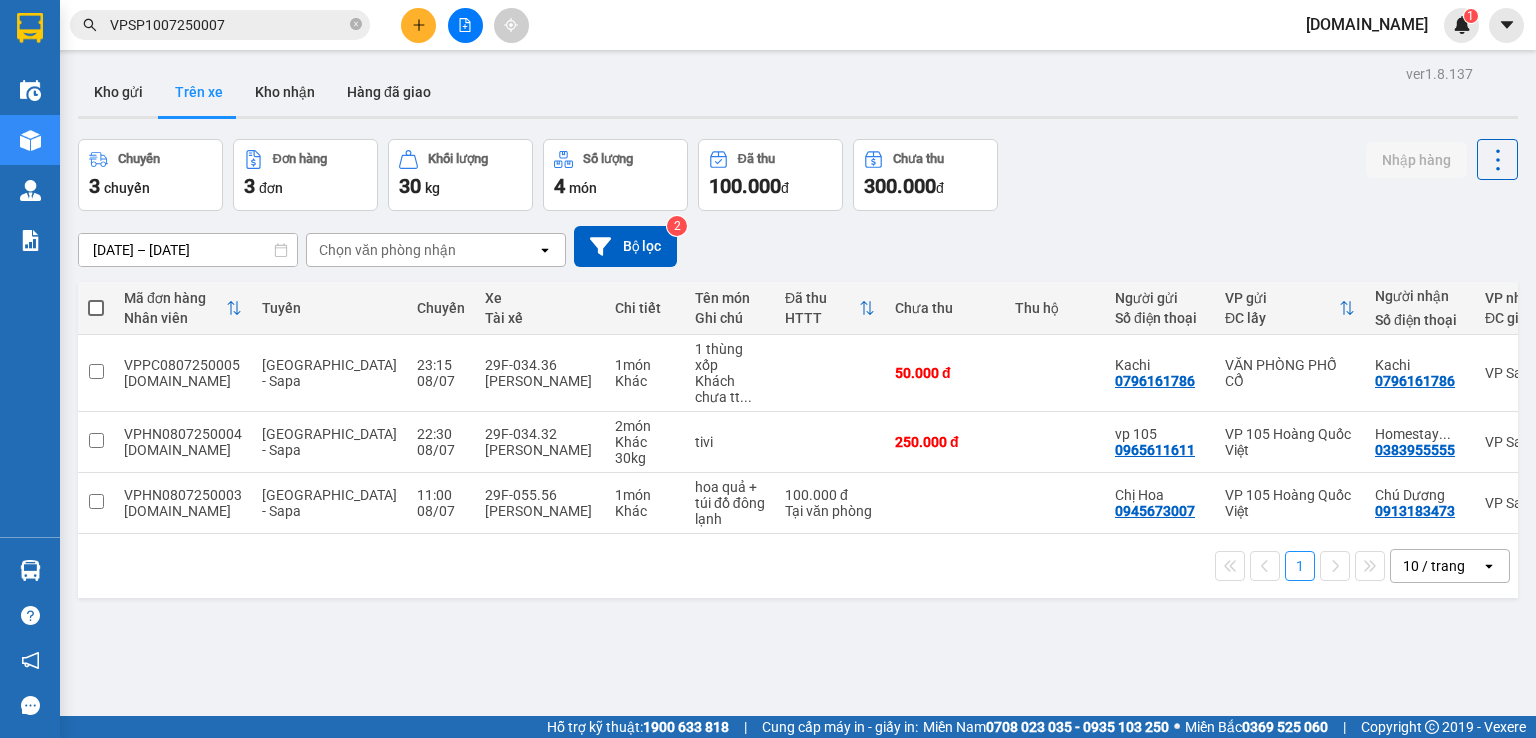 click on "[DATE] – [DATE] Press the down arrow key to interact with the calendar and select a date. Press the escape button to close the calendar. Selected date range is from [DATE] to [DATE]. Chọn văn phòng nhận open Bộ lọc 2" at bounding box center [798, 246] 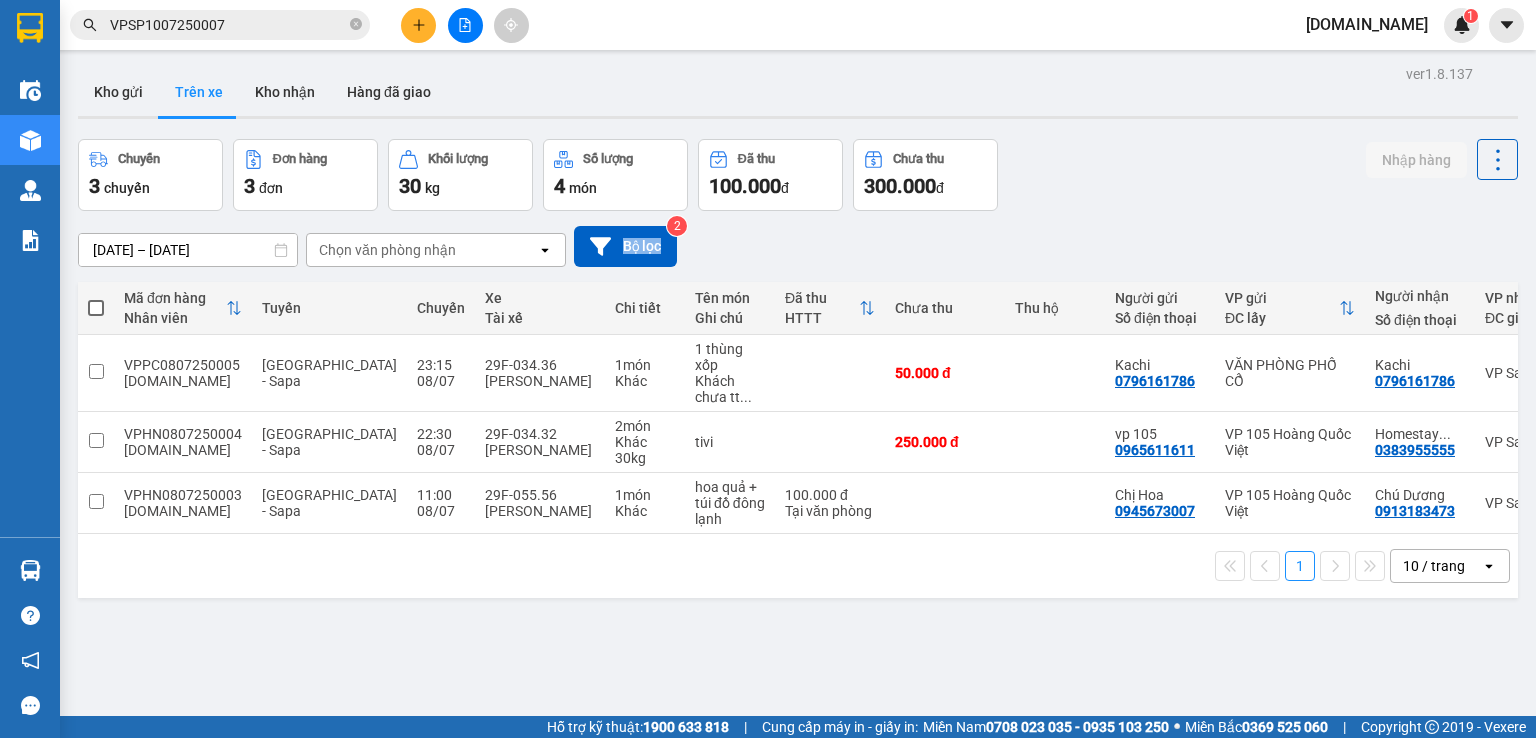 drag, startPoint x: 704, startPoint y: 265, endPoint x: 569, endPoint y: 218, distance: 142.94754 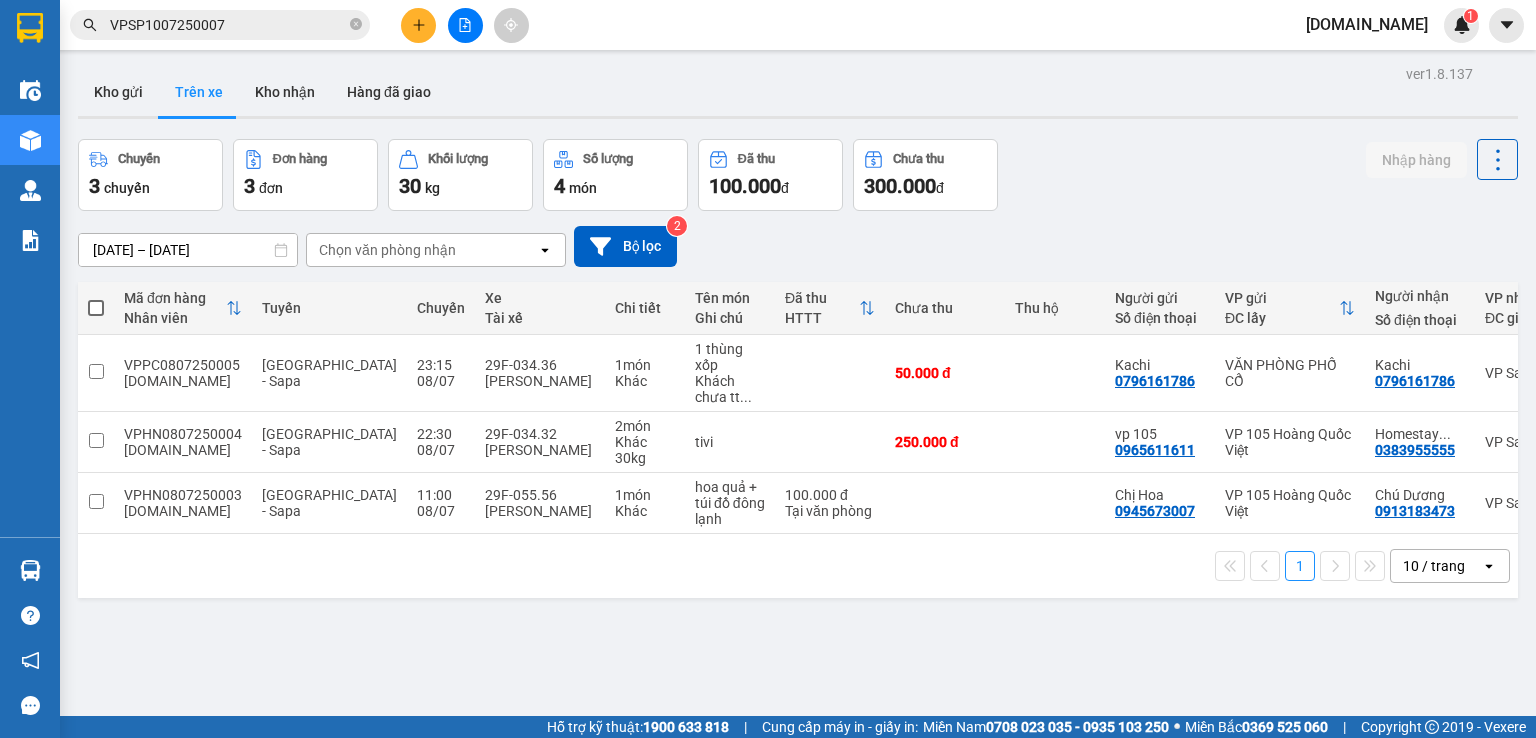 drag, startPoint x: 560, startPoint y: 218, endPoint x: 576, endPoint y: 217, distance: 16.03122 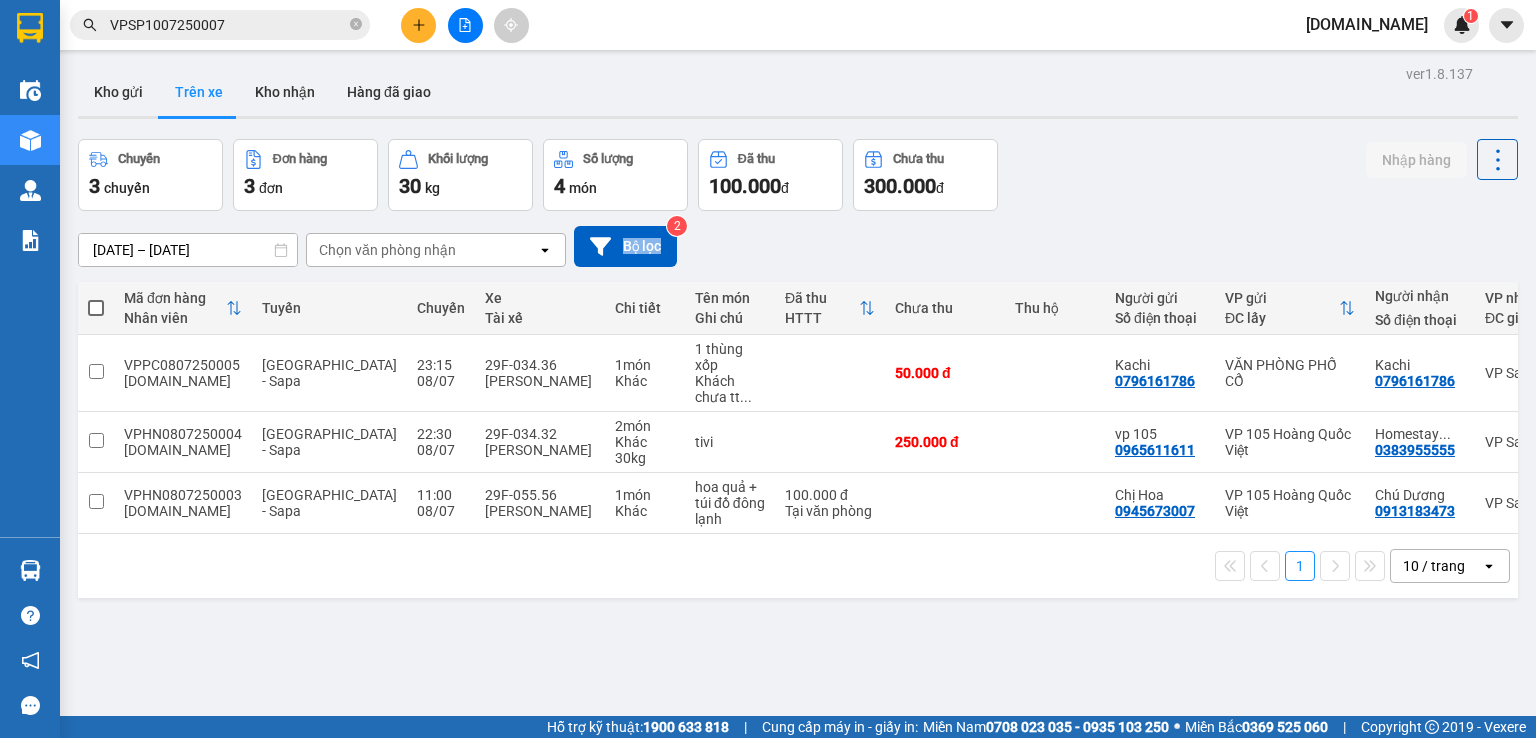 drag, startPoint x: 689, startPoint y: 273, endPoint x: 565, endPoint y: 220, distance: 134.85178 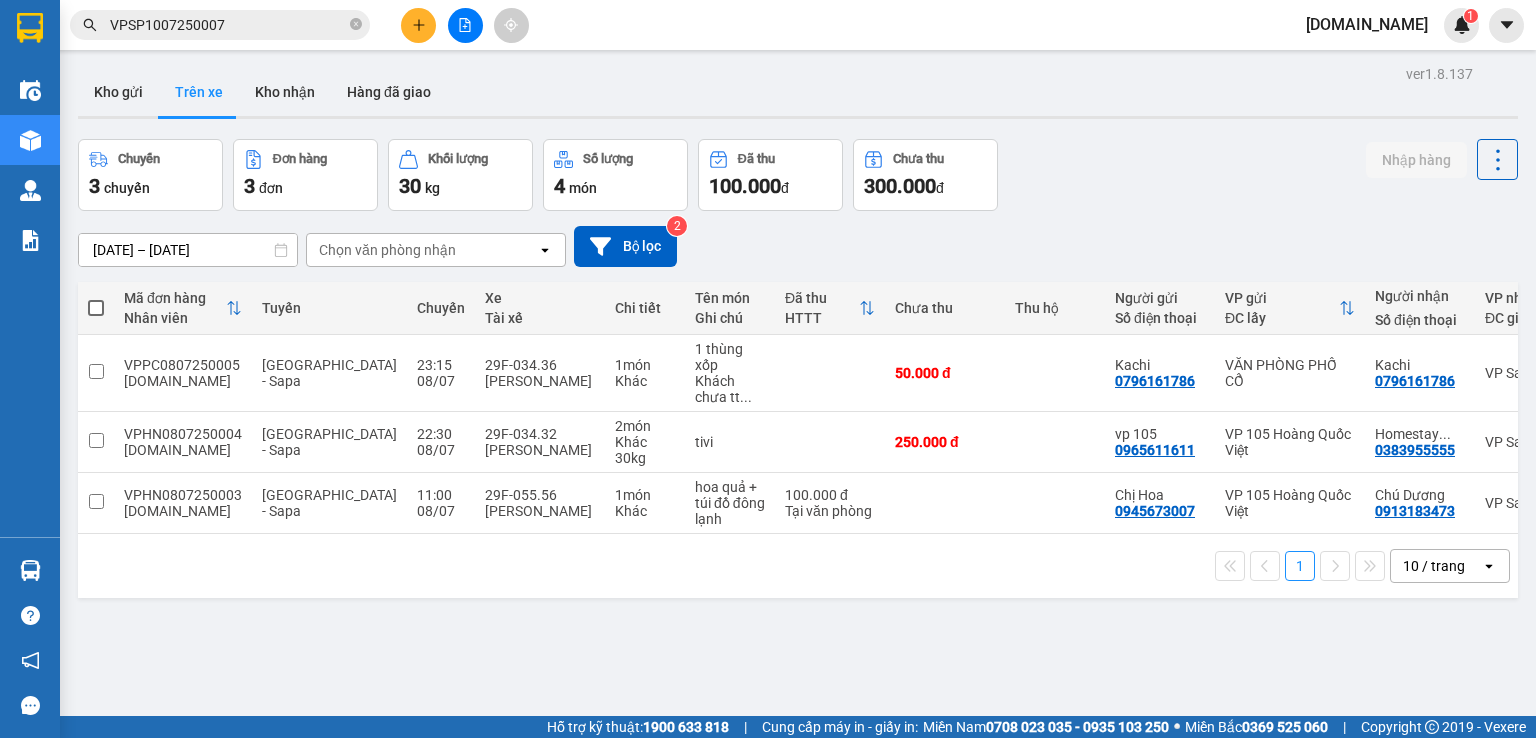 click on "[DATE] – [DATE] Press the down arrow key to interact with the calendar and select a date. Press the escape button to close the calendar. Selected date range is from [DATE] to [DATE]. Chọn văn phòng nhận open Bộ lọc 2" at bounding box center (798, 246) 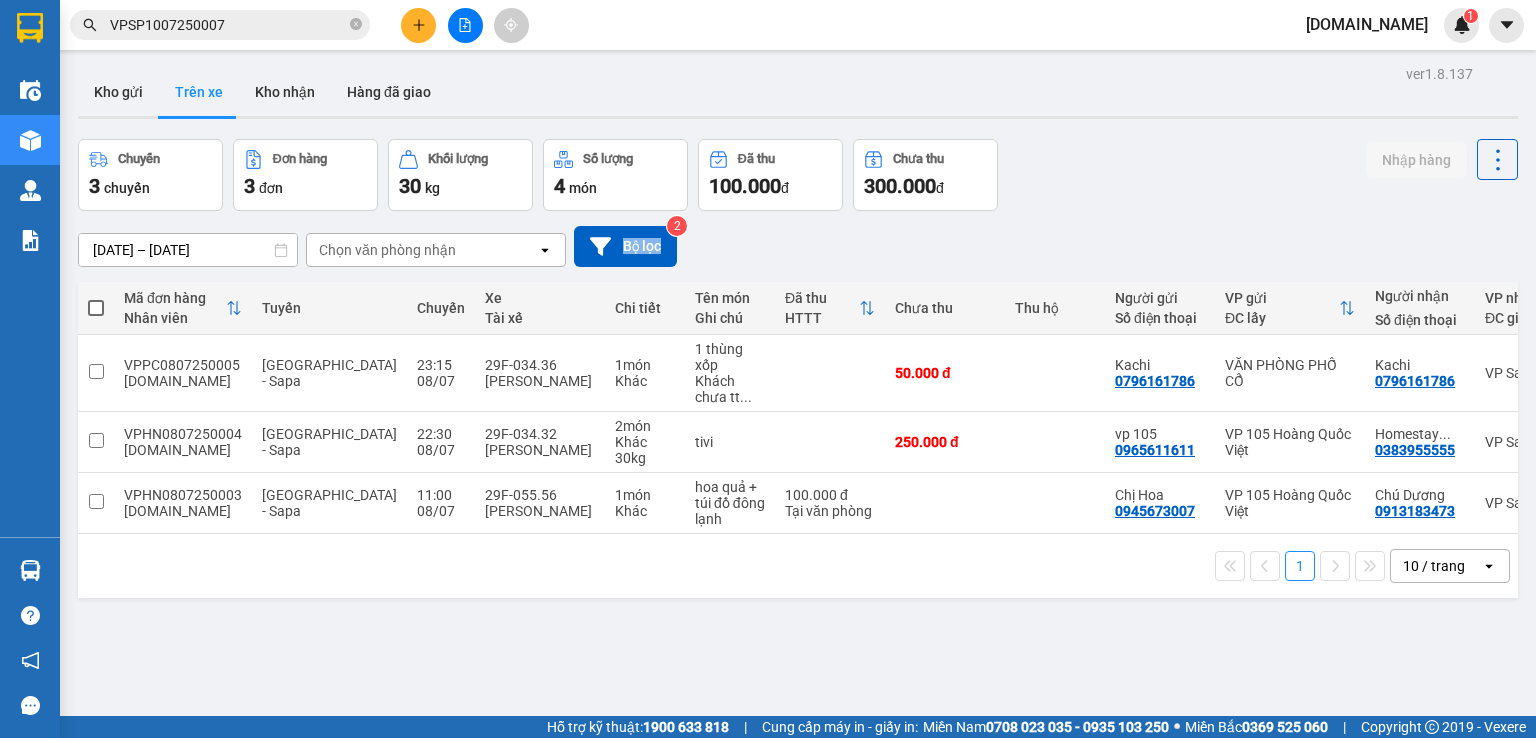 drag, startPoint x: 570, startPoint y: 216, endPoint x: 700, endPoint y: 272, distance: 141.54858 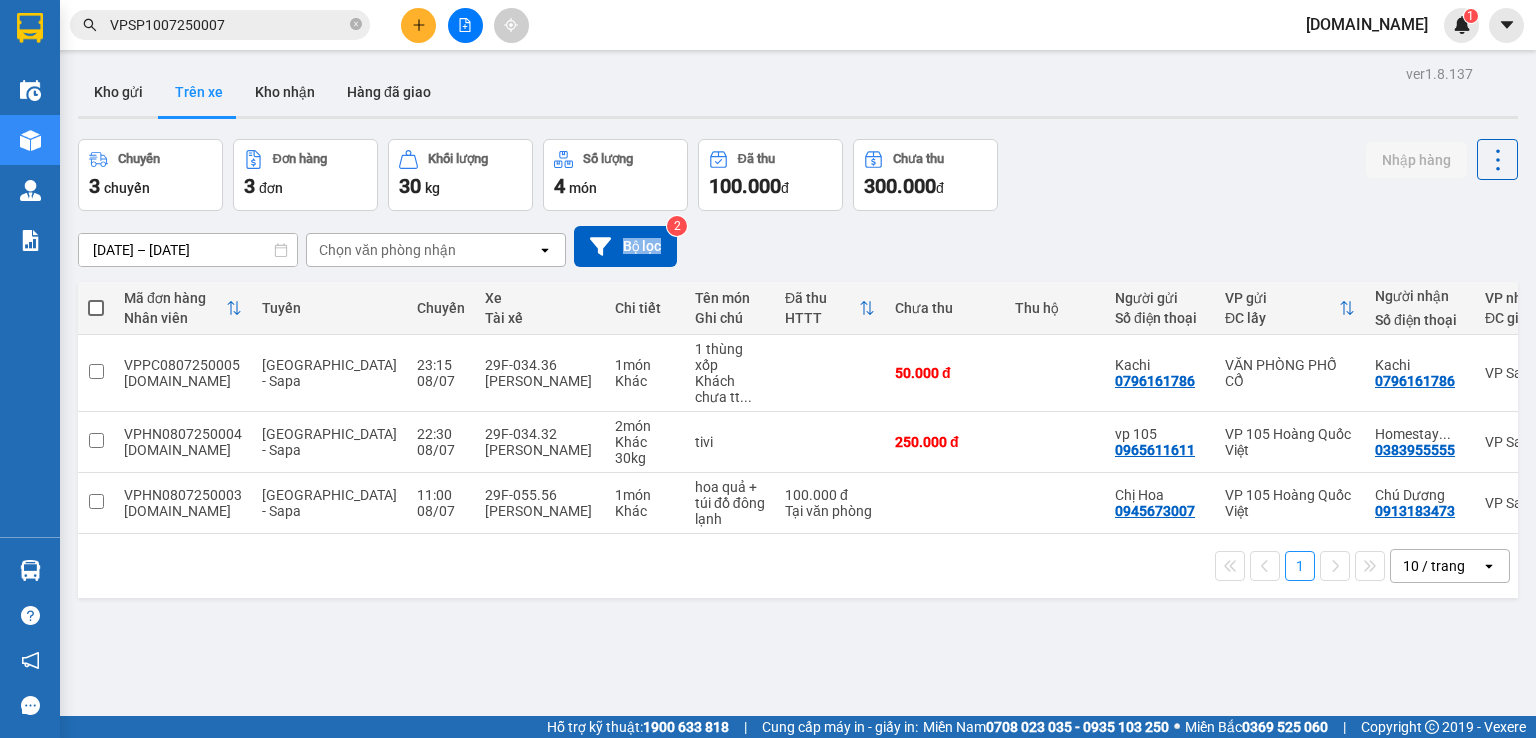 click on "[DATE] – [DATE] Press the down arrow key to interact with the calendar and select a date. Press the escape button to close the calendar. Selected date range is from [DATE] to [DATE]. Chọn văn phòng nhận open Bộ lọc 2" at bounding box center (798, 246) 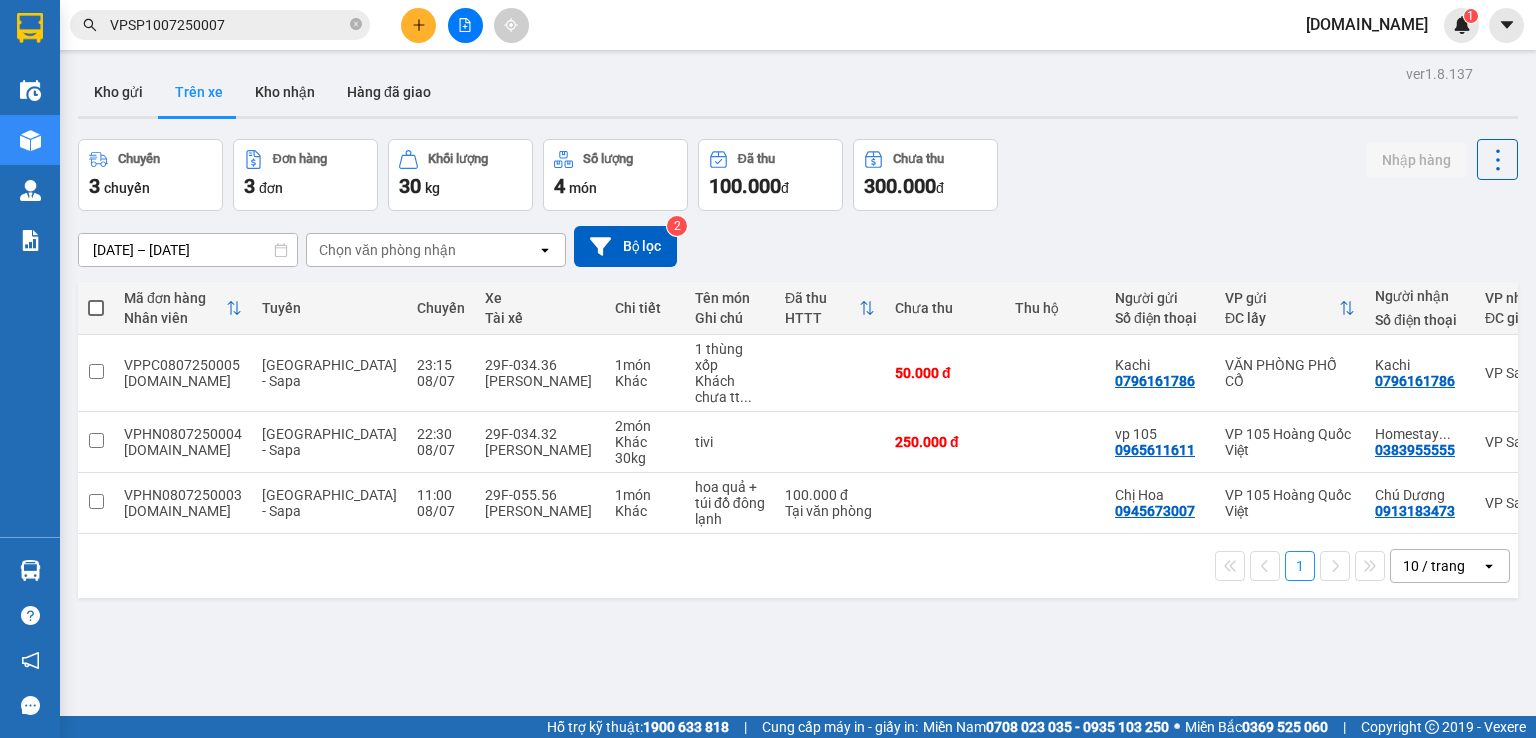 click on "[DATE] – [DATE] Press the down arrow key to interact with the calendar and select a date. Press the escape button to close the calendar. Selected date range is from [DATE] to [DATE]. Chọn văn phòng nhận open Bộ lọc 2" at bounding box center [798, 246] 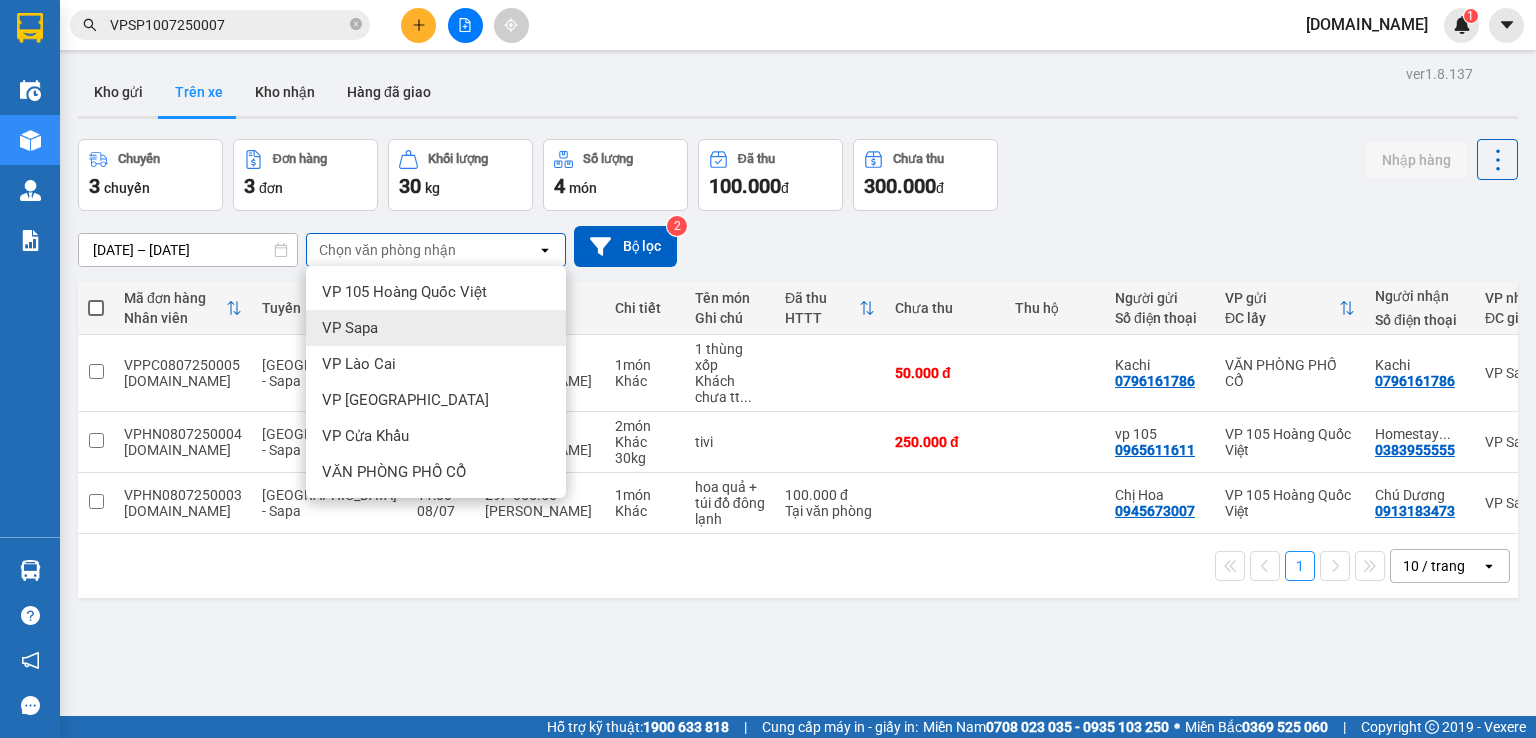 click on "VP Sapa" at bounding box center [350, 328] 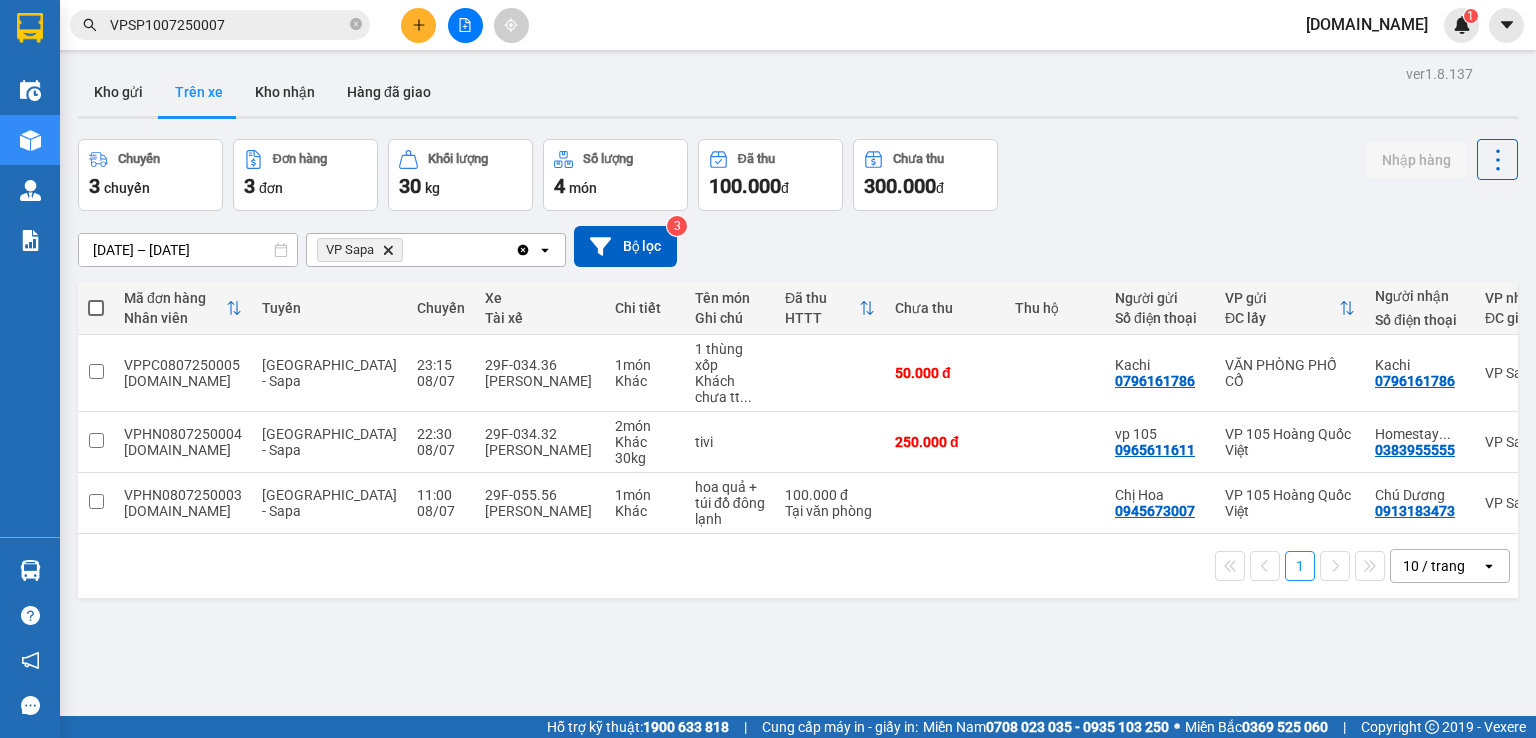 click on "[DATE] – [DATE]" at bounding box center [188, 250] 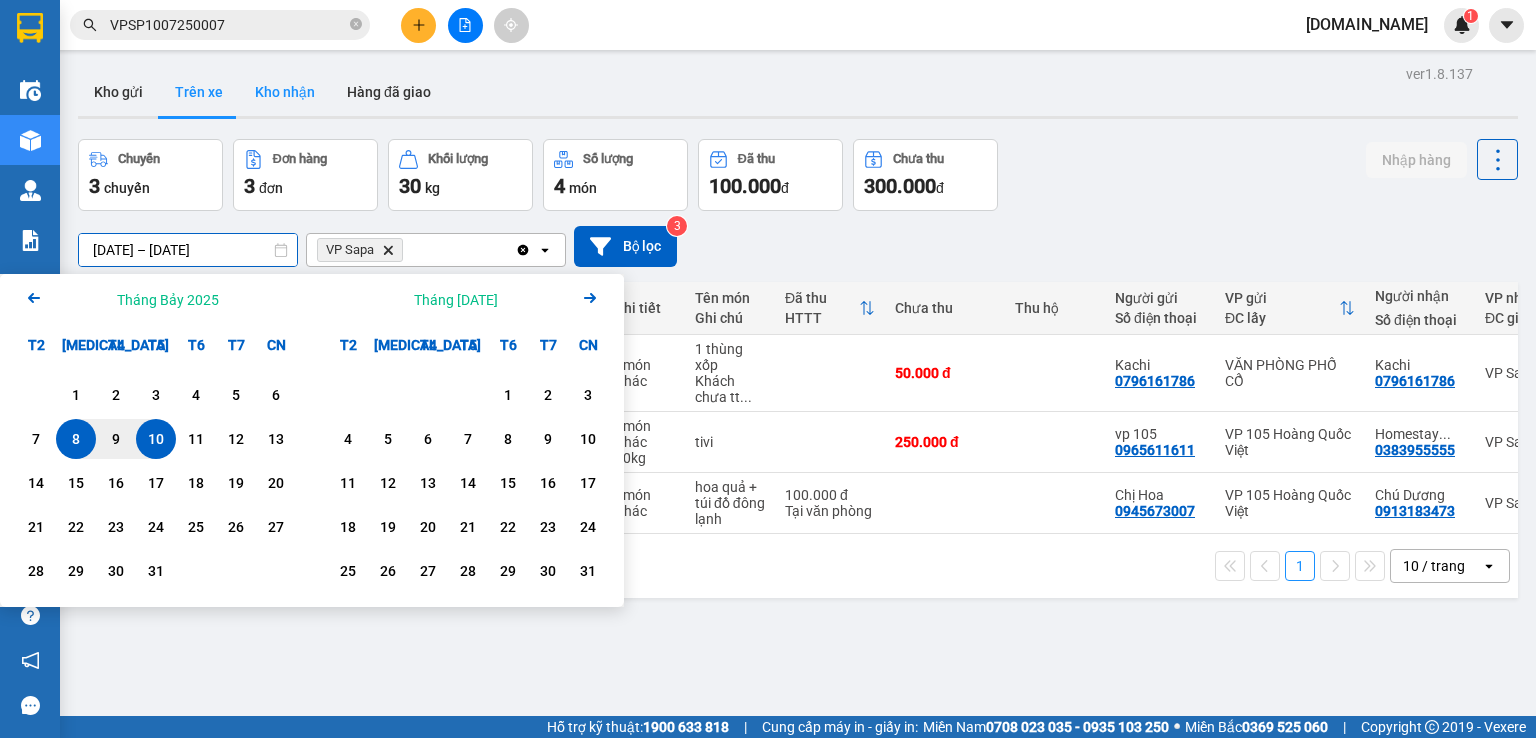 drag, startPoint x: 531, startPoint y: 126, endPoint x: 296, endPoint y: 101, distance: 236.32605 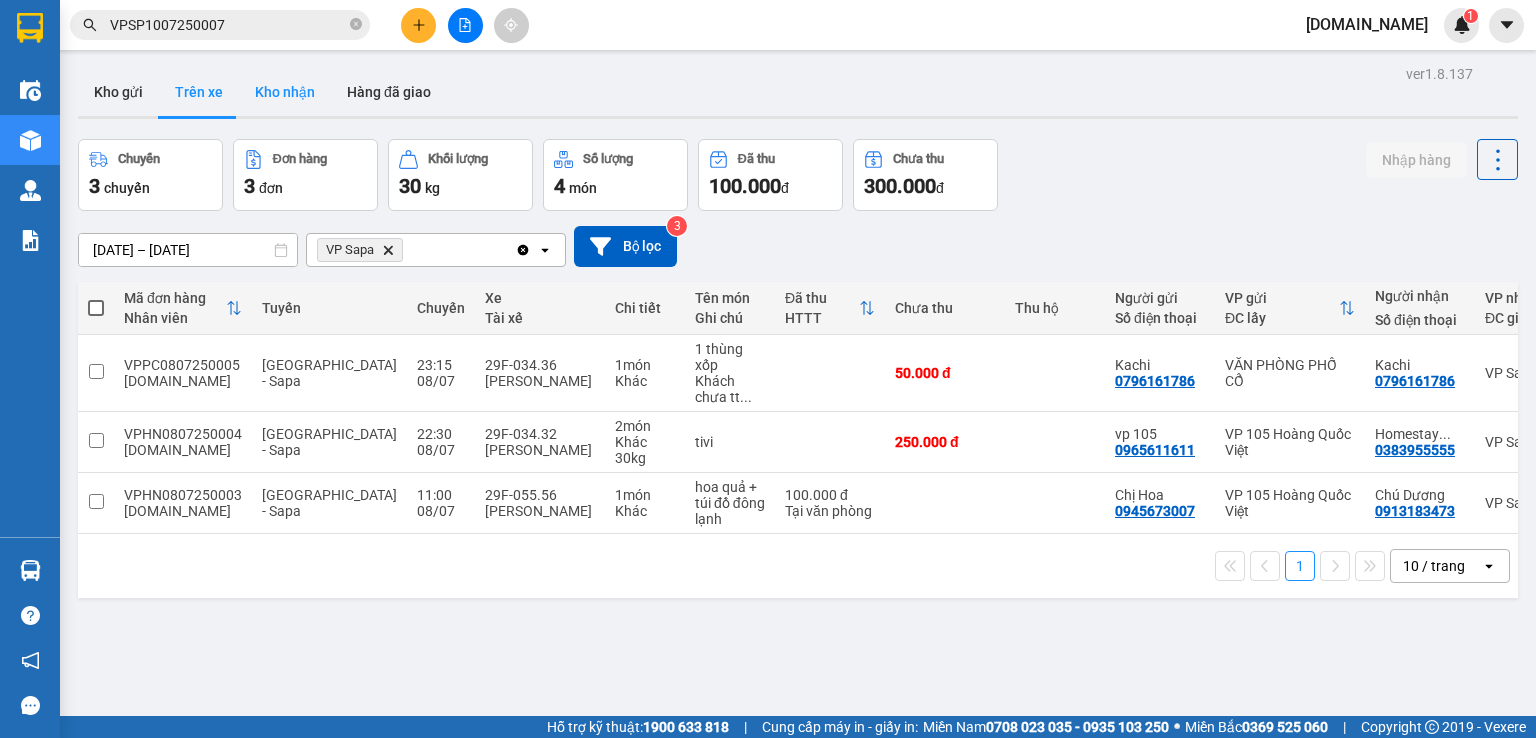 click on "Kho nhận" at bounding box center [285, 92] 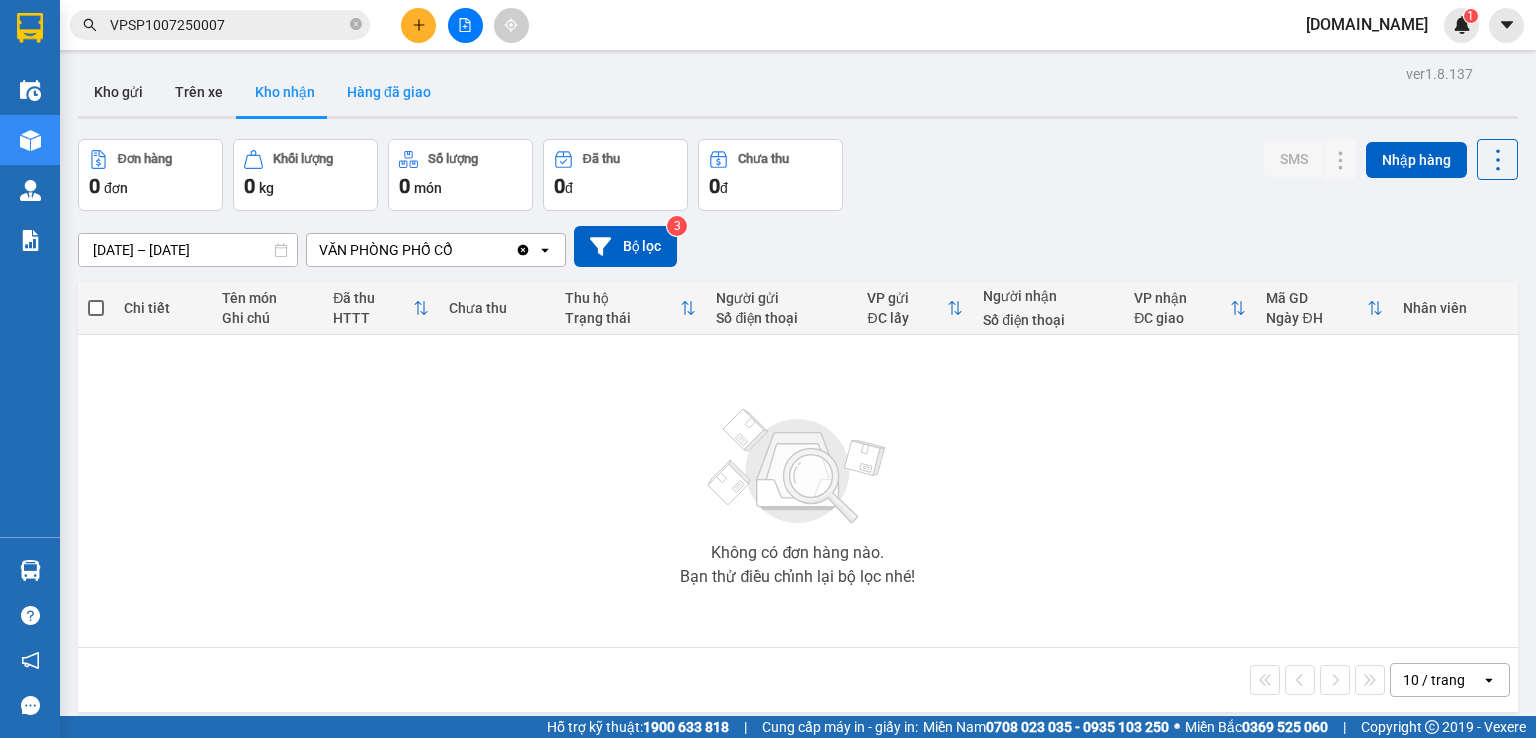 click on "Hàng đã giao" at bounding box center [389, 92] 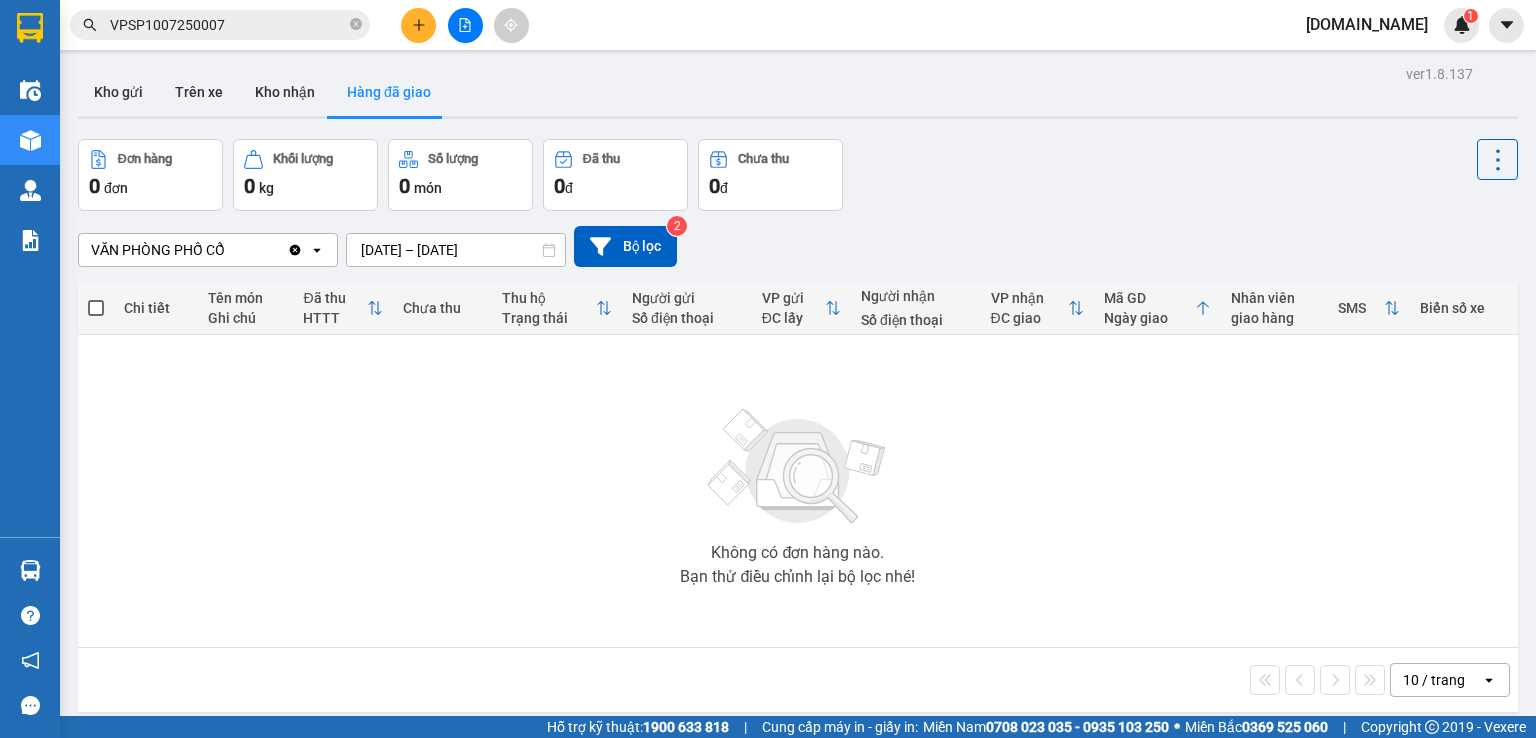 drag, startPoint x: 264, startPoint y: 249, endPoint x: 297, endPoint y: 263, distance: 35.846897 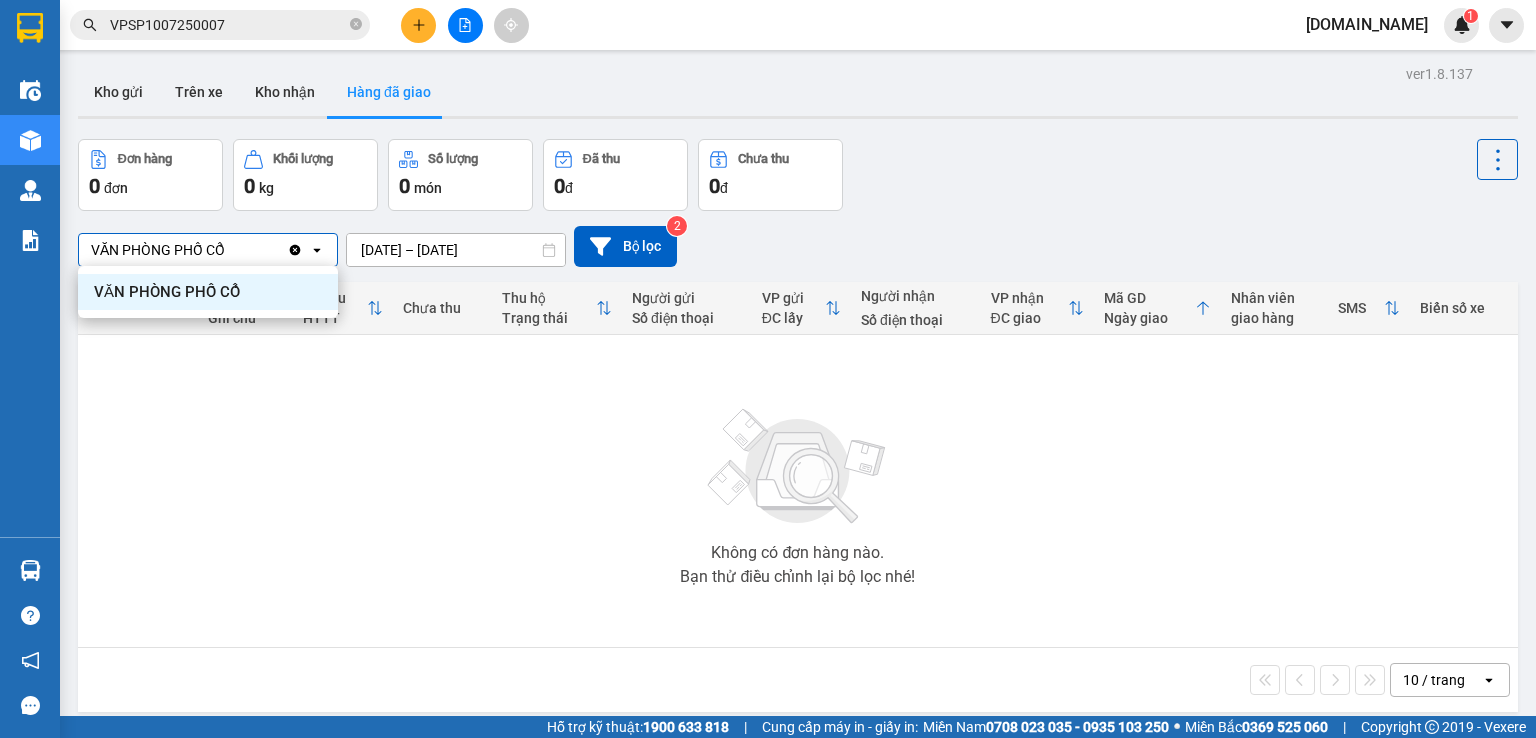 click 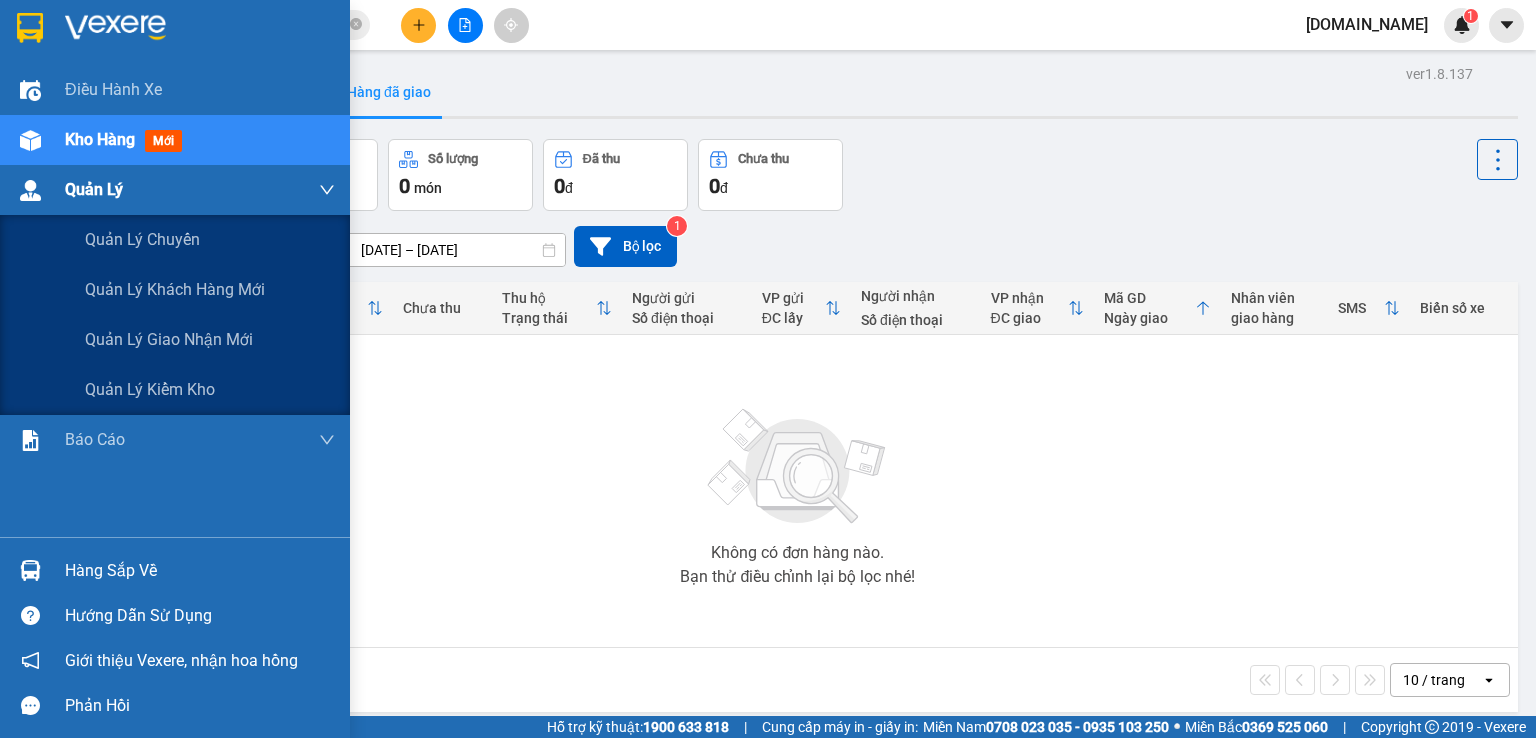 click at bounding box center (30, 190) 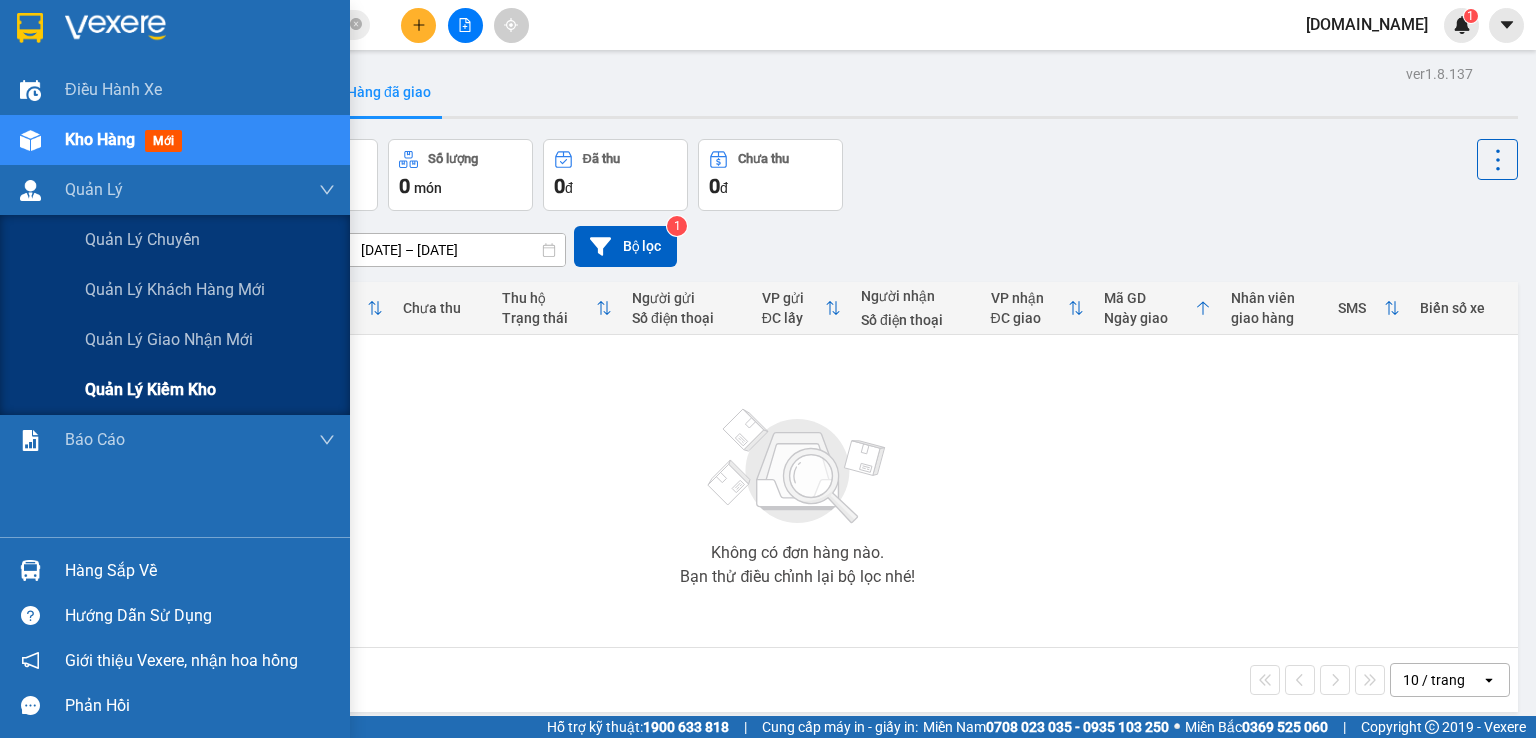 click on "Quản lý kiểm kho" at bounding box center [150, 389] 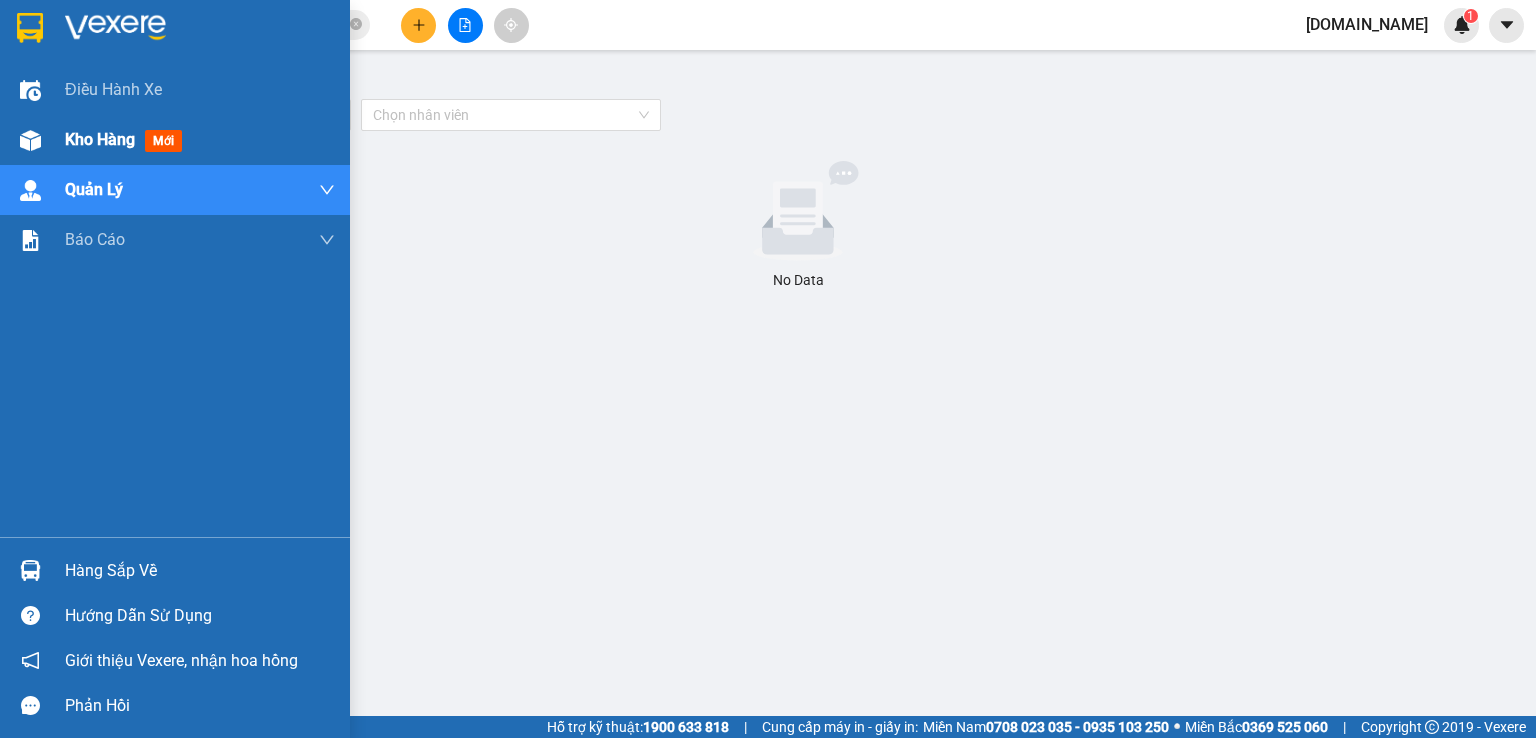 click on "Kho hàng" at bounding box center (100, 139) 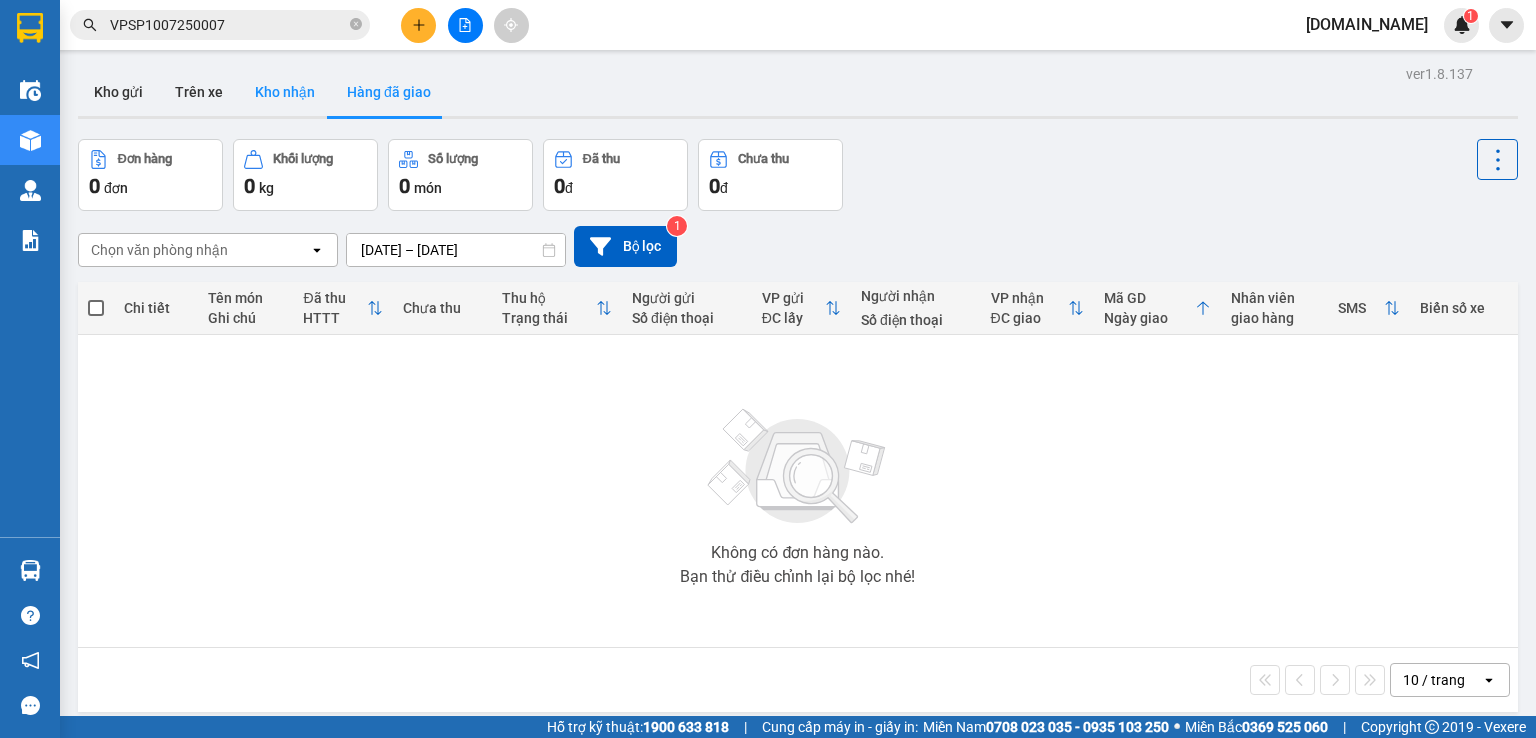 click on "Kho nhận" at bounding box center [285, 92] 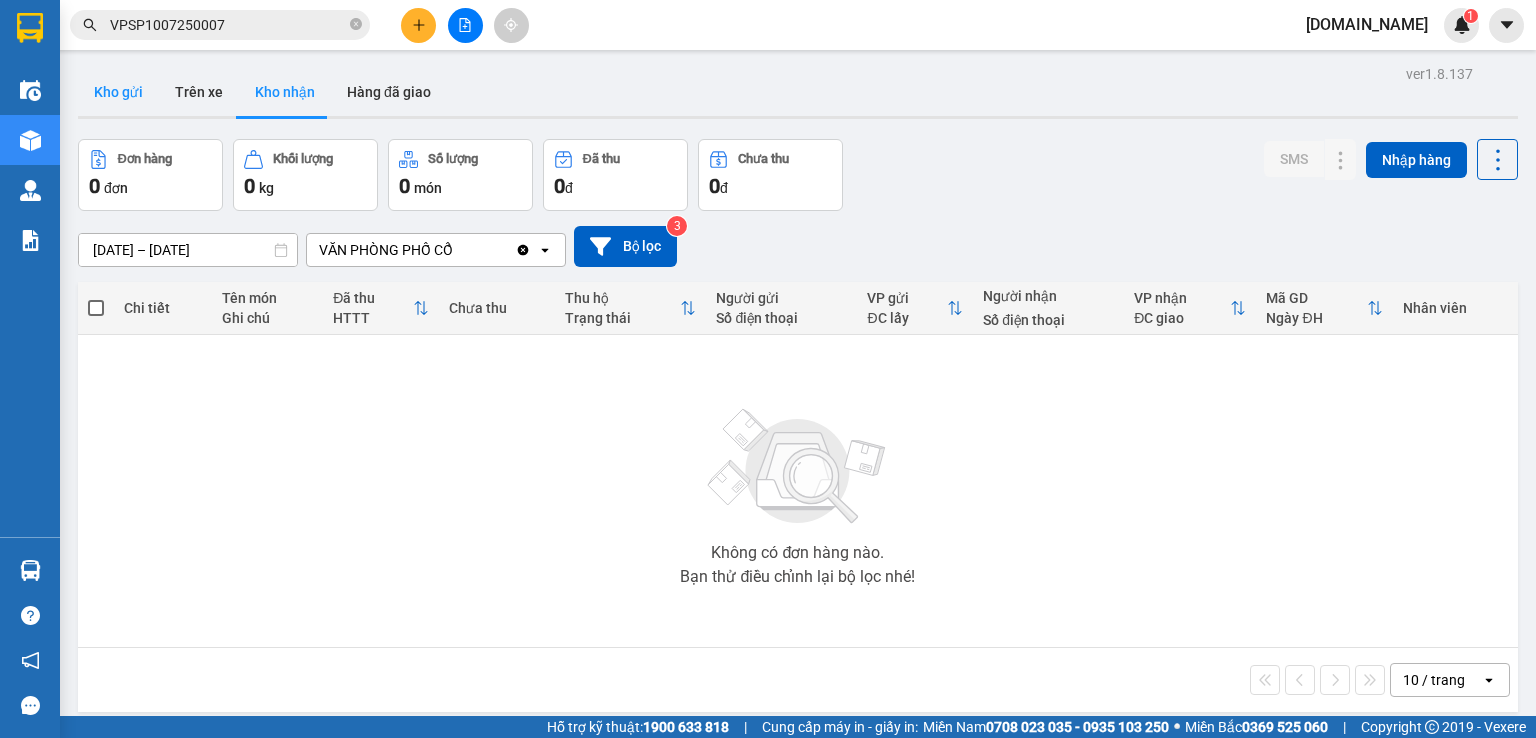 click on "Kho gửi" at bounding box center (118, 92) 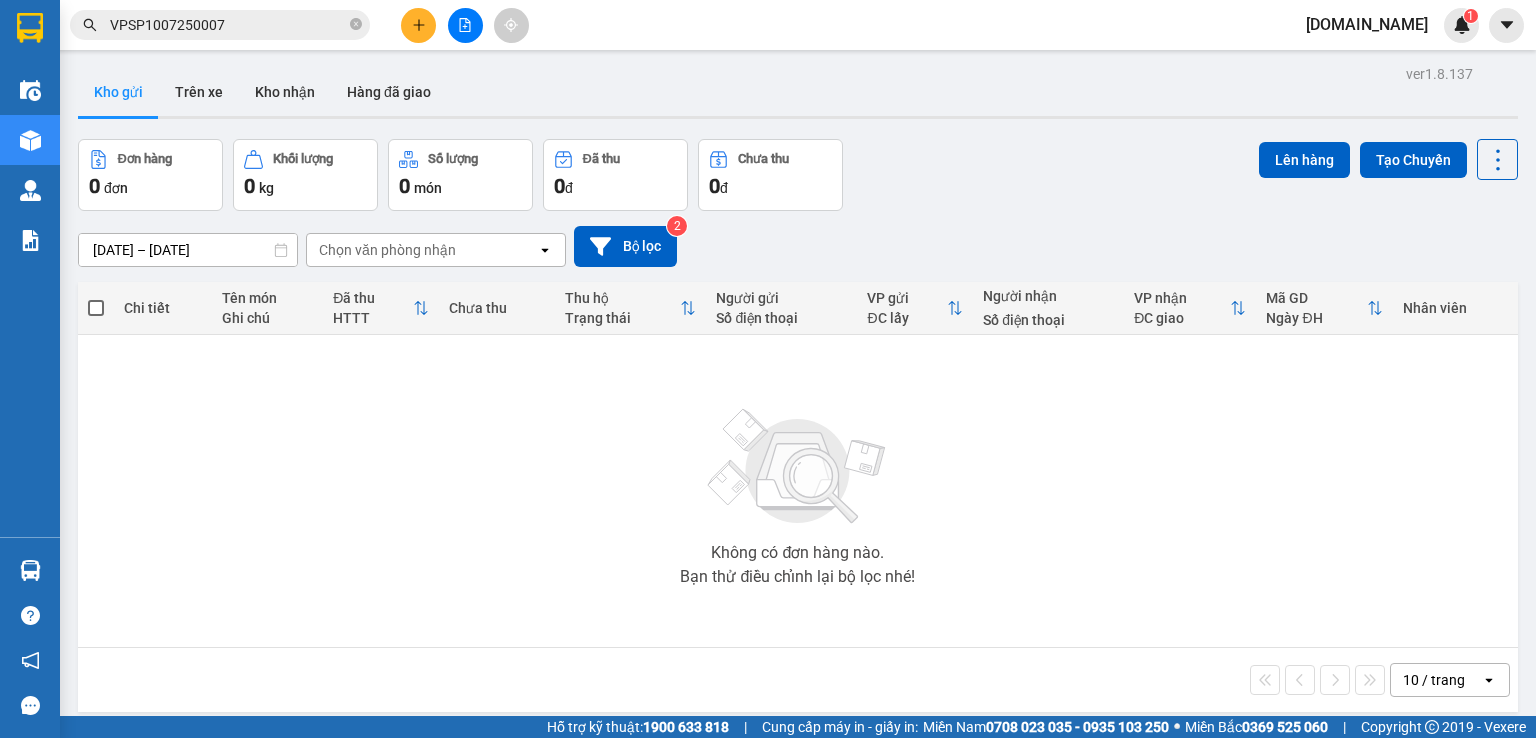 click on "[DATE] – [DATE] Press the down arrow key to interact with the calendar and select a date. Press the escape button to close the calendar. Selected date range is from [DATE] to [DATE]. Chọn văn phòng nhận open Bộ lọc 2" at bounding box center (798, 246) 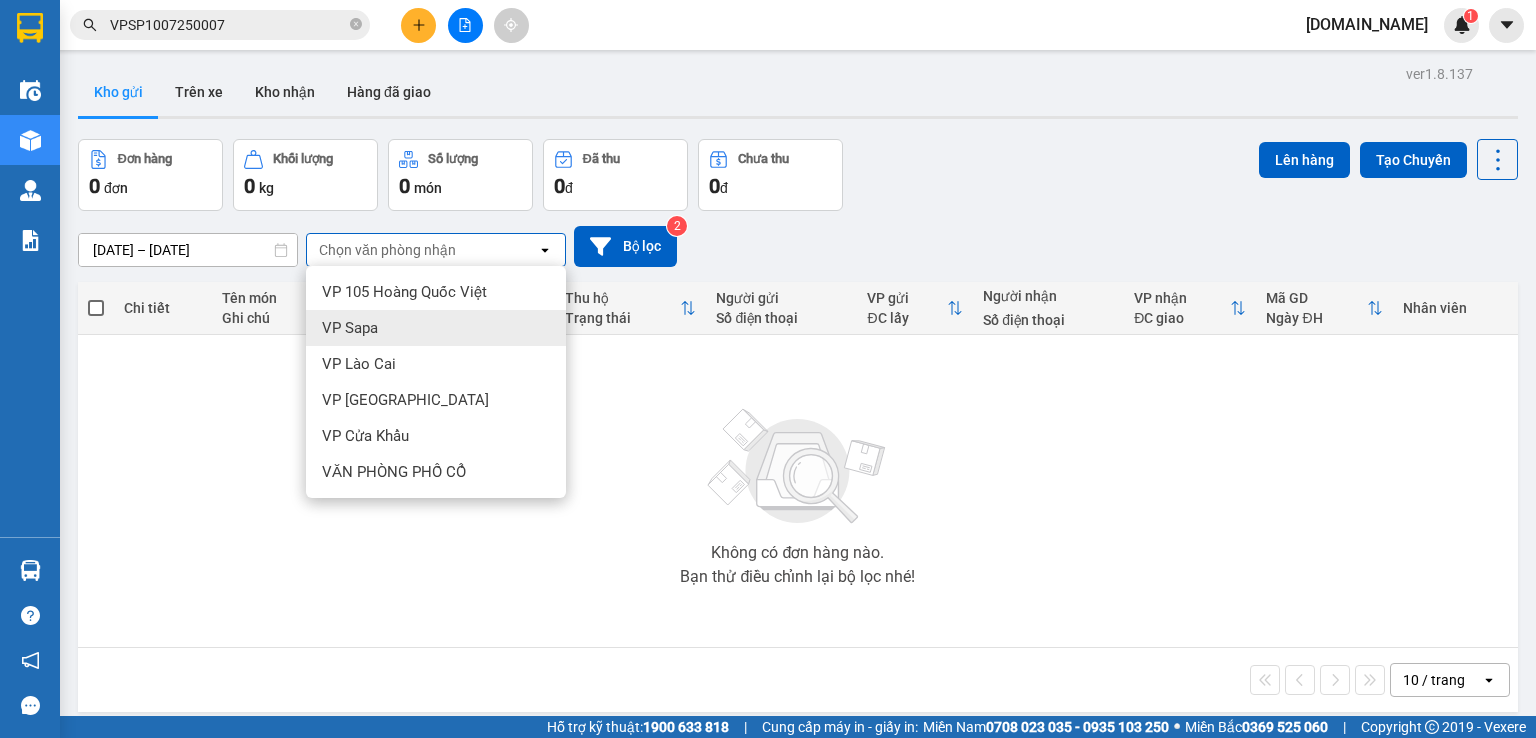 click at bounding box center (798, 467) 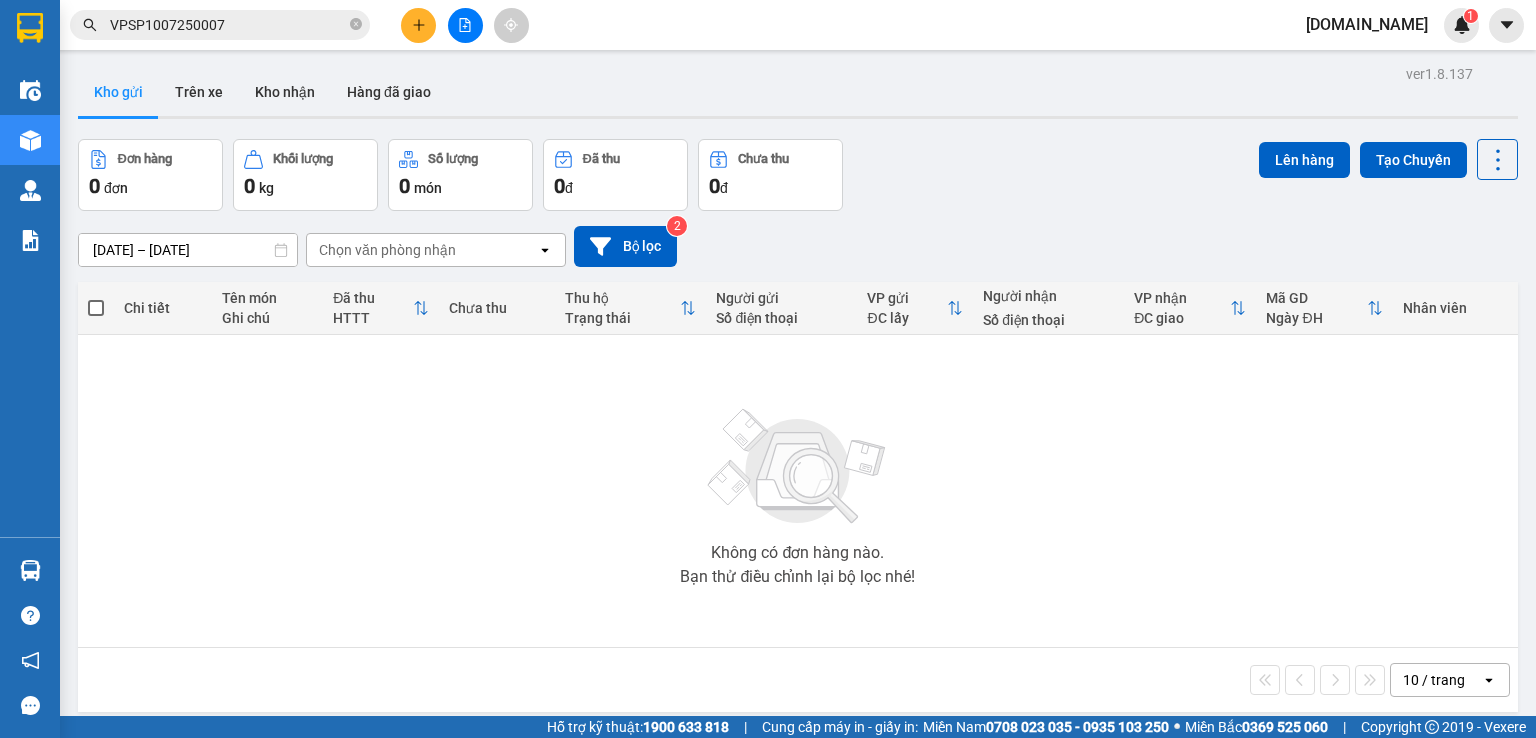 drag, startPoint x: 465, startPoint y: 253, endPoint x: 459, endPoint y: 263, distance: 11.661903 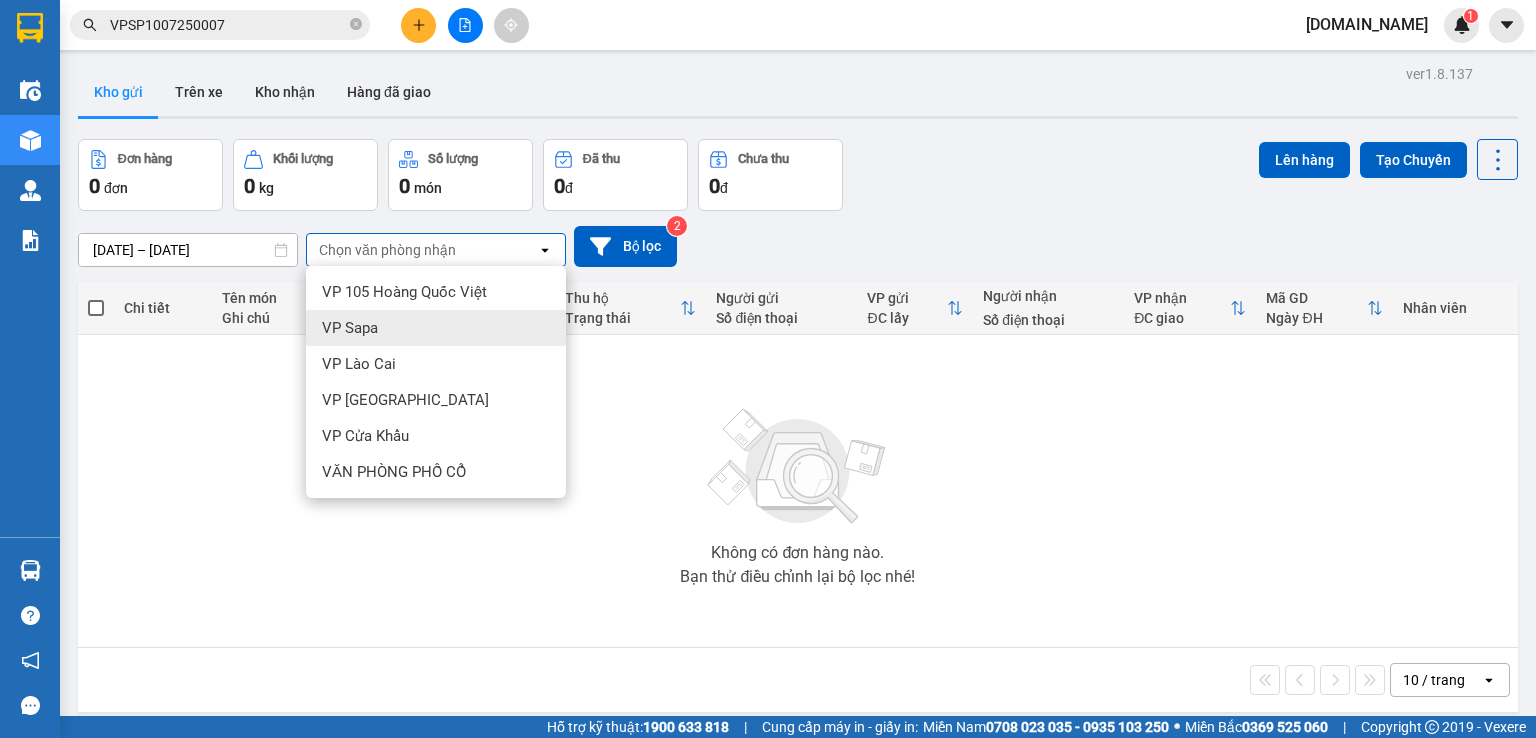 drag, startPoint x: 373, startPoint y: 324, endPoint x: 481, endPoint y: 381, distance: 122.1188 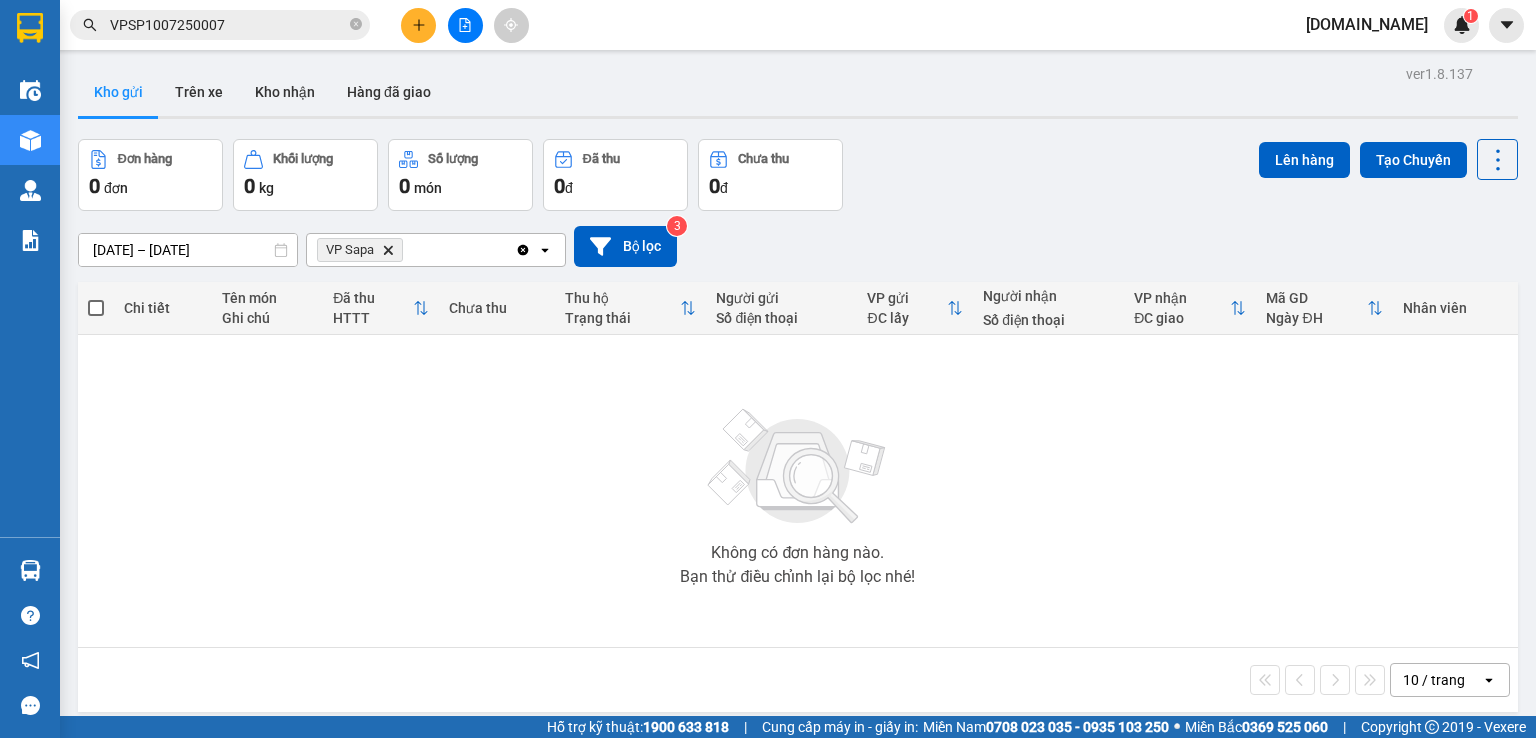 click on "VP Sapa Delete" at bounding box center (411, 250) 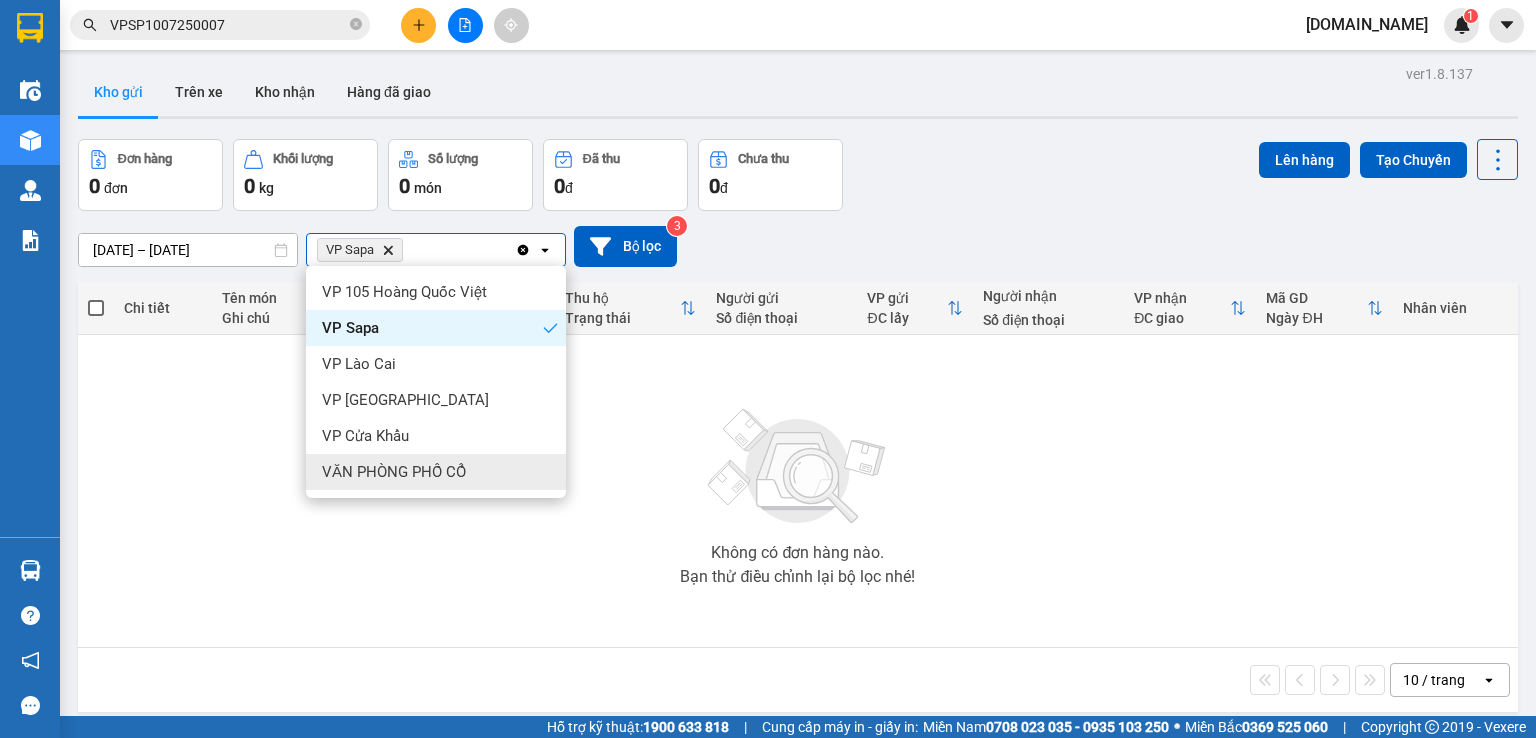 click on "VĂN PHÒNG PHỐ CỔ" at bounding box center [394, 472] 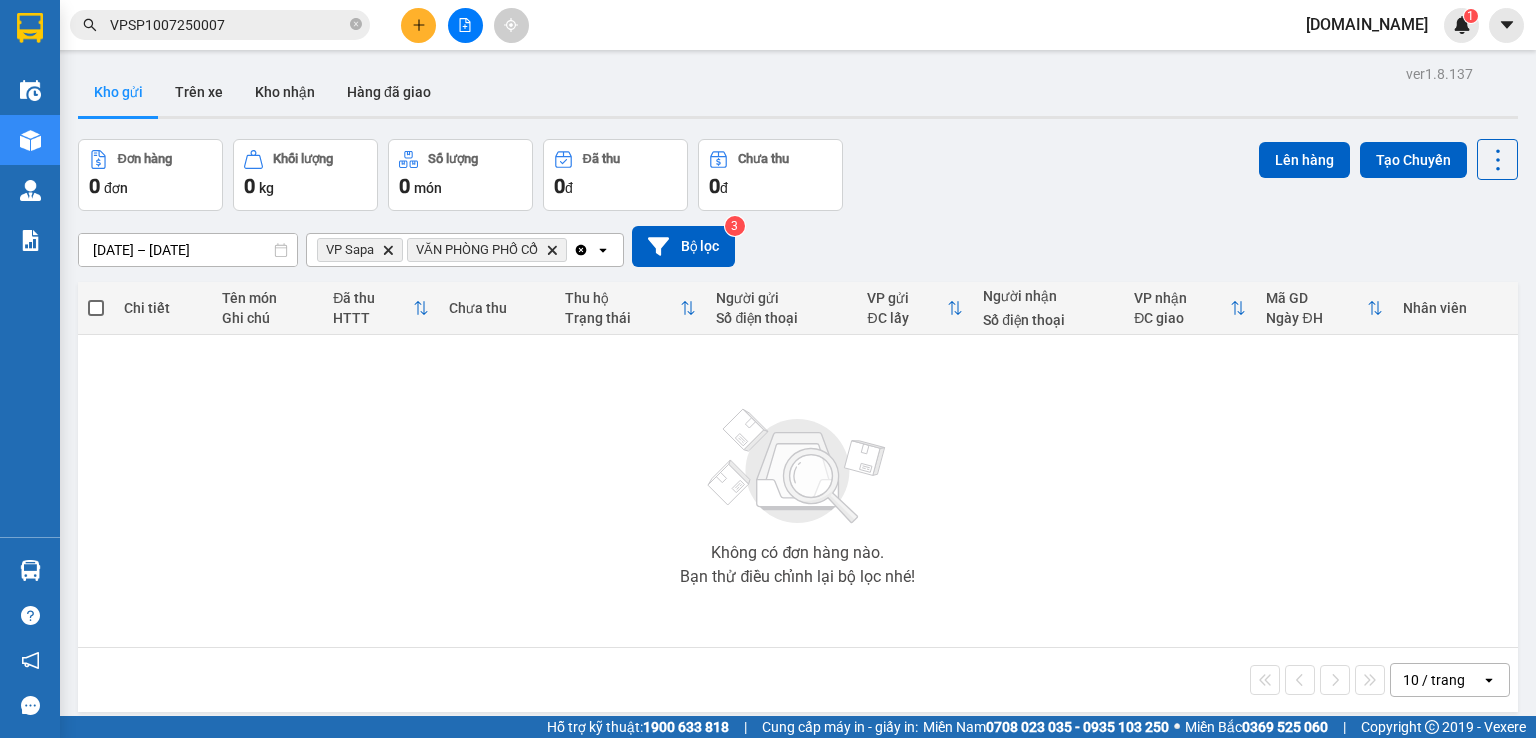 drag, startPoint x: 583, startPoint y: 249, endPoint x: 353, endPoint y: 249, distance: 230 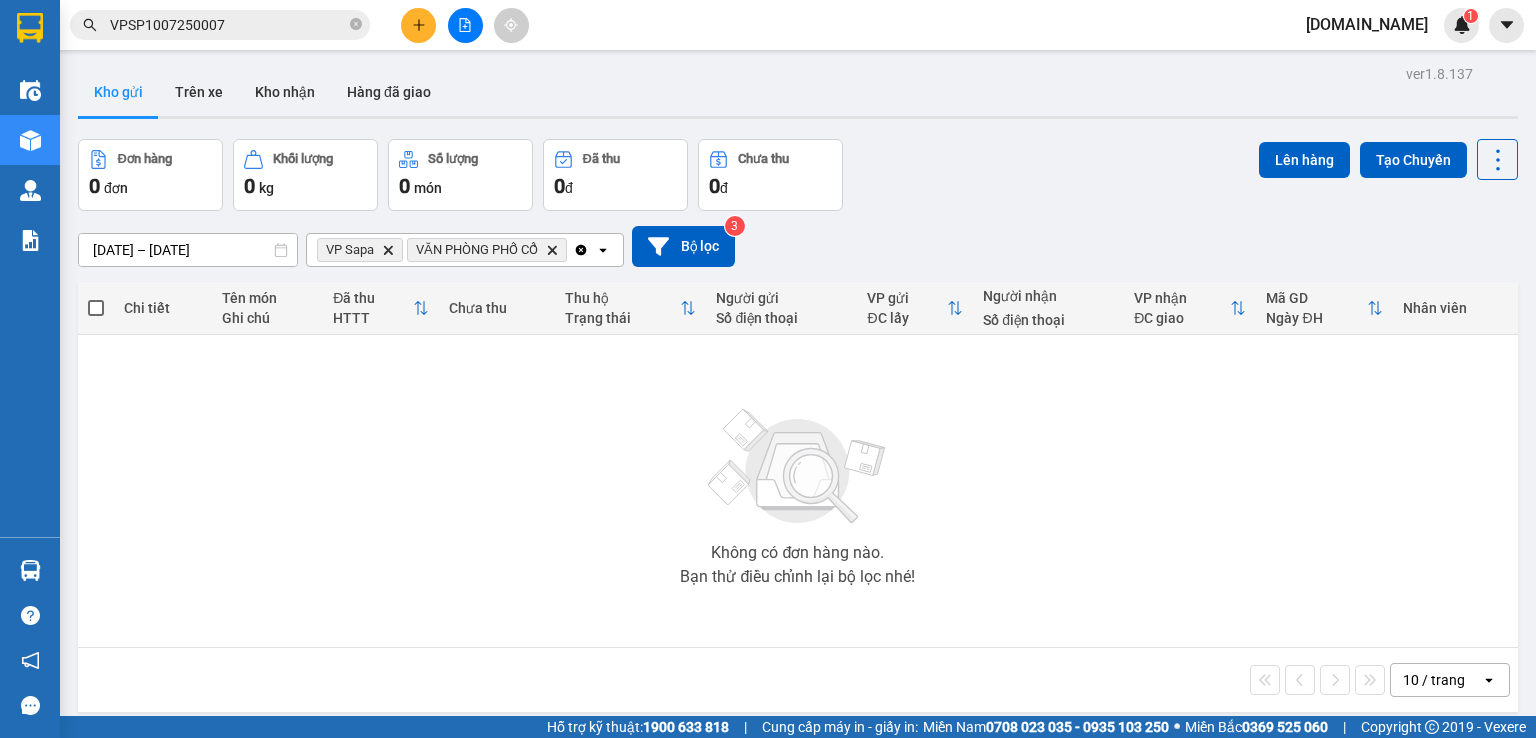 click on "VP Sapa Delete VĂN PHÒNG PHỐ CỔ Delete Clear all open" at bounding box center [465, 250] 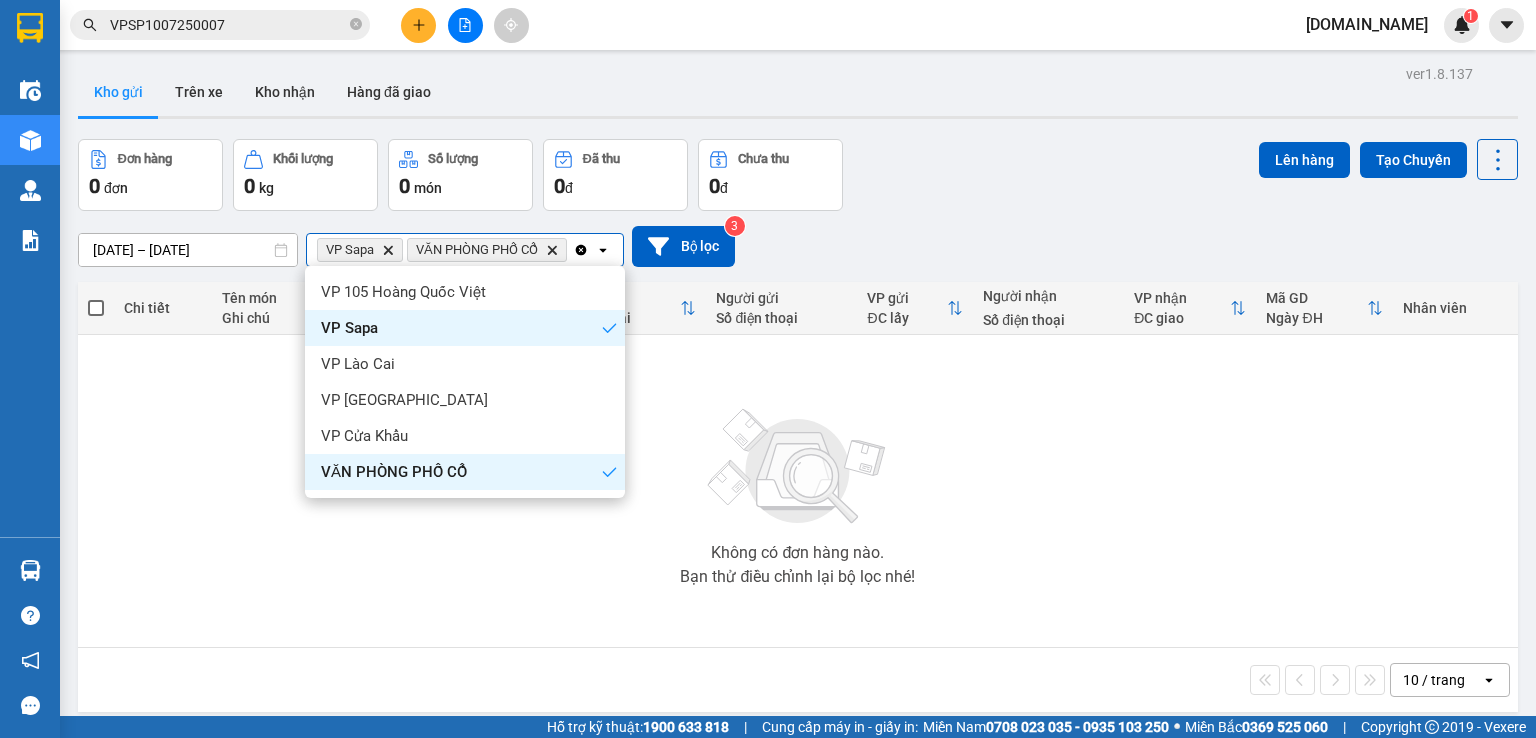 click on "Delete" 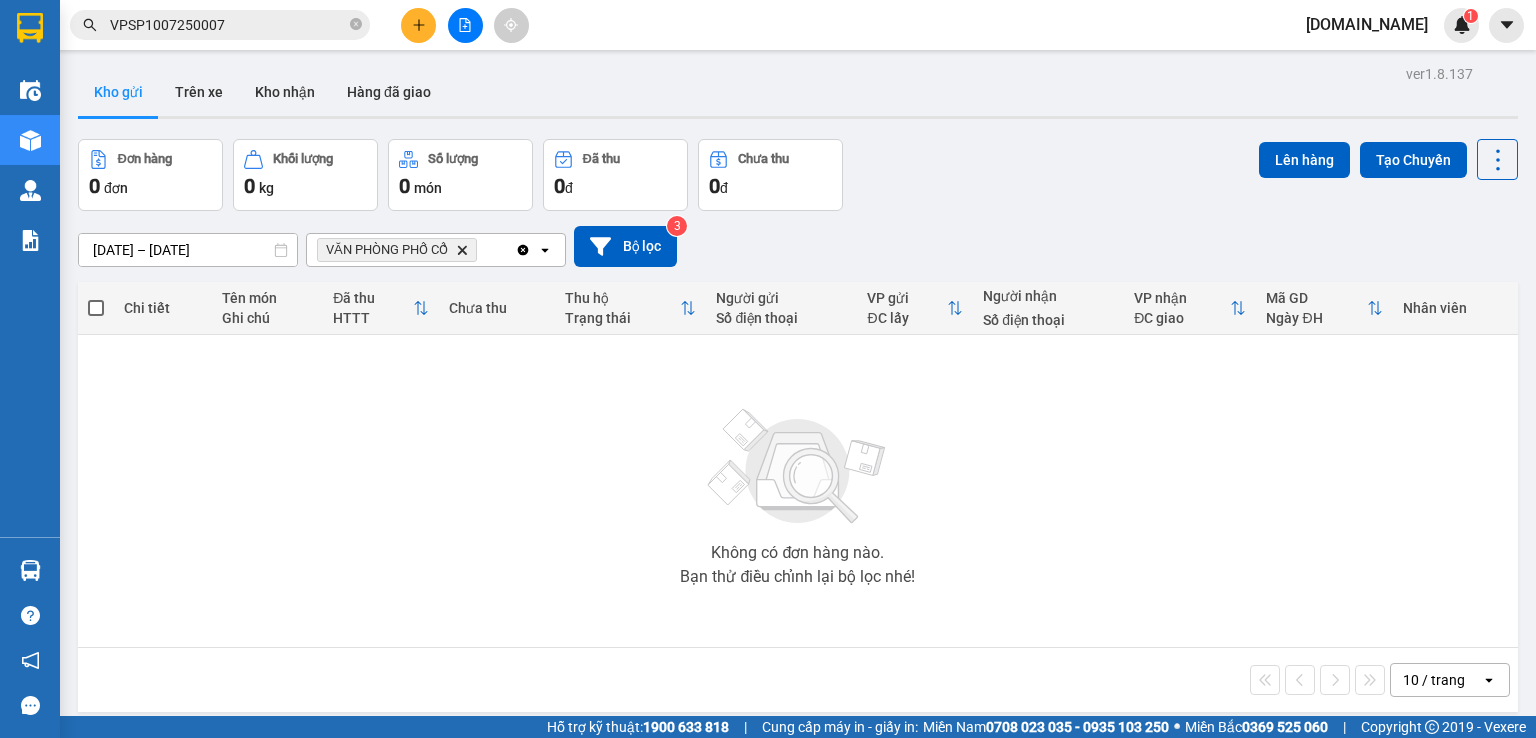 click 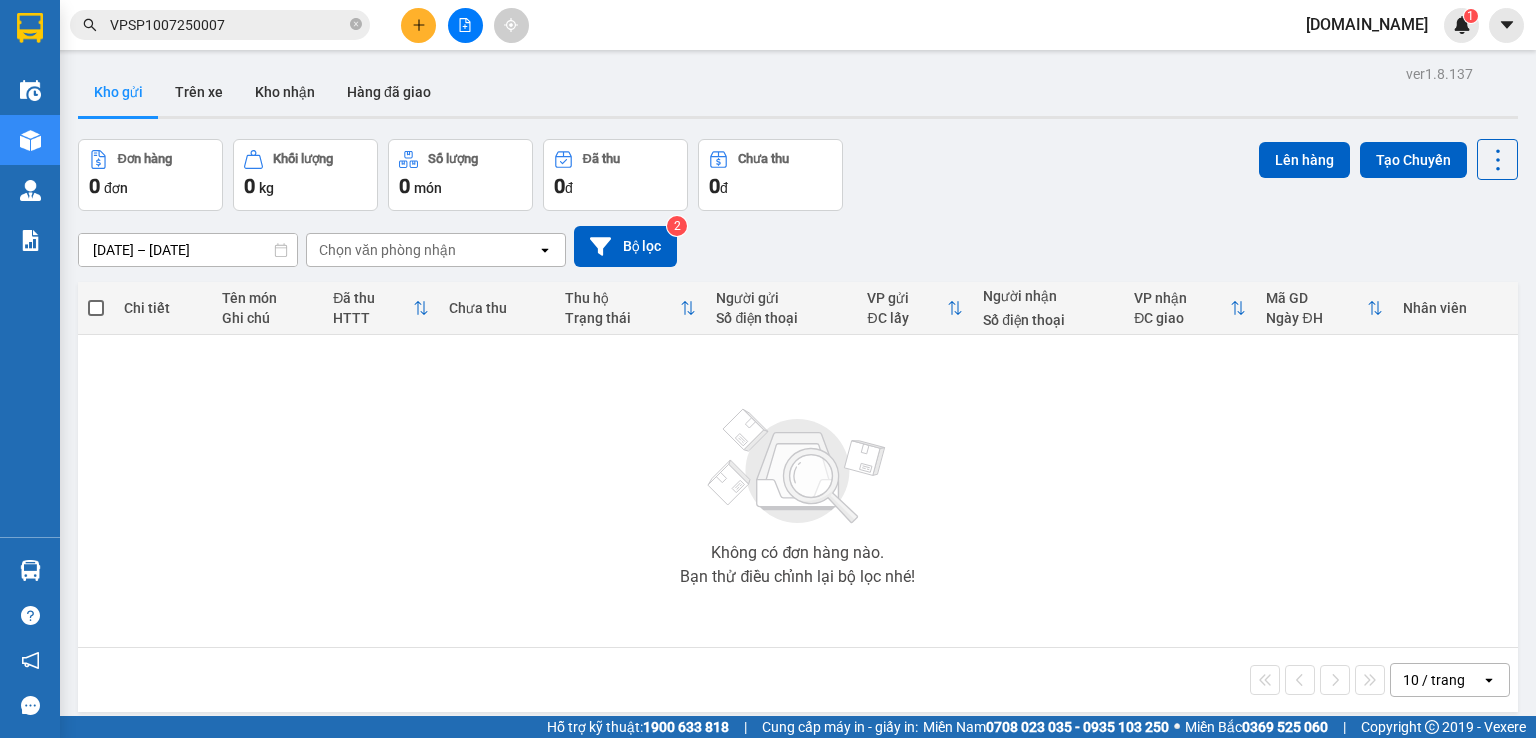 click on "Chọn văn phòng nhận" at bounding box center (387, 250) 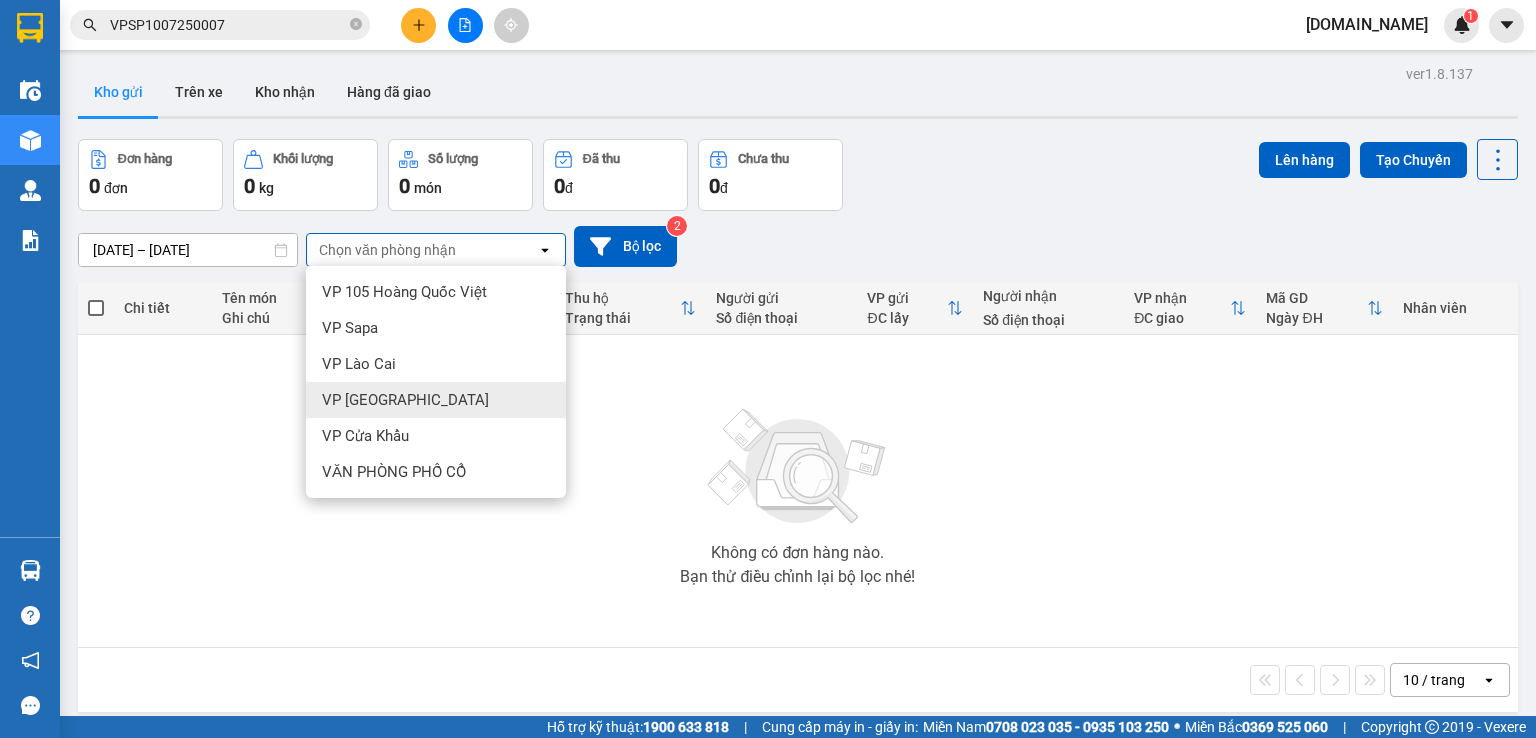 click at bounding box center (798, 467) 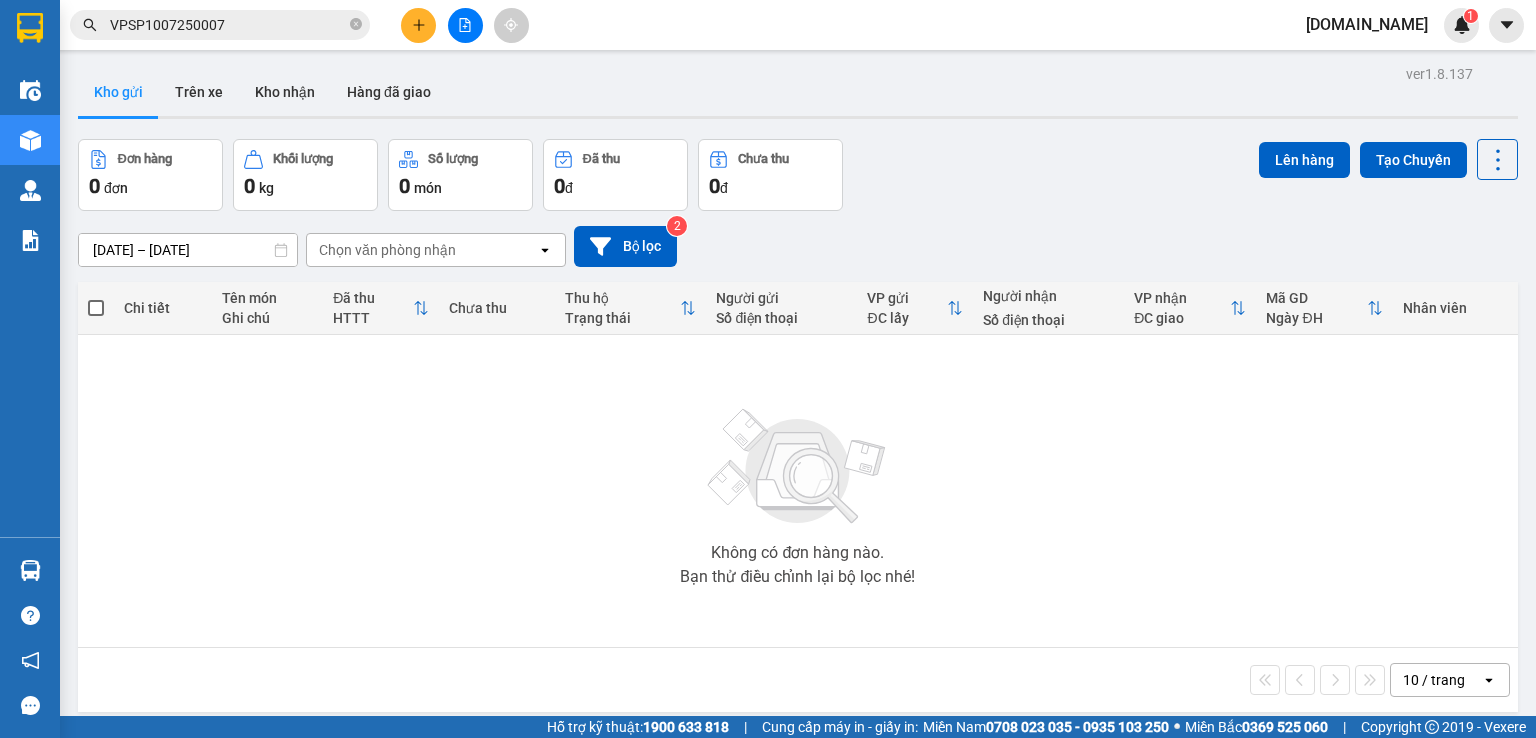 click on "Chọn văn phòng nhận" at bounding box center [422, 250] 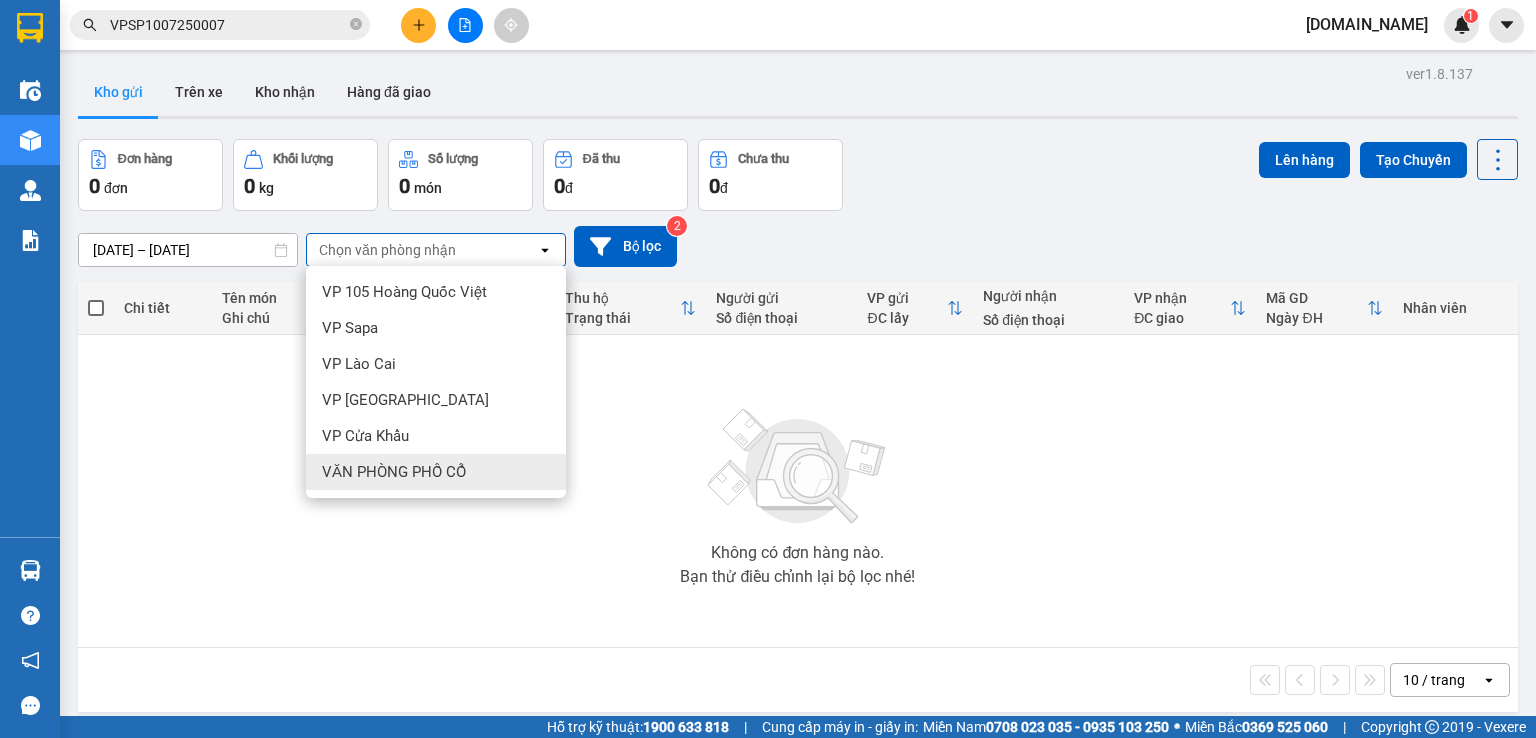 click on "VĂN PHÒNG PHỐ CỔ" at bounding box center [394, 472] 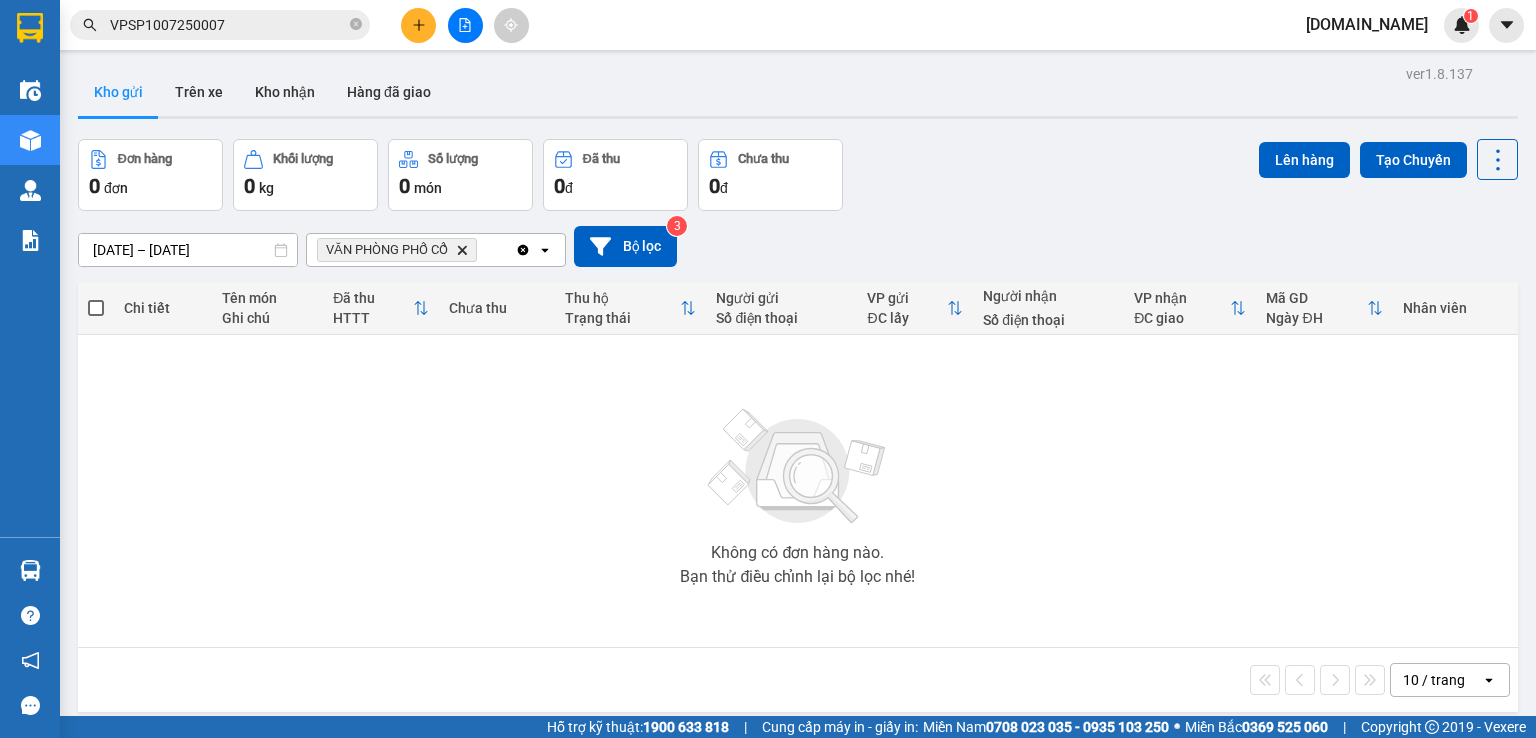 click 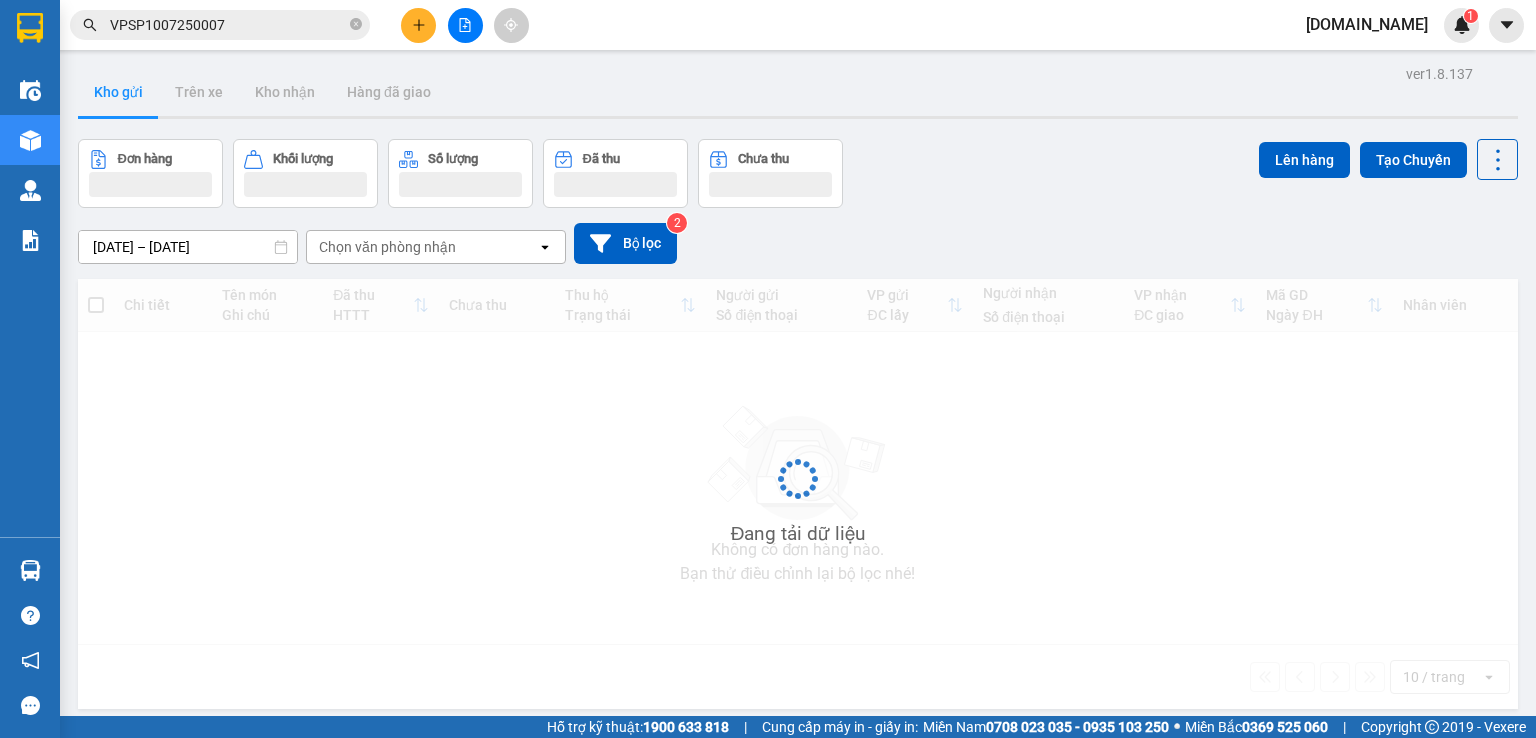 click on "[DATE] – [DATE]" at bounding box center [188, 247] 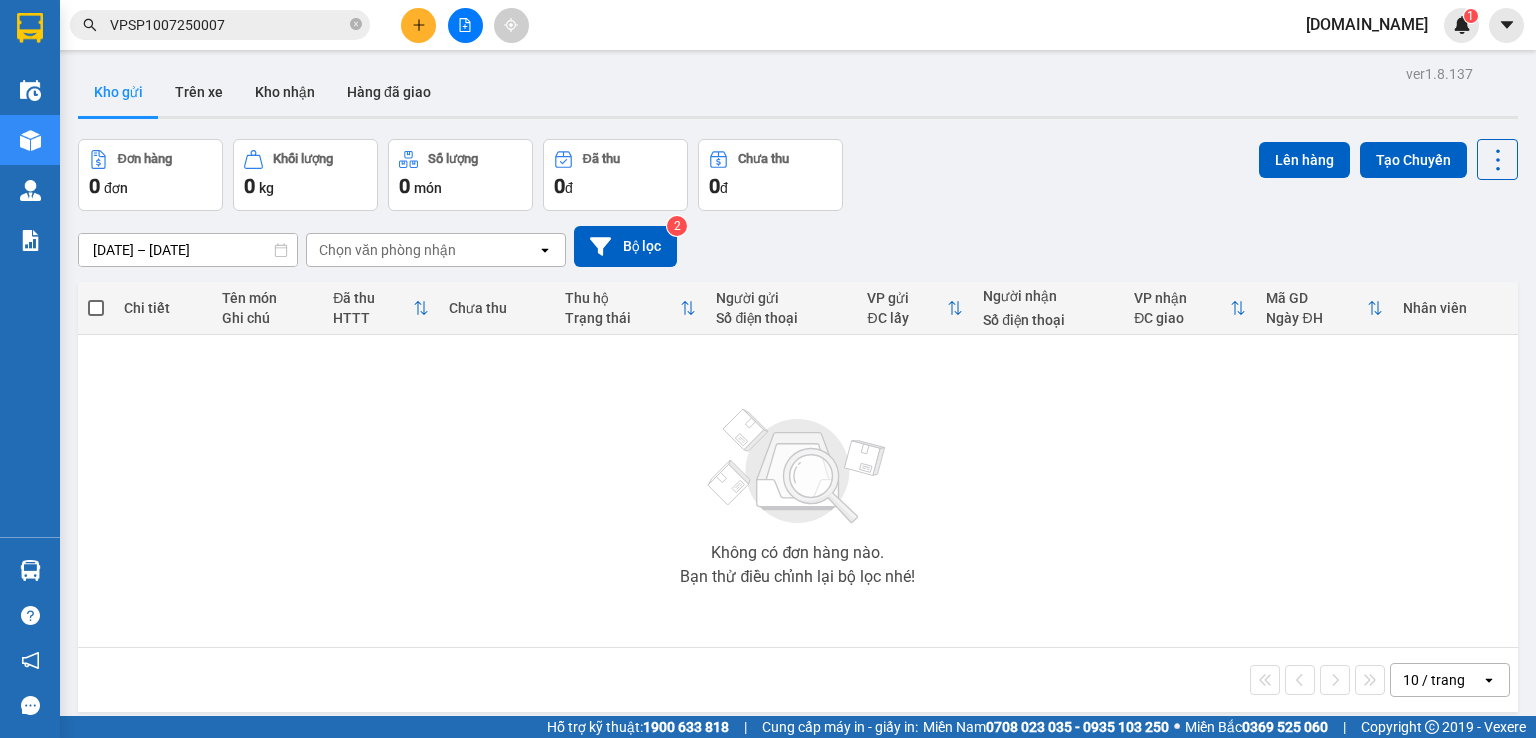 drag, startPoint x: 827, startPoint y: 338, endPoint x: 468, endPoint y: 274, distance: 364.66013 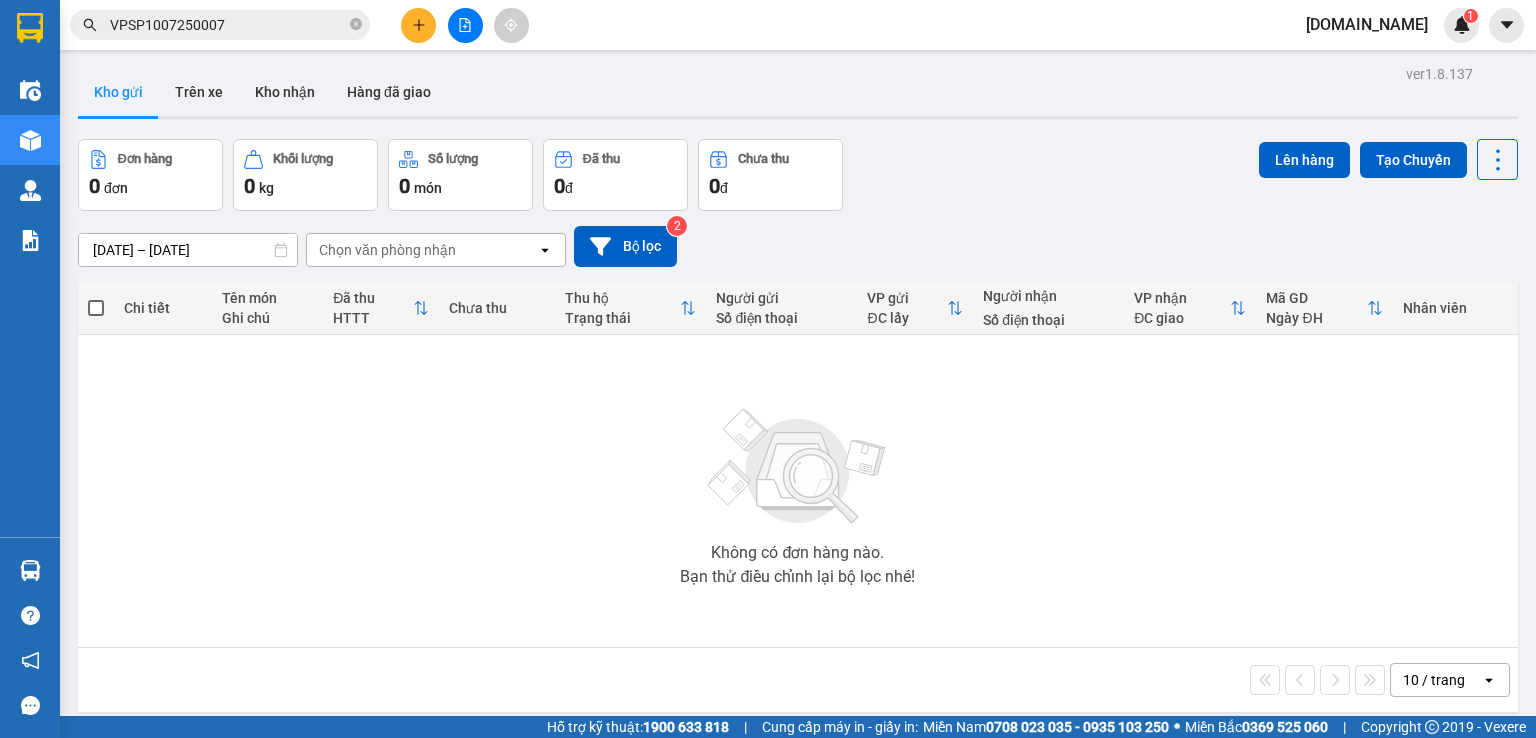 click on "Chi tiết Tên món Ghi chú Đã thu HTTT Chưa thu Thu hộ Trạng thái Người gửi Số điện thoại VP gửi ĐC lấy Người nhận Số điện thoại VP nhận ĐC giao Mã GD Ngày ĐH Nhân viên Không có đơn hàng nào. Bạn thử điều chỉnh lại bộ lọc nhé!" at bounding box center (798, 465) 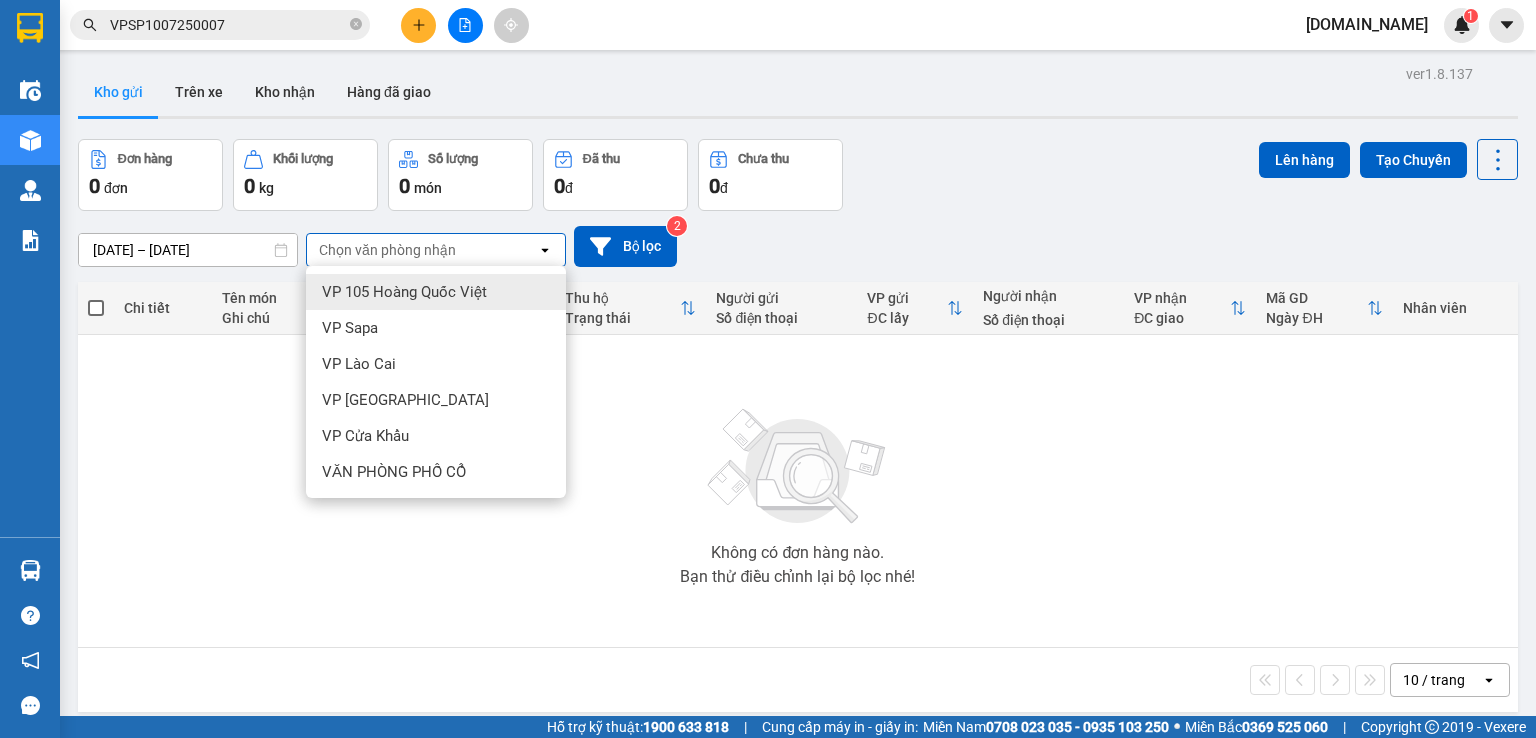 click on "Chọn văn phòng nhận" at bounding box center (387, 250) 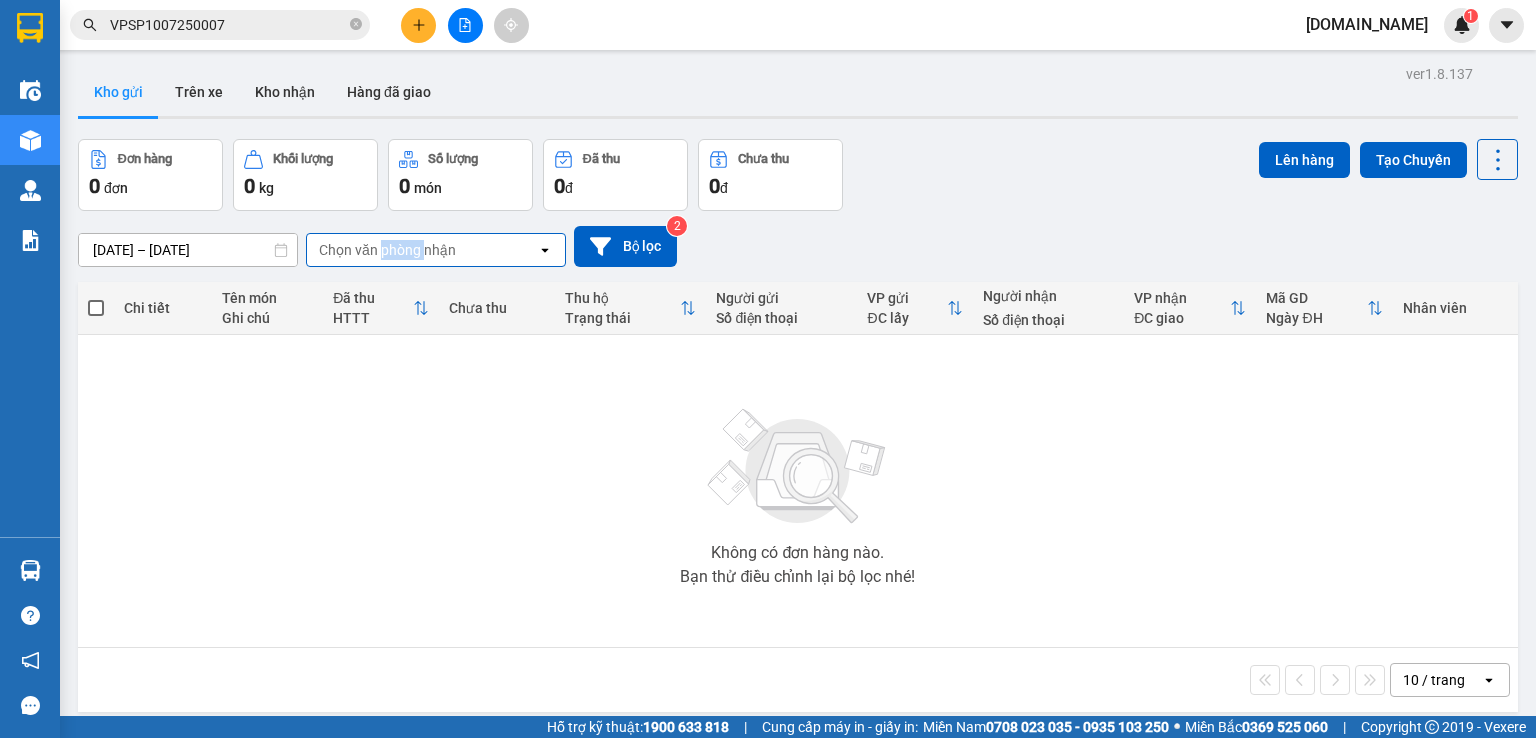 click on "Chọn văn phòng nhận" at bounding box center [387, 250] 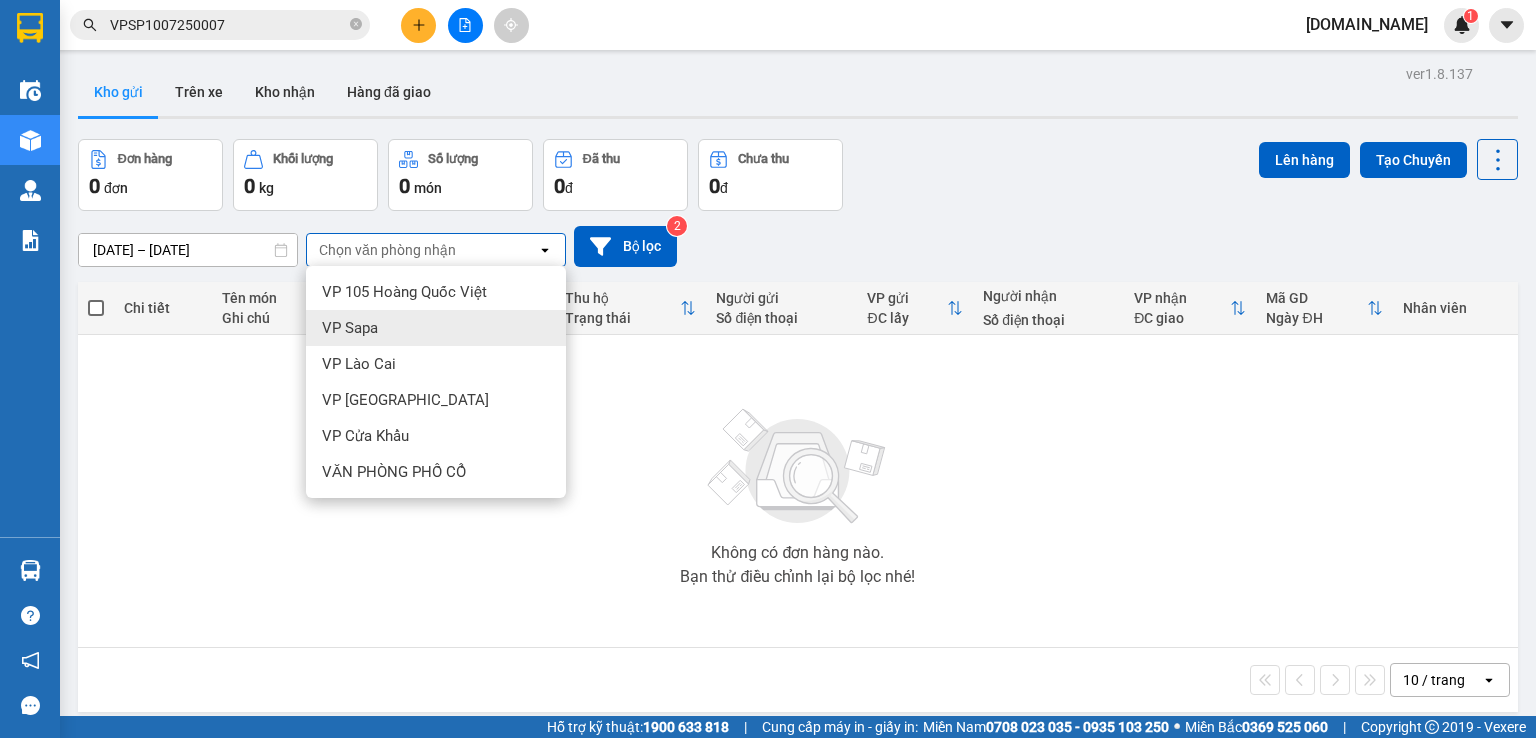 click on "VP Sapa" at bounding box center (350, 328) 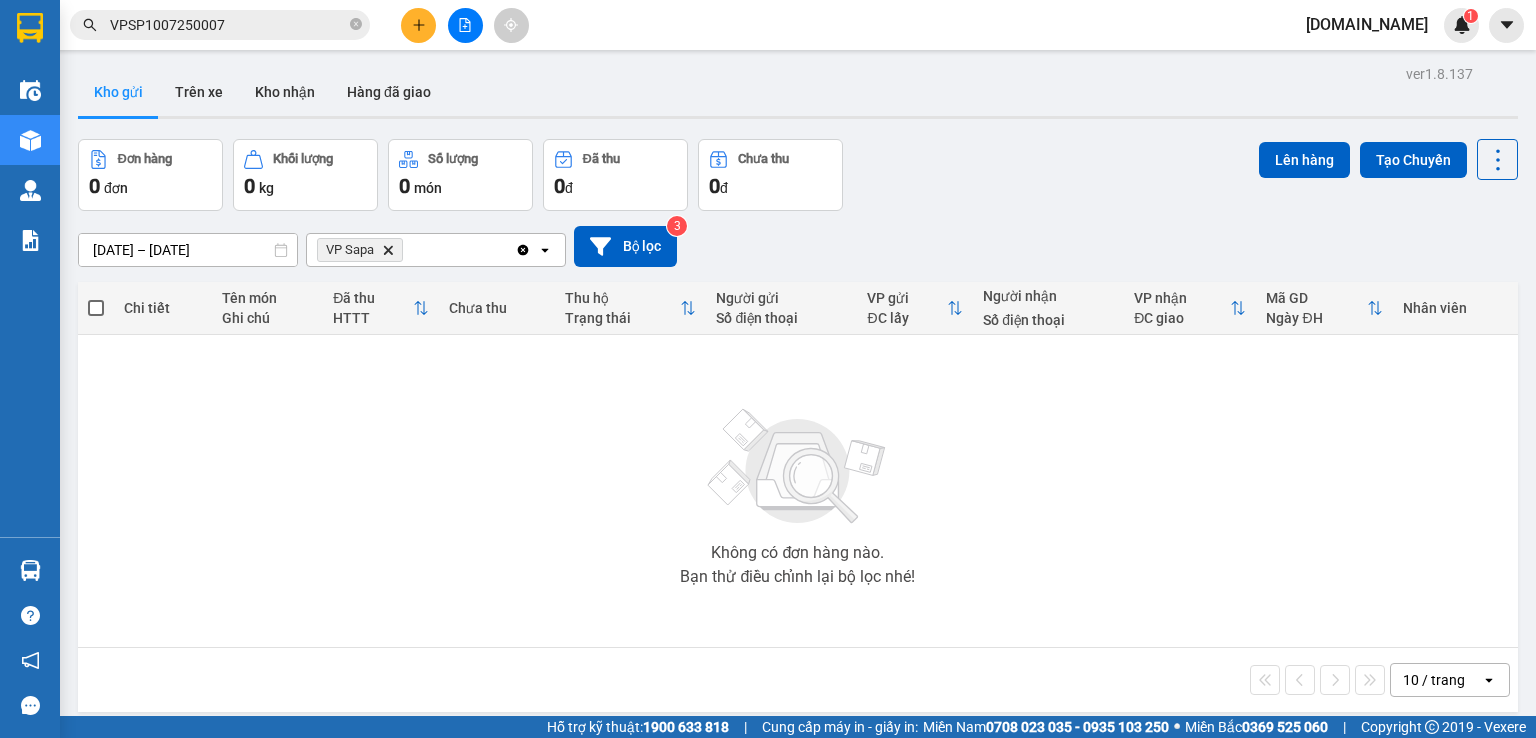 click on "[DATE] – [DATE]" at bounding box center [188, 250] 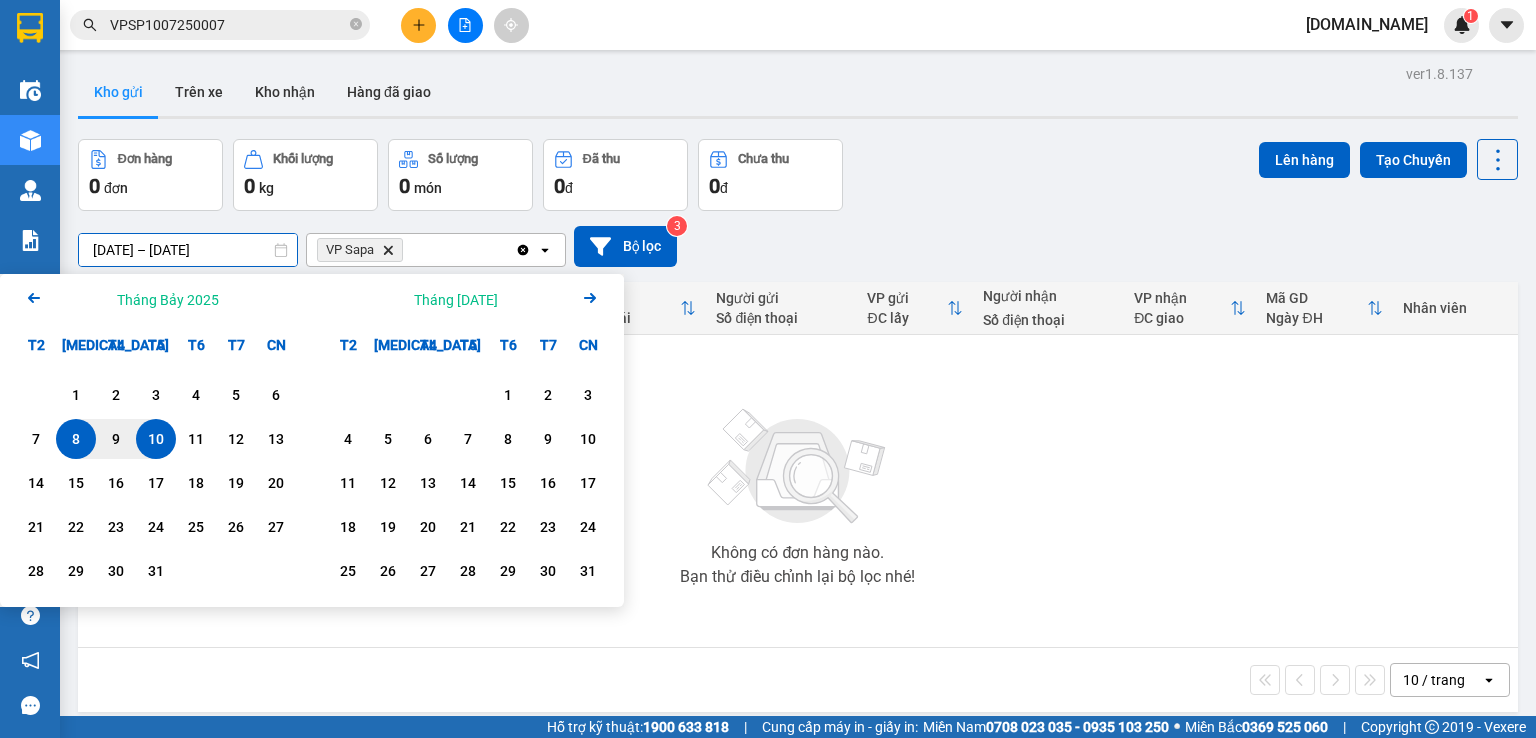 click on "Delete" 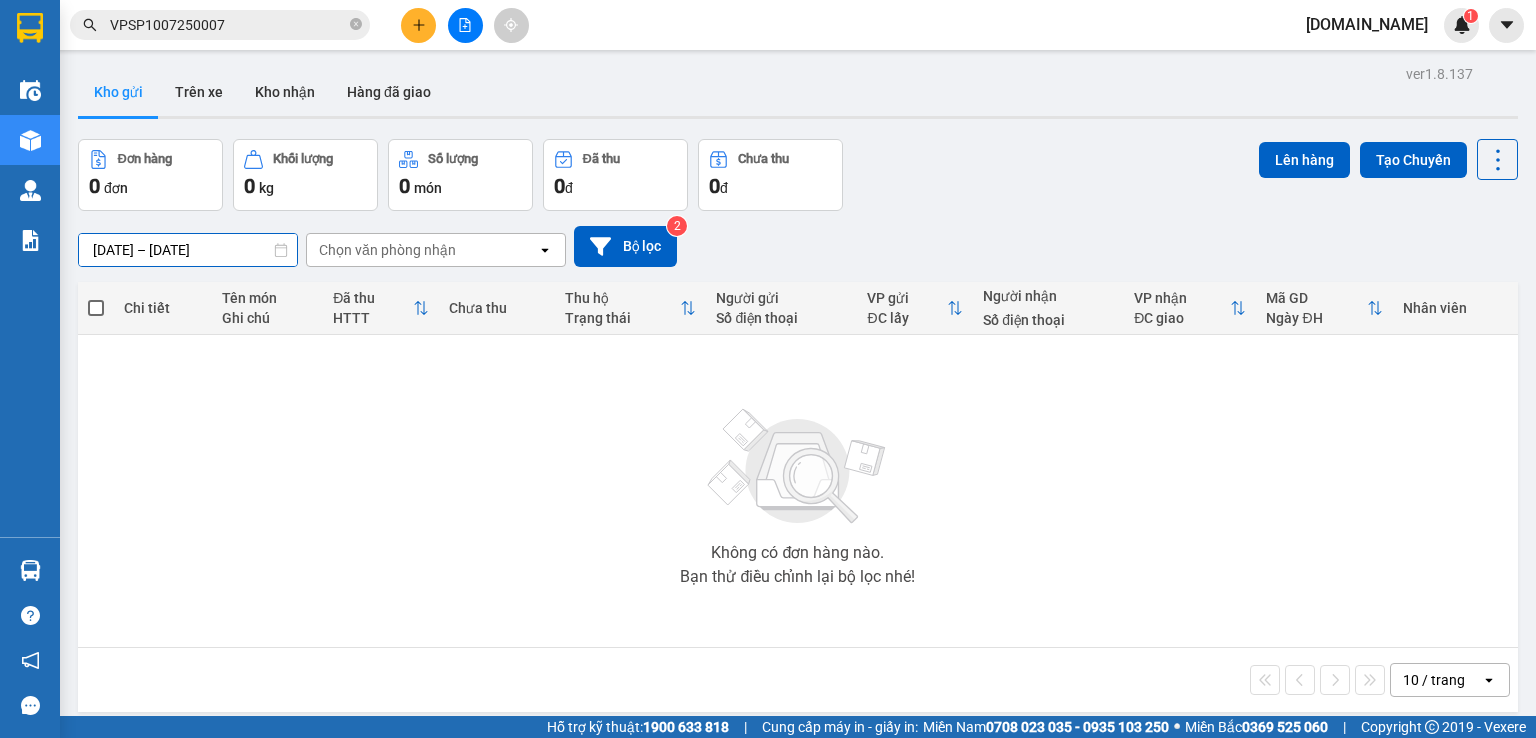 click on "[DATE] – [DATE]" at bounding box center (188, 250) 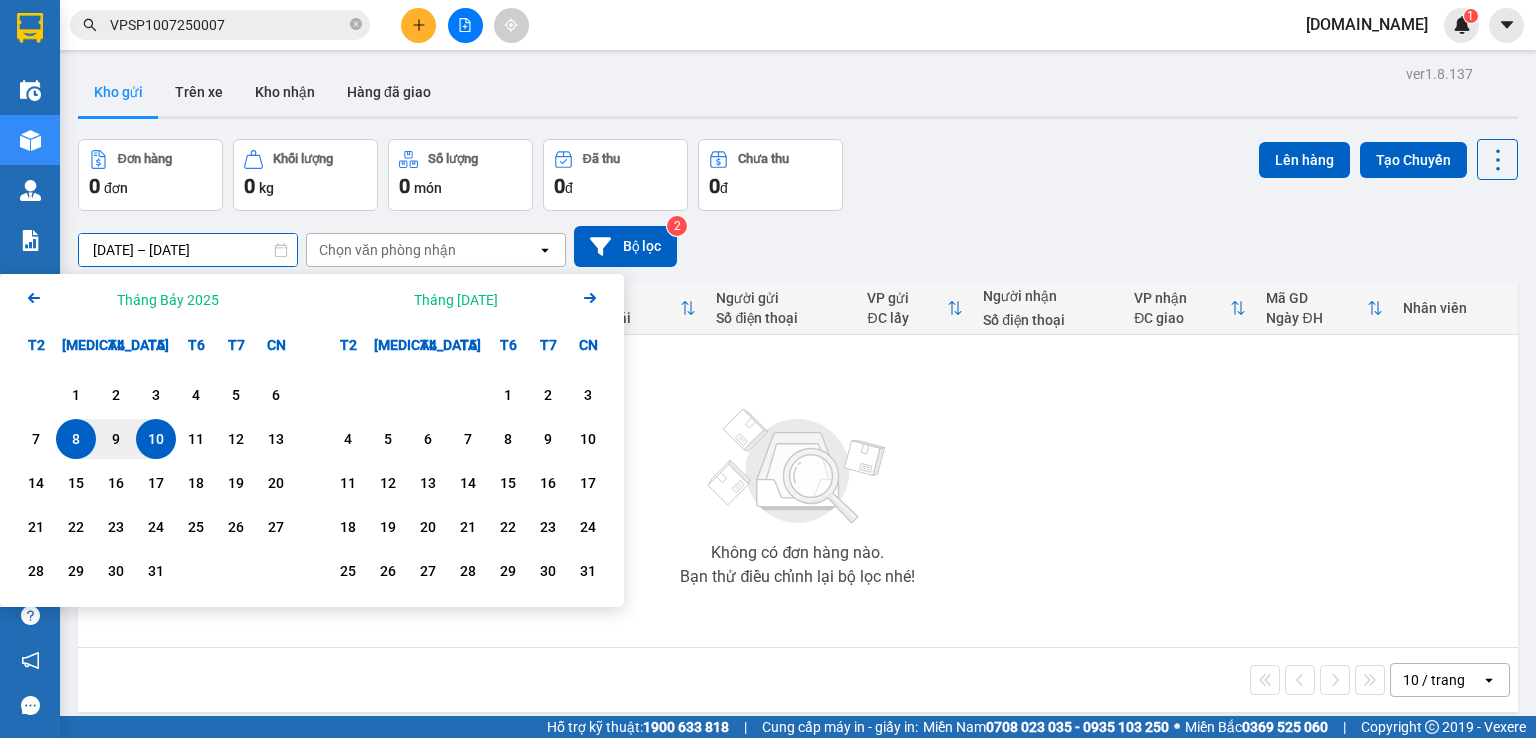 click on "Chọn văn phòng nhận" at bounding box center [387, 250] 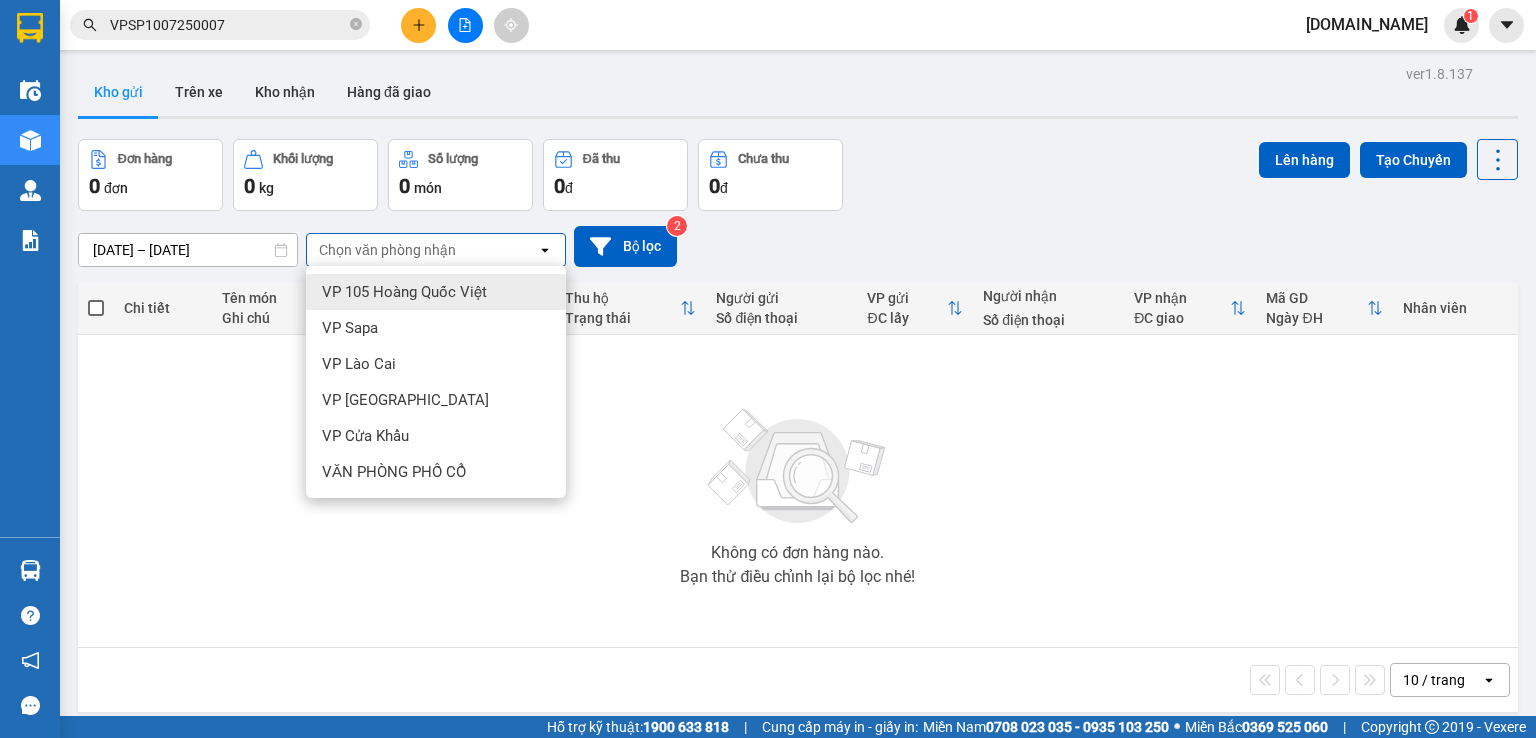 click on "Chọn văn phòng nhận" at bounding box center (387, 250) 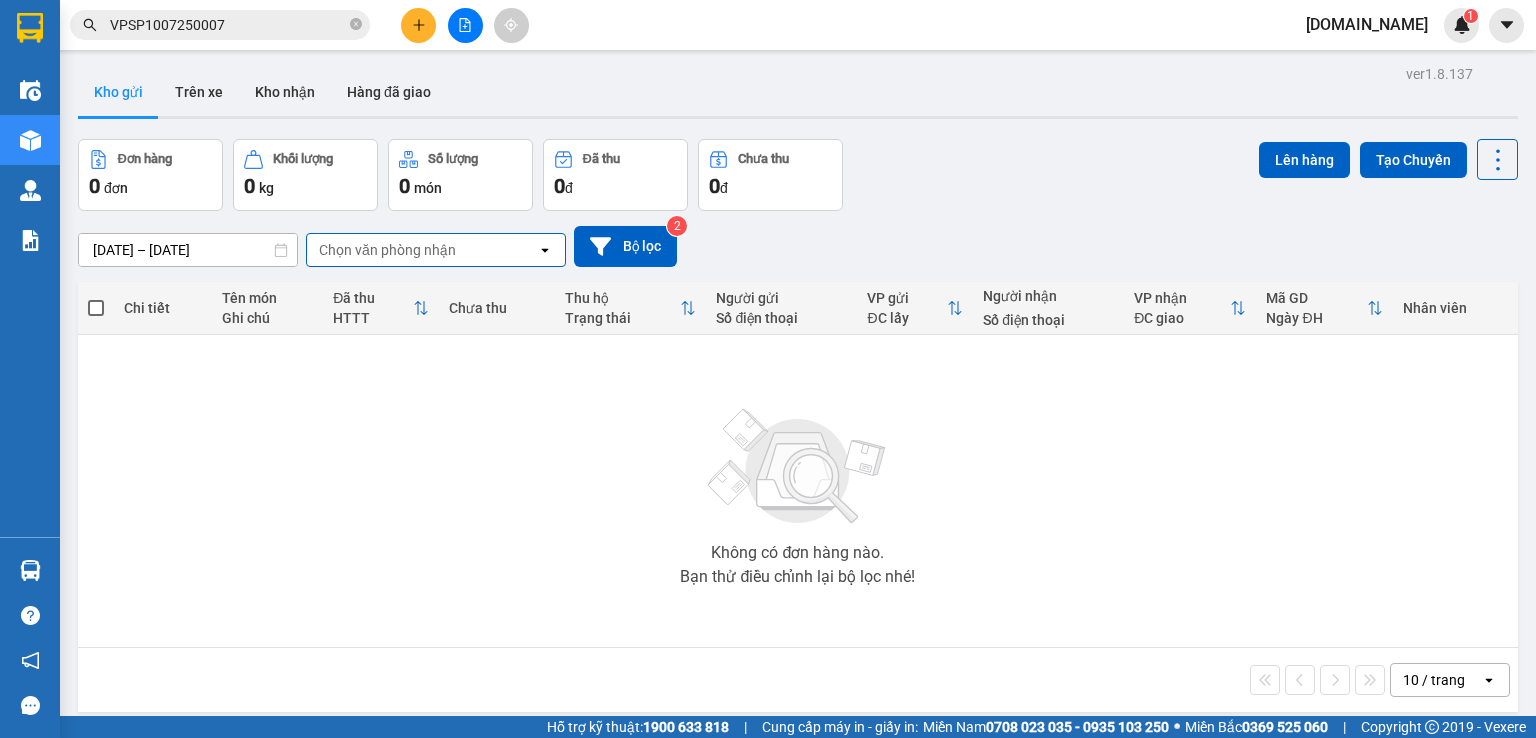 click on "Không có đơn hàng nào. Bạn thử điều chỉnh lại bộ lọc nhé!" at bounding box center [798, 491] 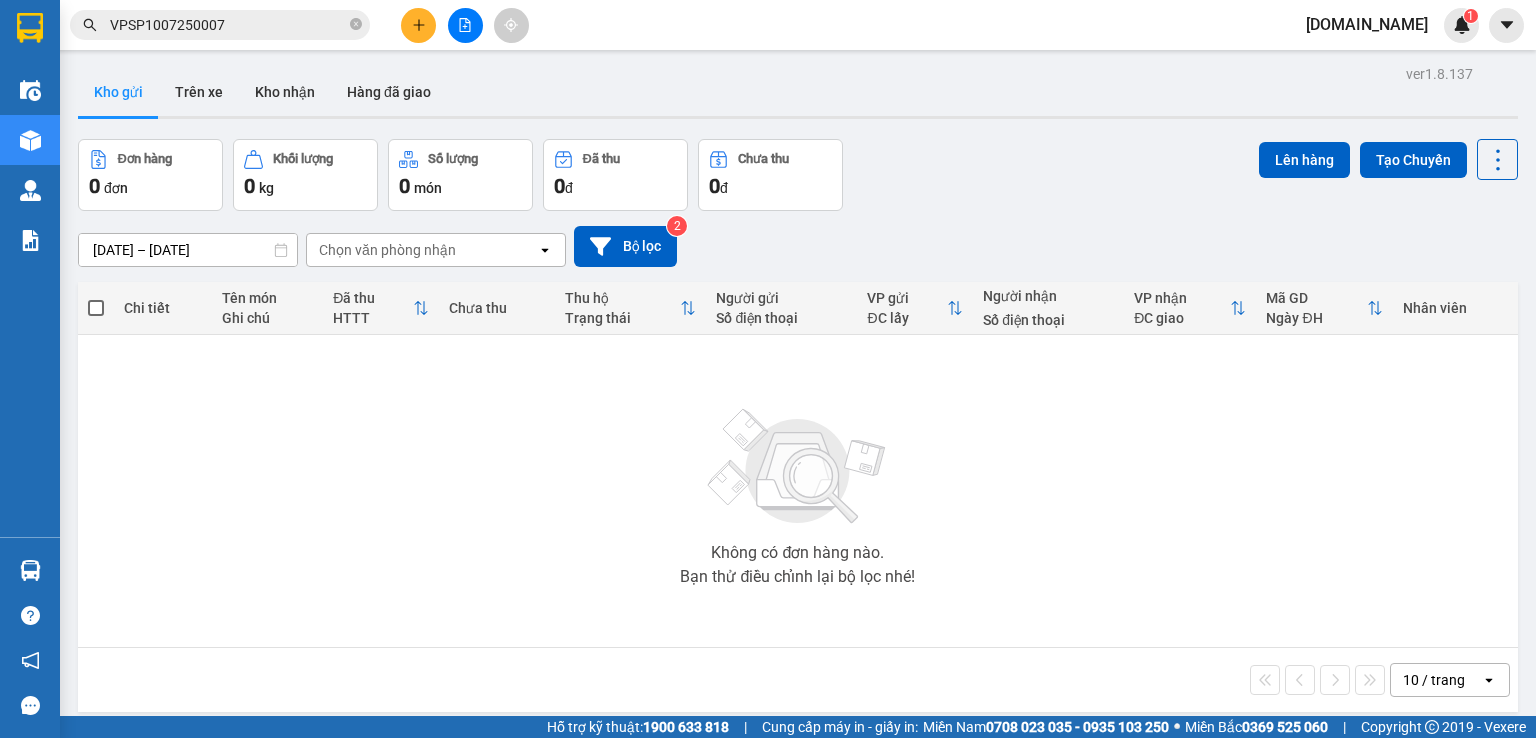 drag, startPoint x: 401, startPoint y: 430, endPoint x: 200, endPoint y: 185, distance: 316.9006 